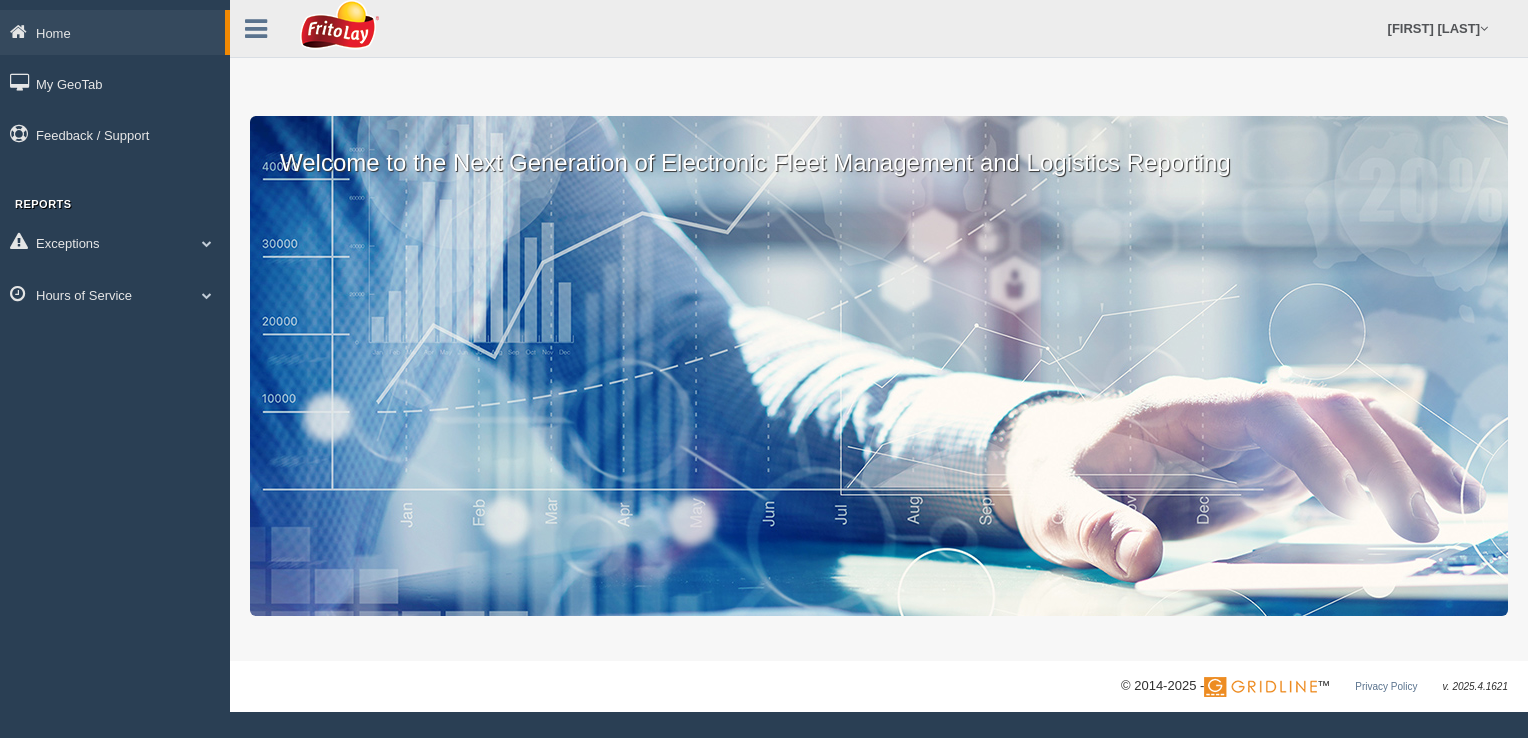 scroll, scrollTop: 0, scrollLeft: 0, axis: both 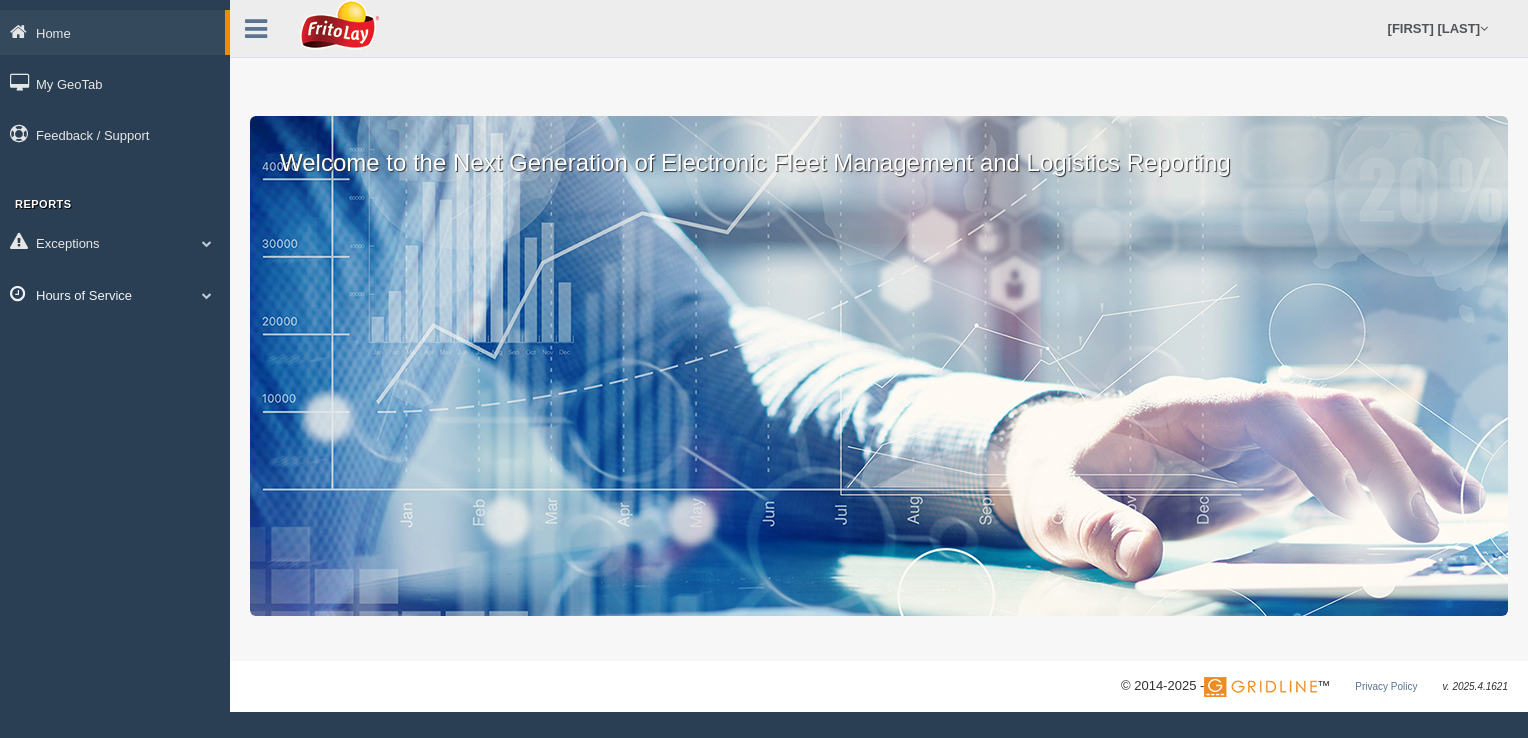click on "Hours of Service" at bounding box center (115, 294) 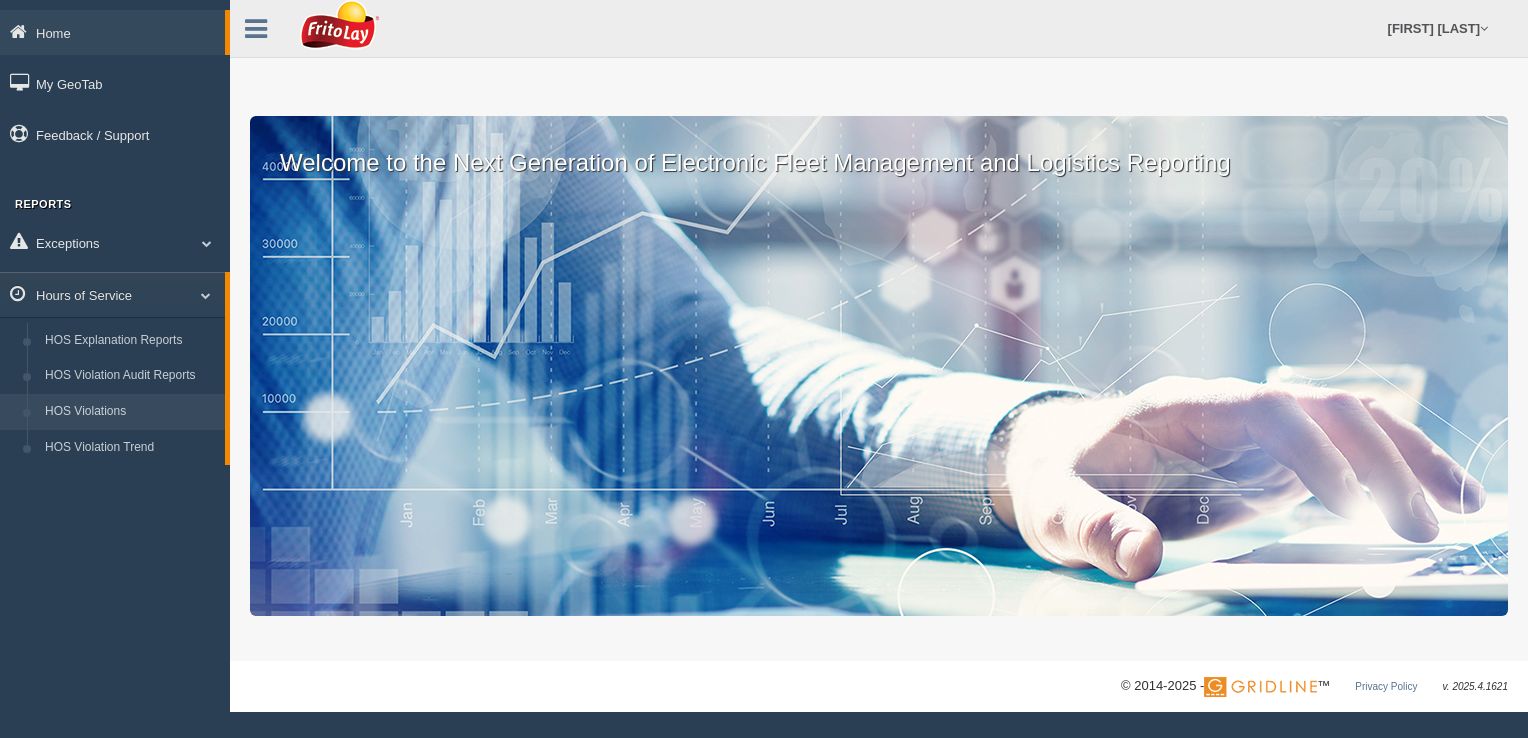 click on "HOS Violations" at bounding box center [130, 412] 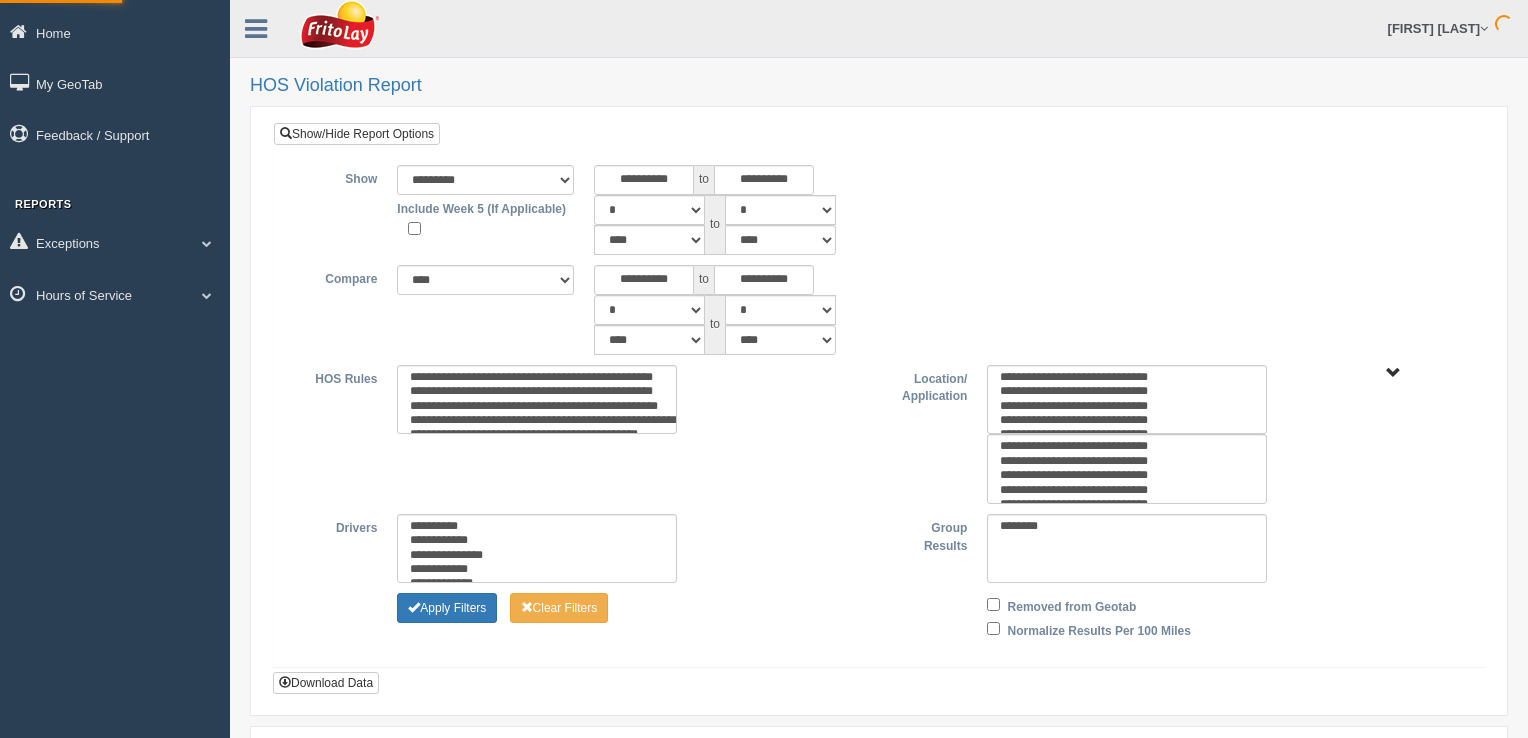 type on "*********" 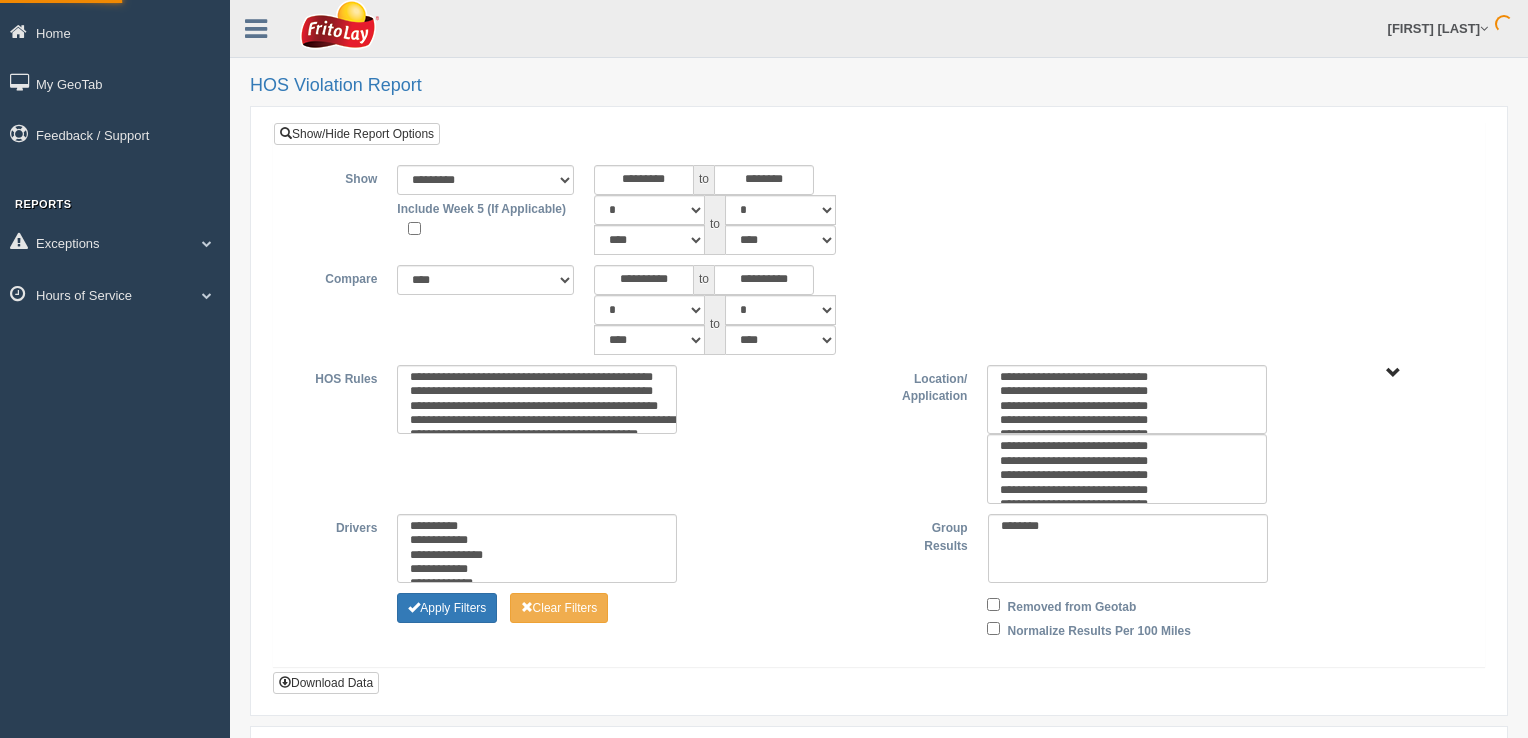 scroll, scrollTop: 0, scrollLeft: 0, axis: both 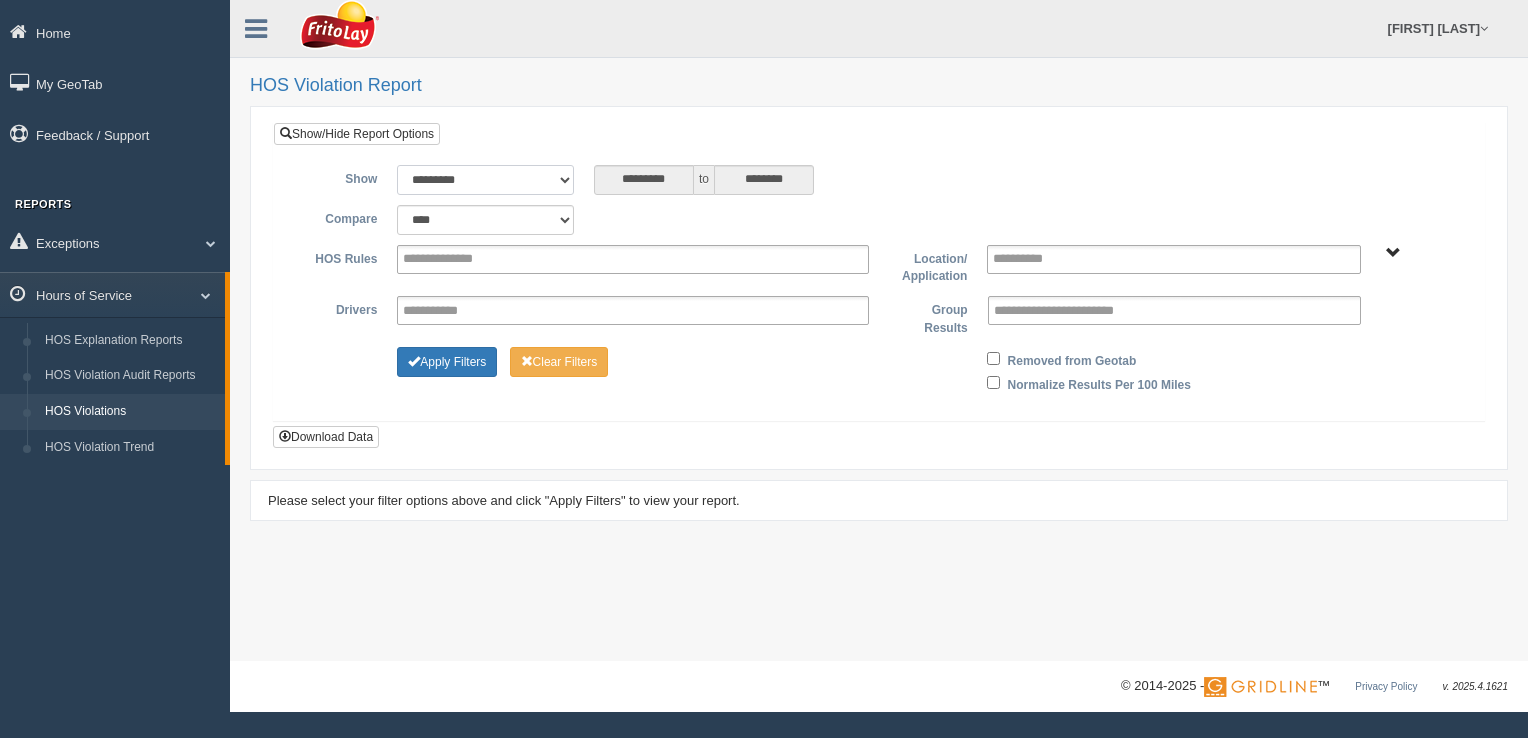 click on "**********" at bounding box center (485, 180) 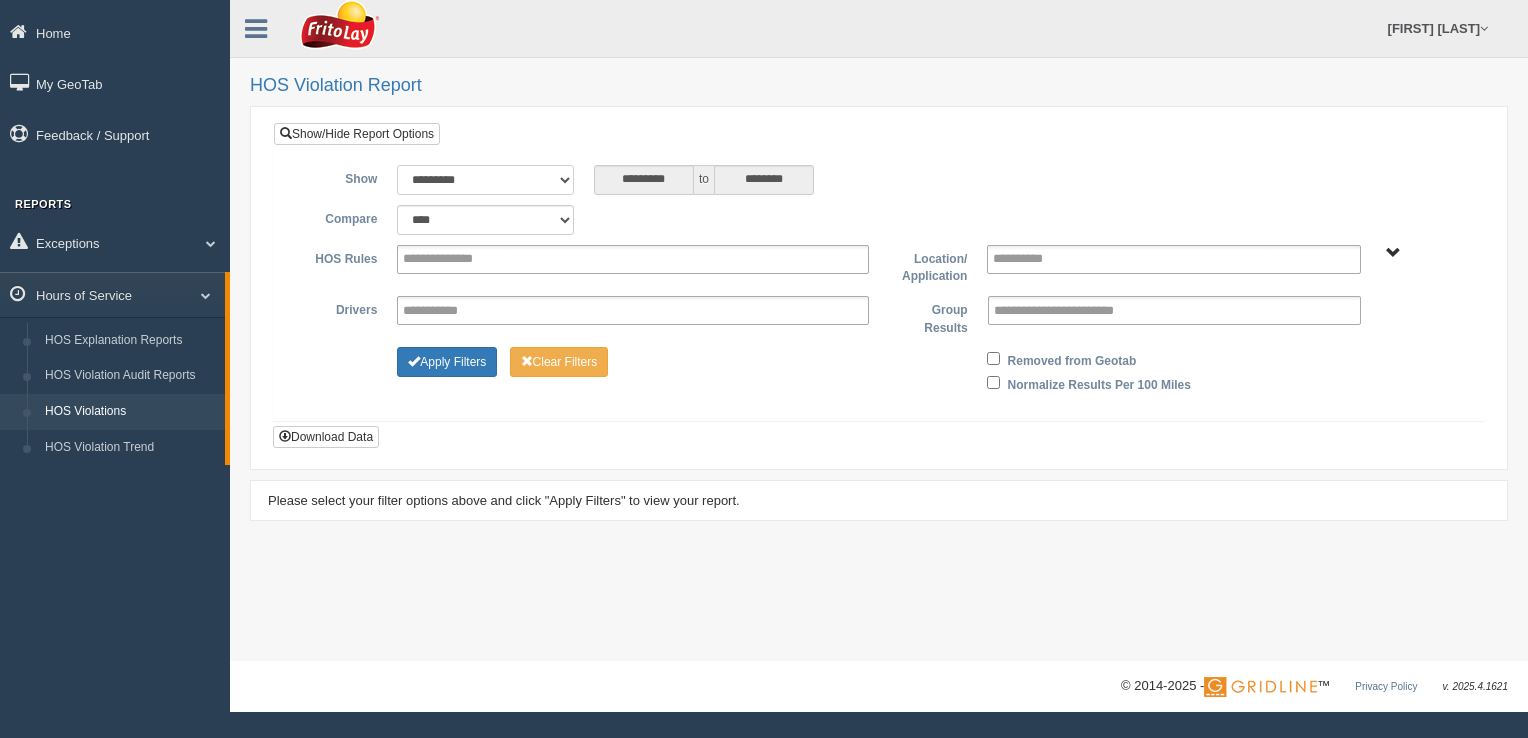 select on "******" 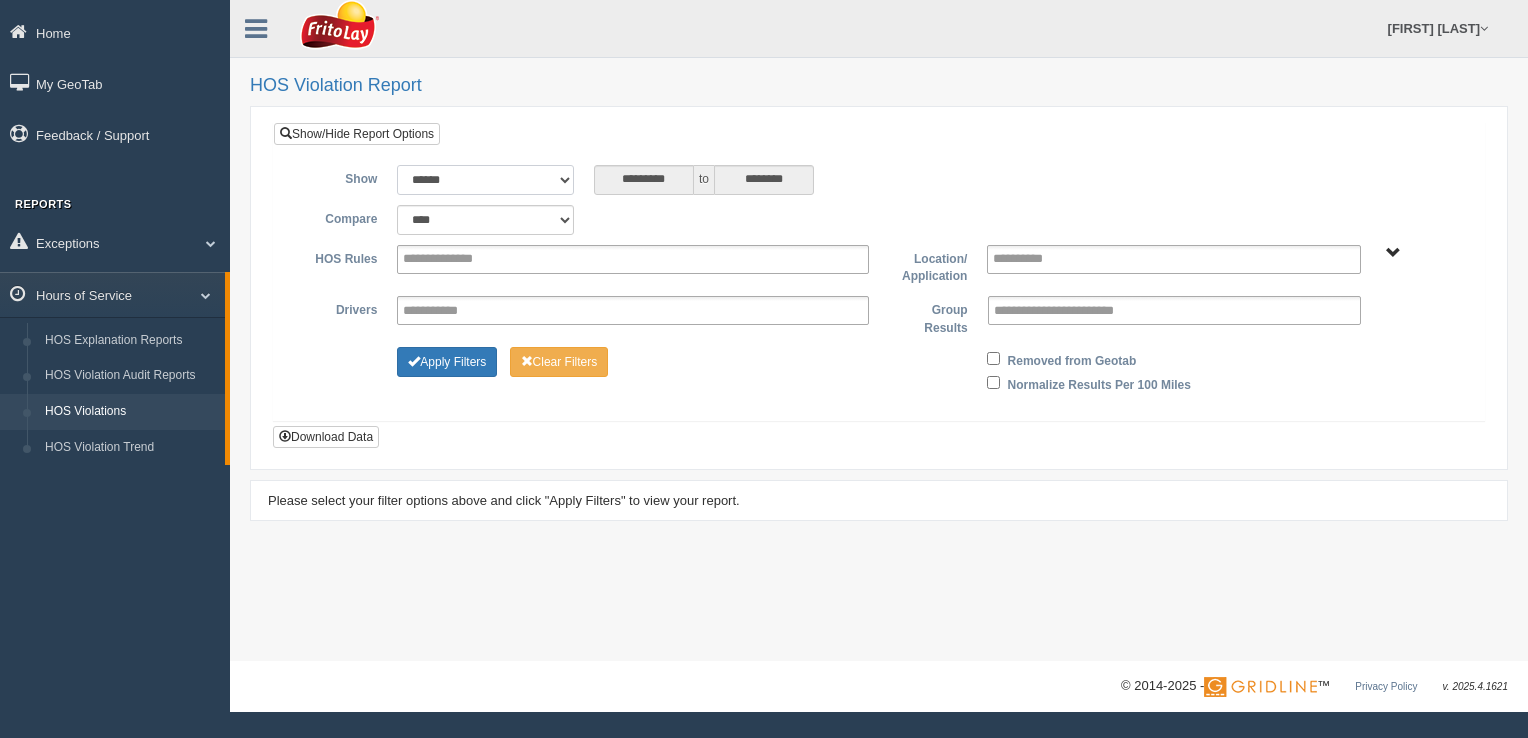 click on "**********" at bounding box center (485, 180) 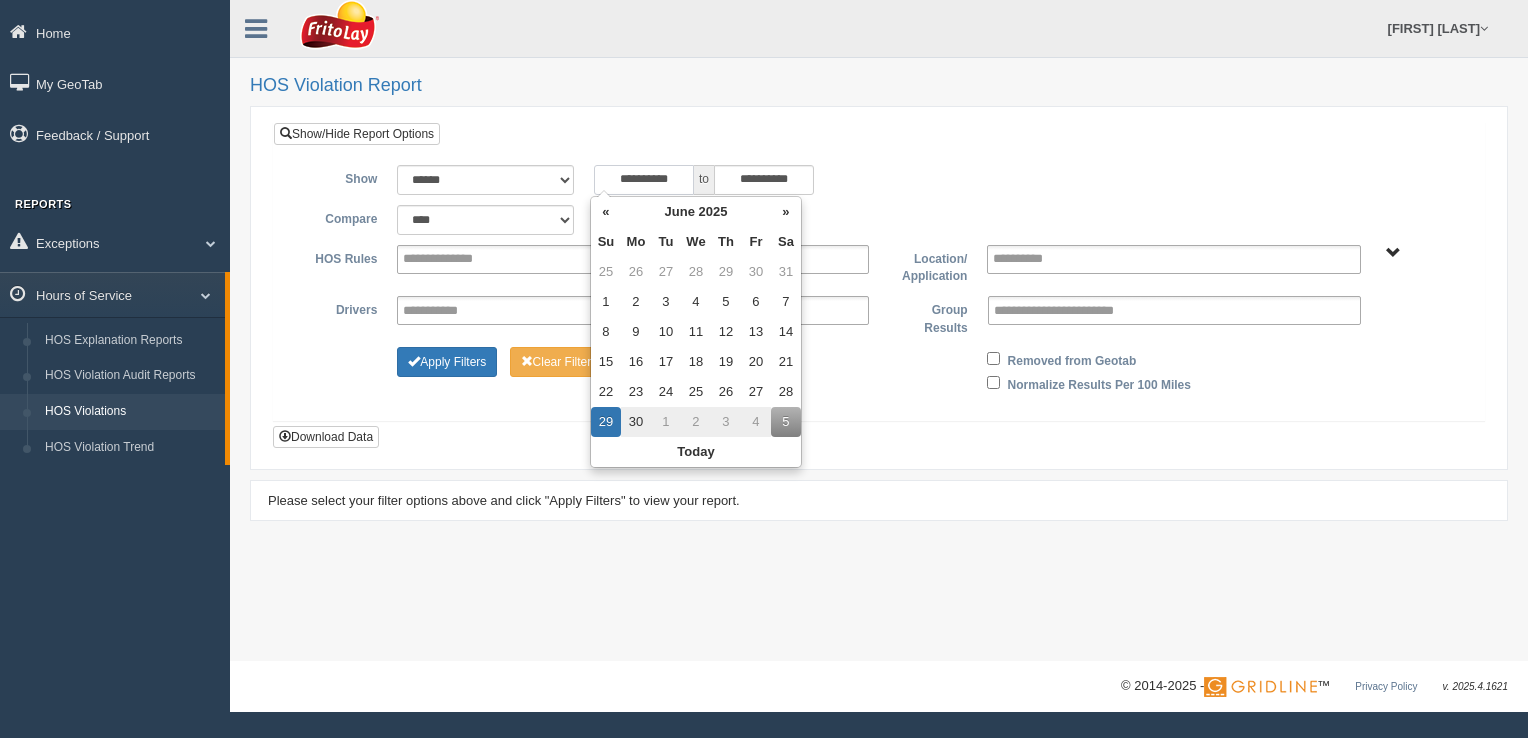 click on "**********" at bounding box center (644, 180) 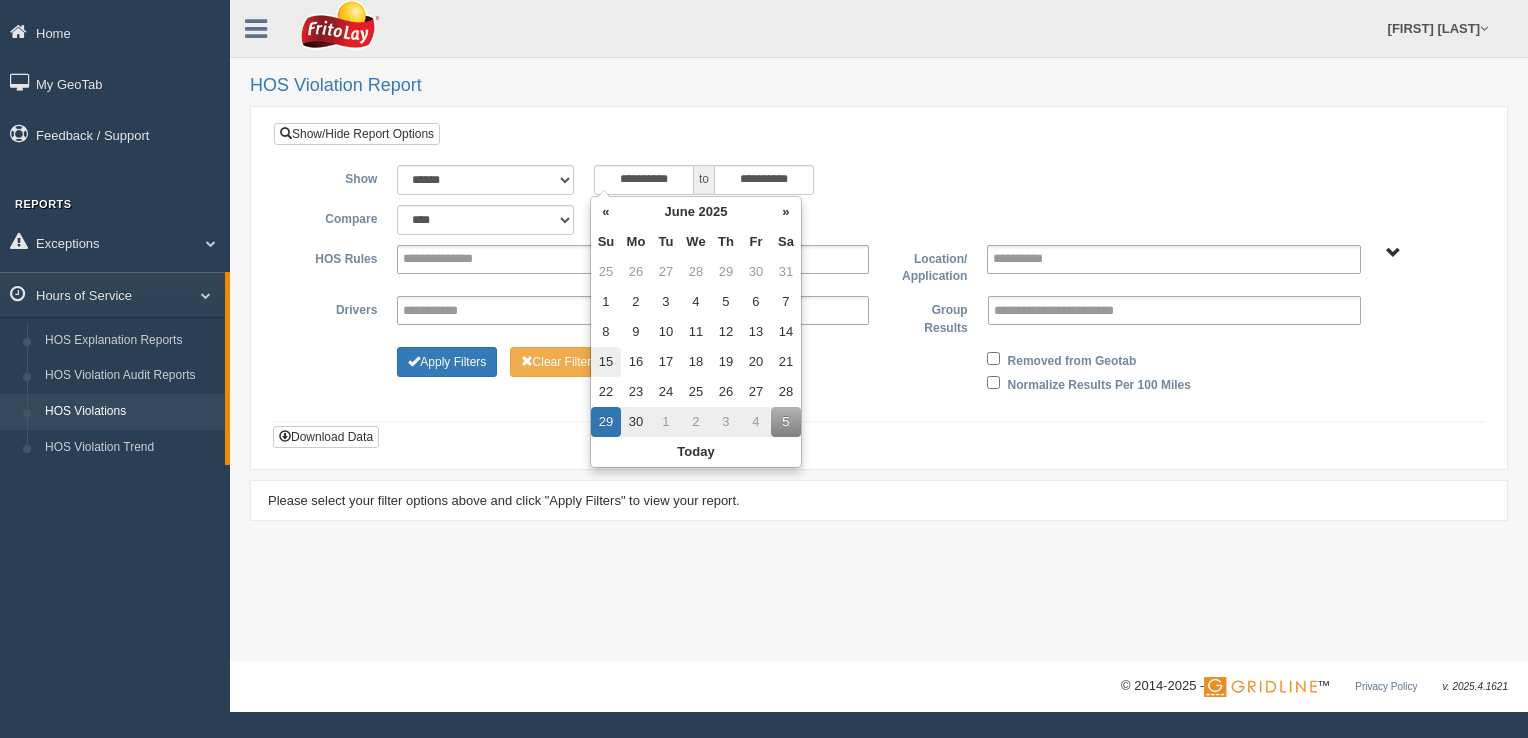 click on "15" at bounding box center [606, 362] 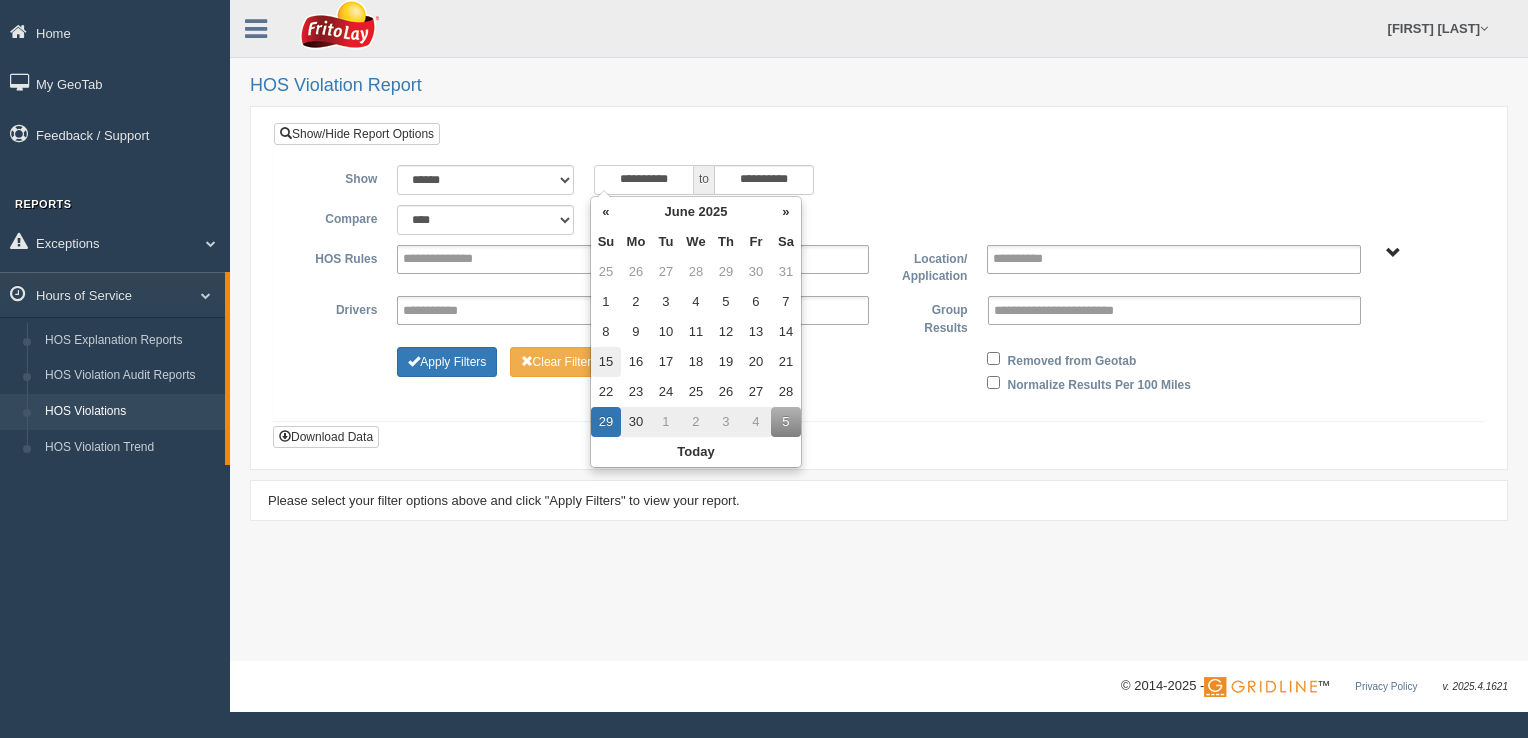 type on "**********" 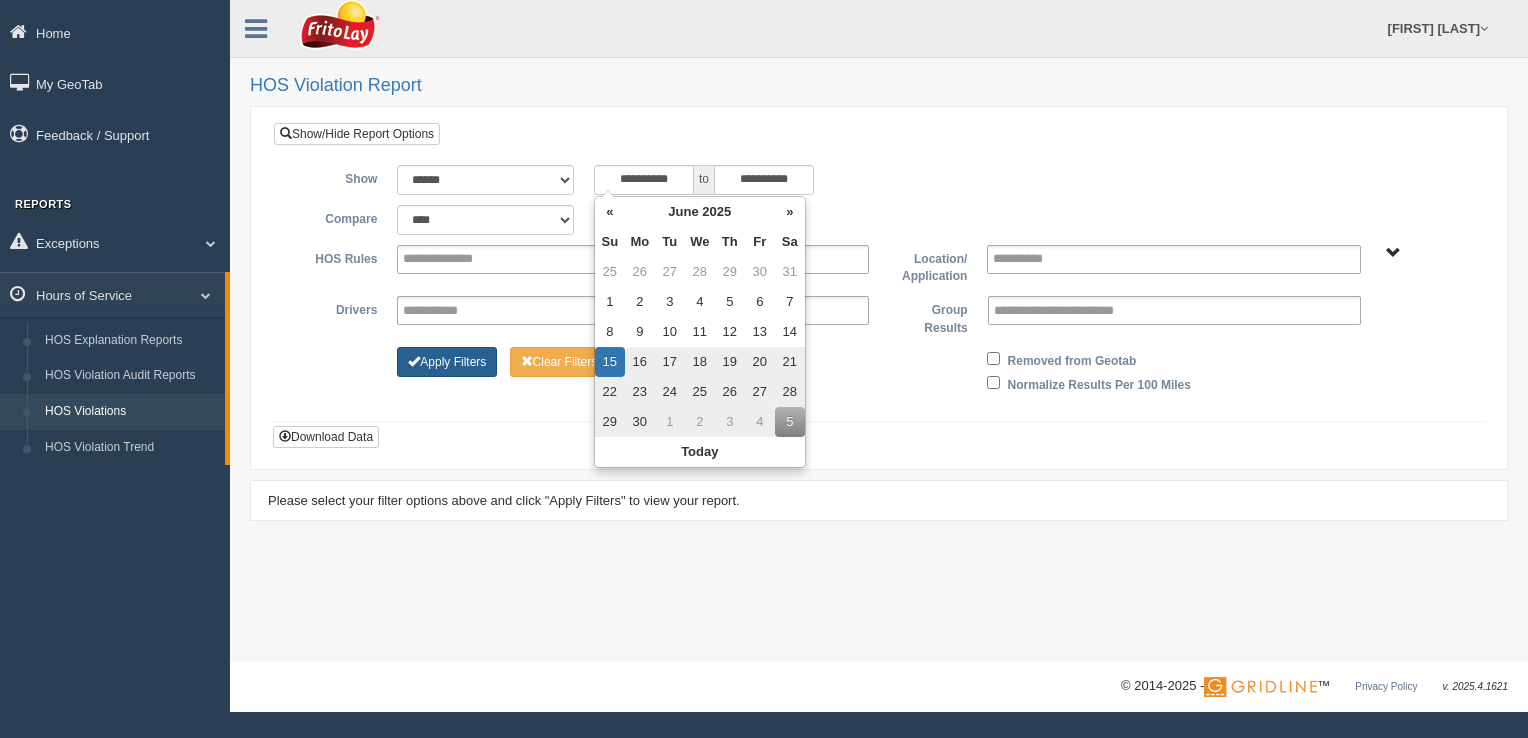 click on "Apply Filters" at bounding box center (447, 362) 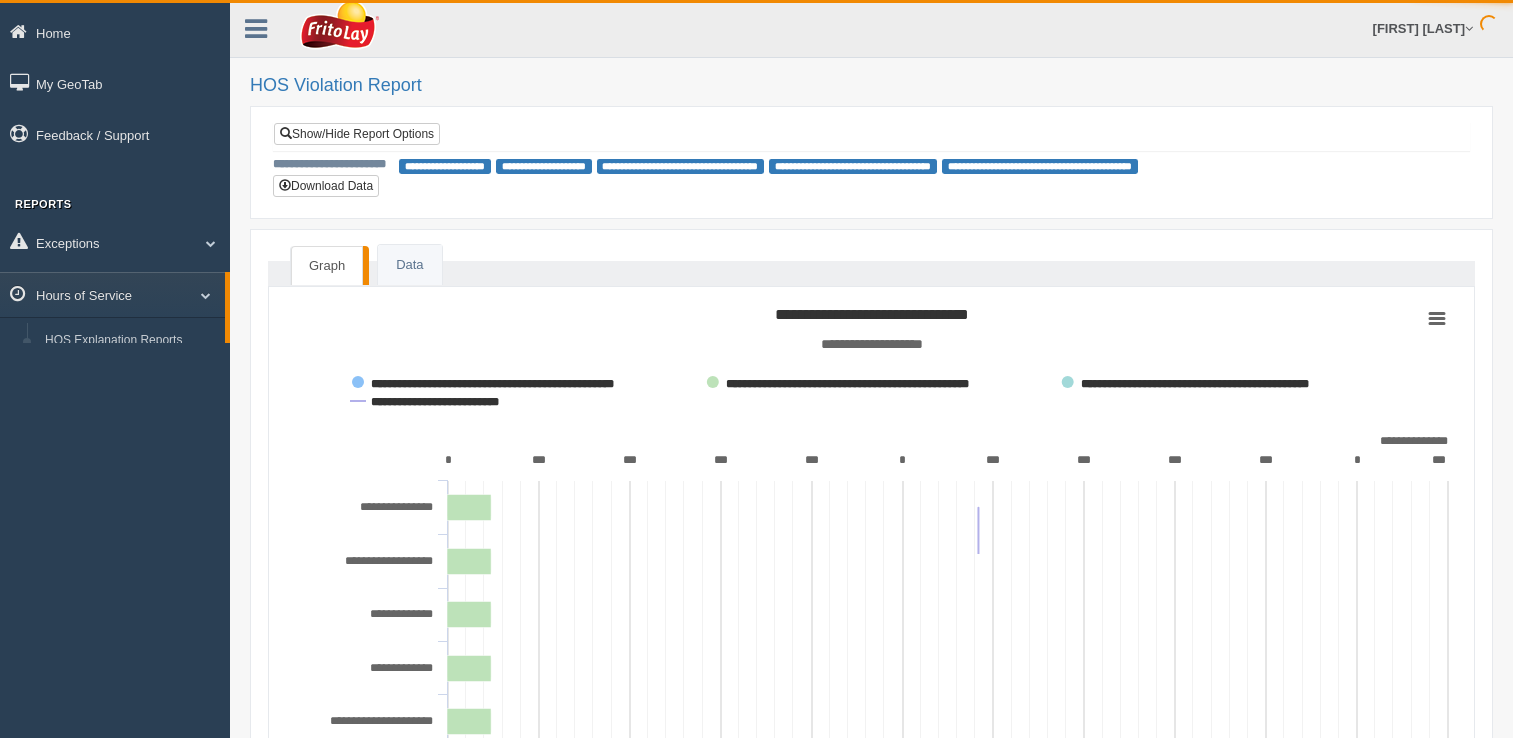 scroll, scrollTop: 0, scrollLeft: 0, axis: both 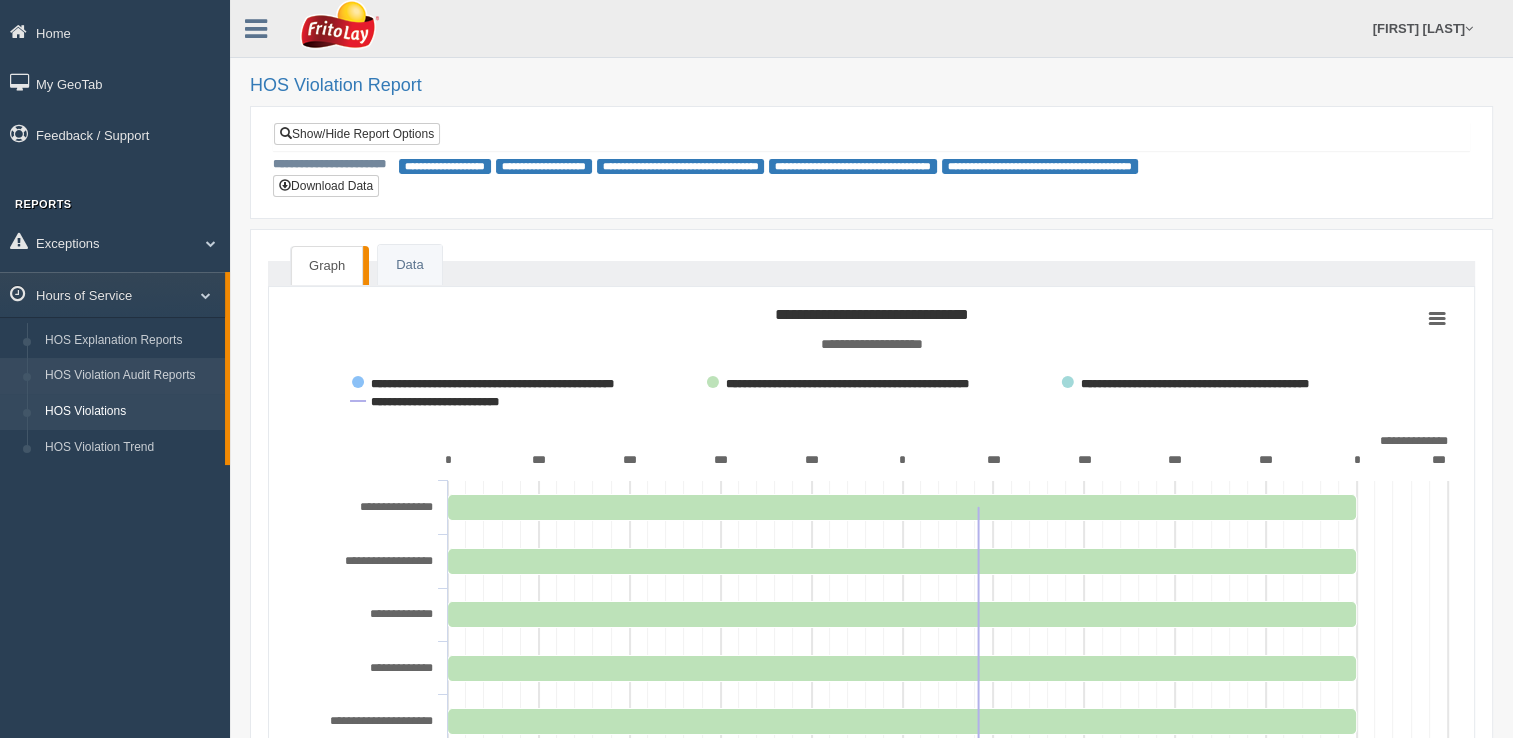 click on "HOS Violation Audit Reports" at bounding box center (130, 376) 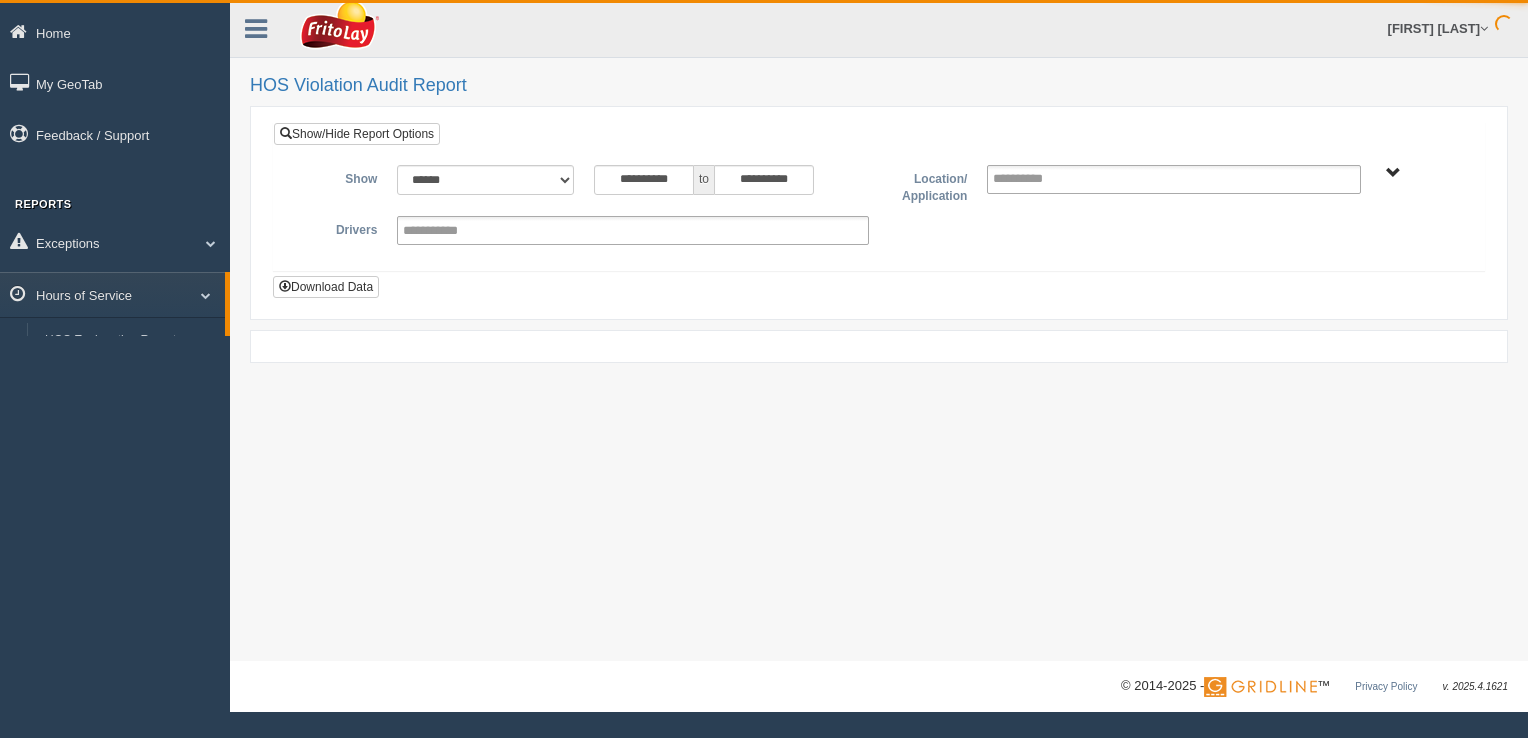 scroll, scrollTop: 0, scrollLeft: 0, axis: both 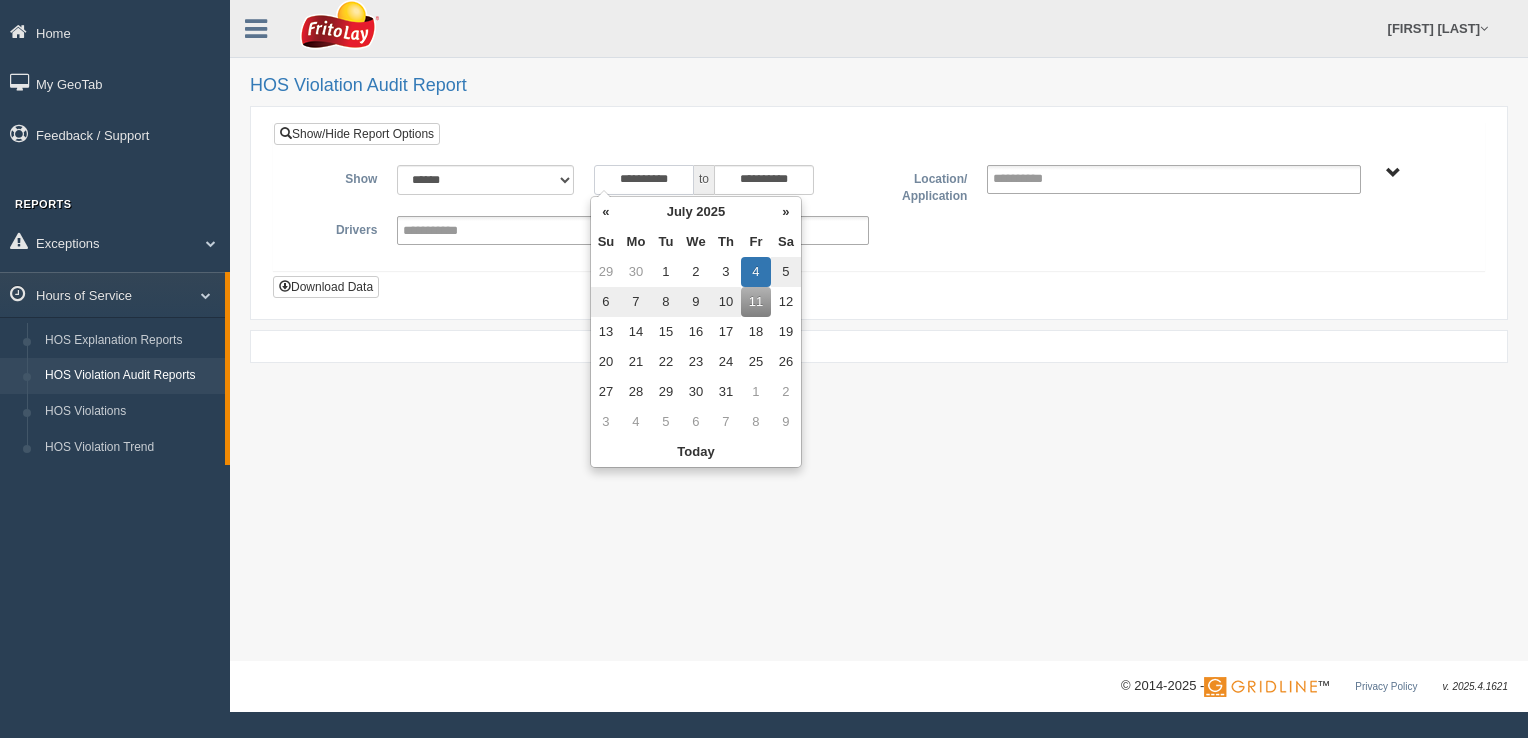 click on "**********" at bounding box center [644, 180] 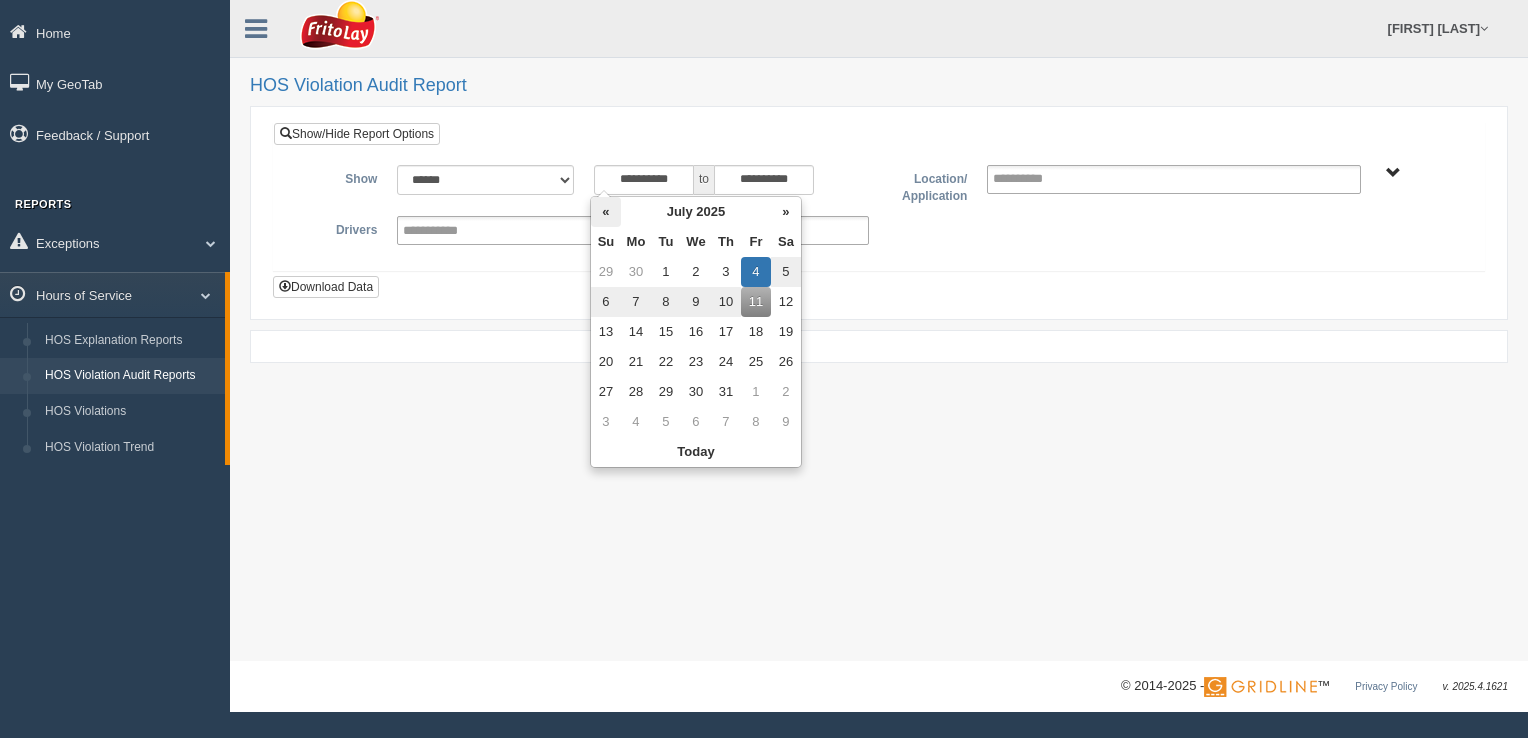 click on "«" at bounding box center (606, 212) 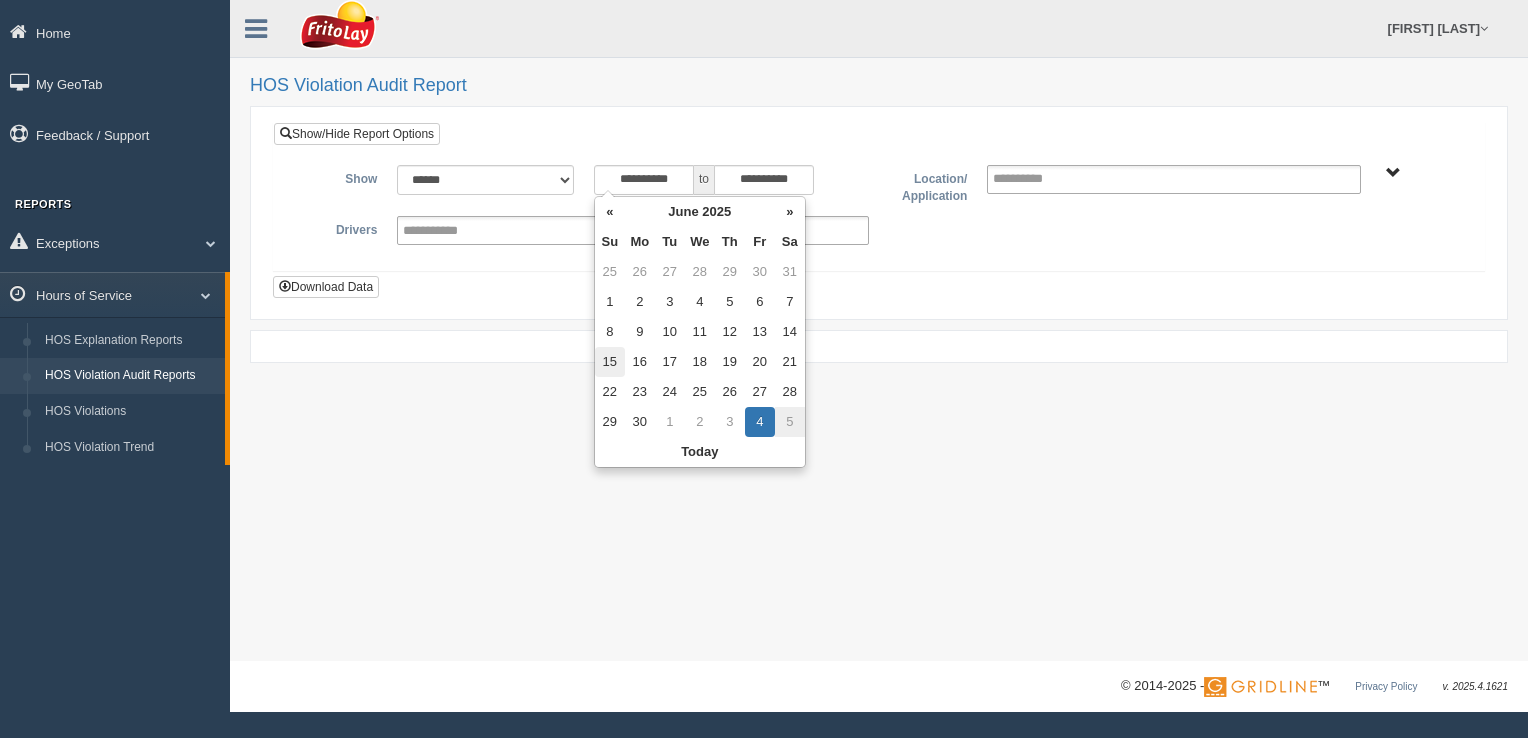 click on "15" at bounding box center (610, 362) 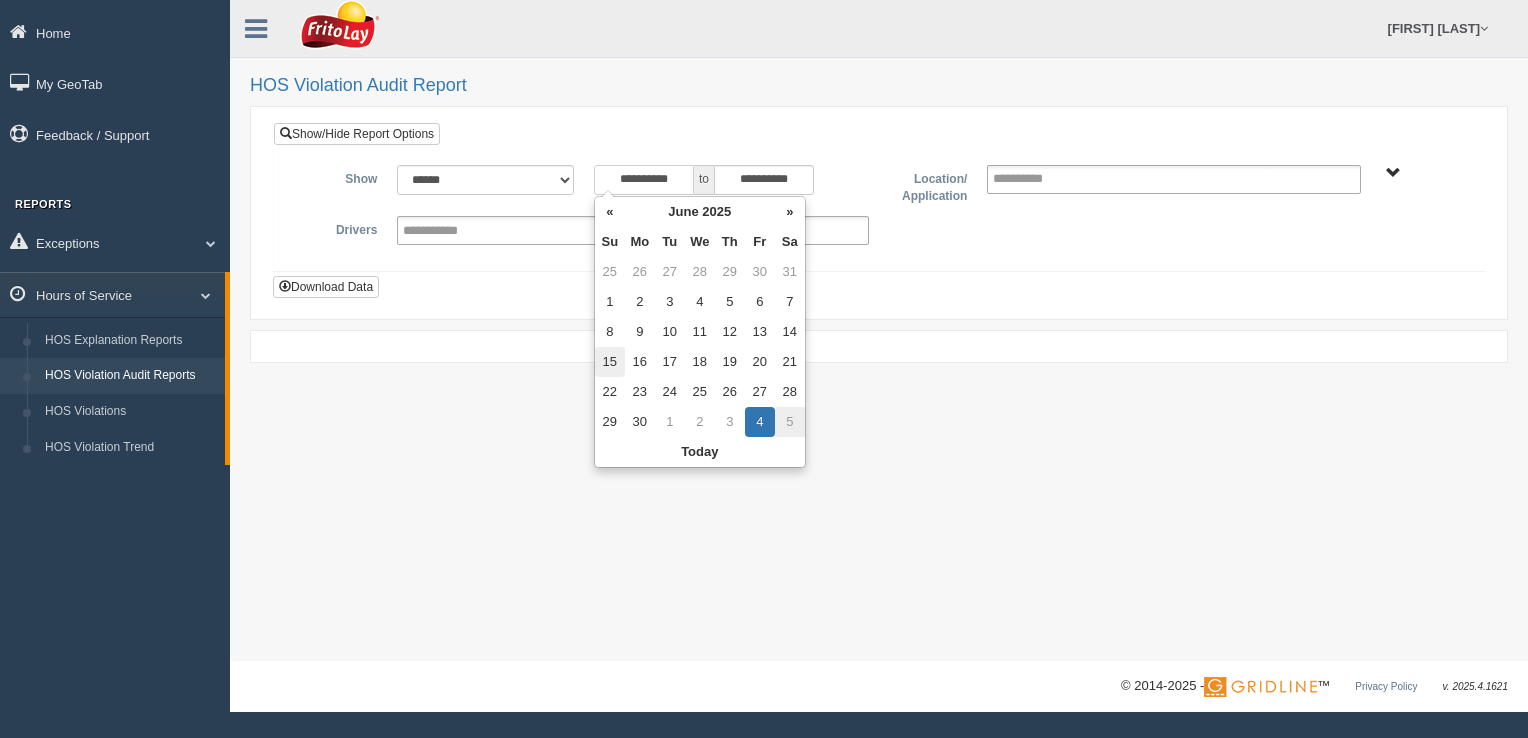 type on "**********" 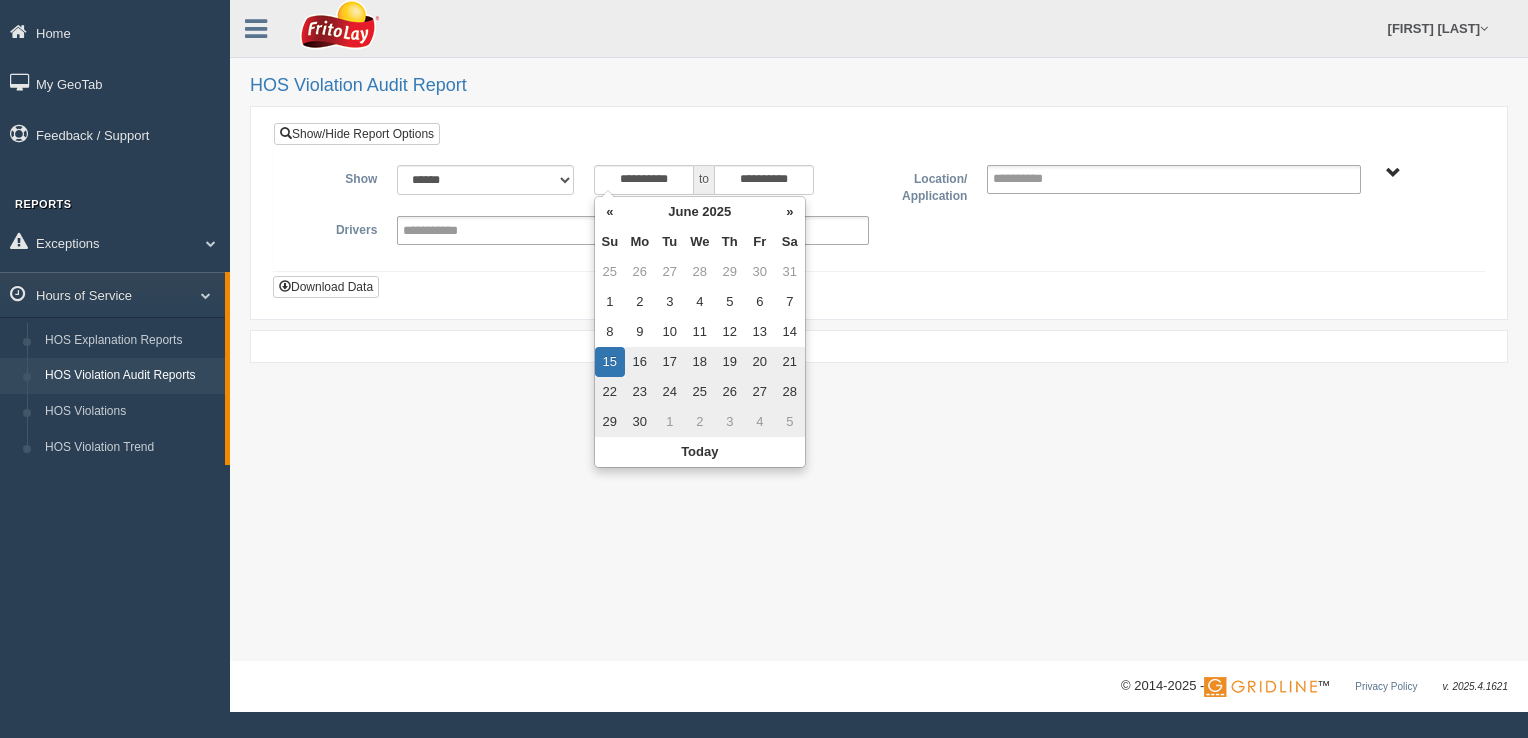 click on "**********" at bounding box center [879, 230] 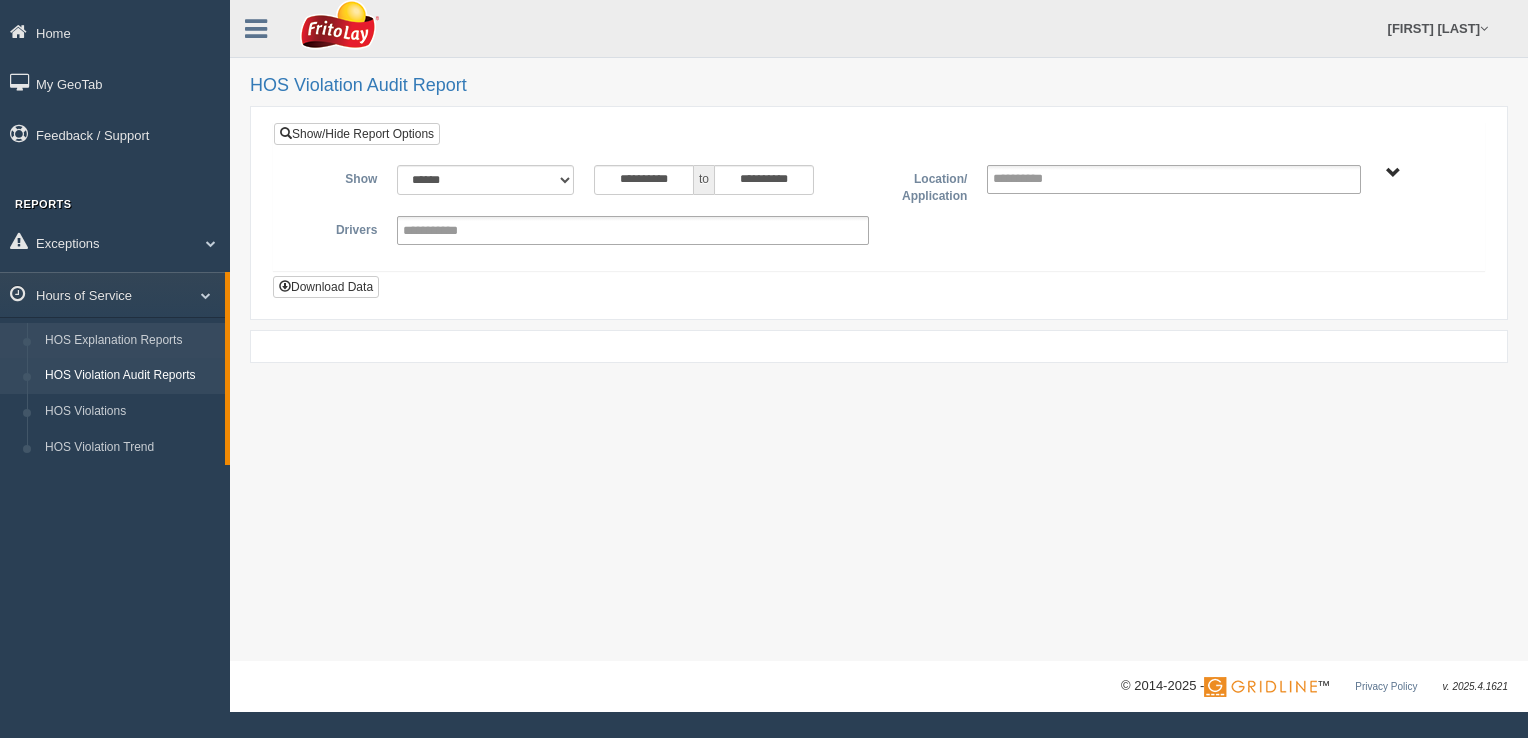 click on "HOS Explanation Reports" at bounding box center (130, 341) 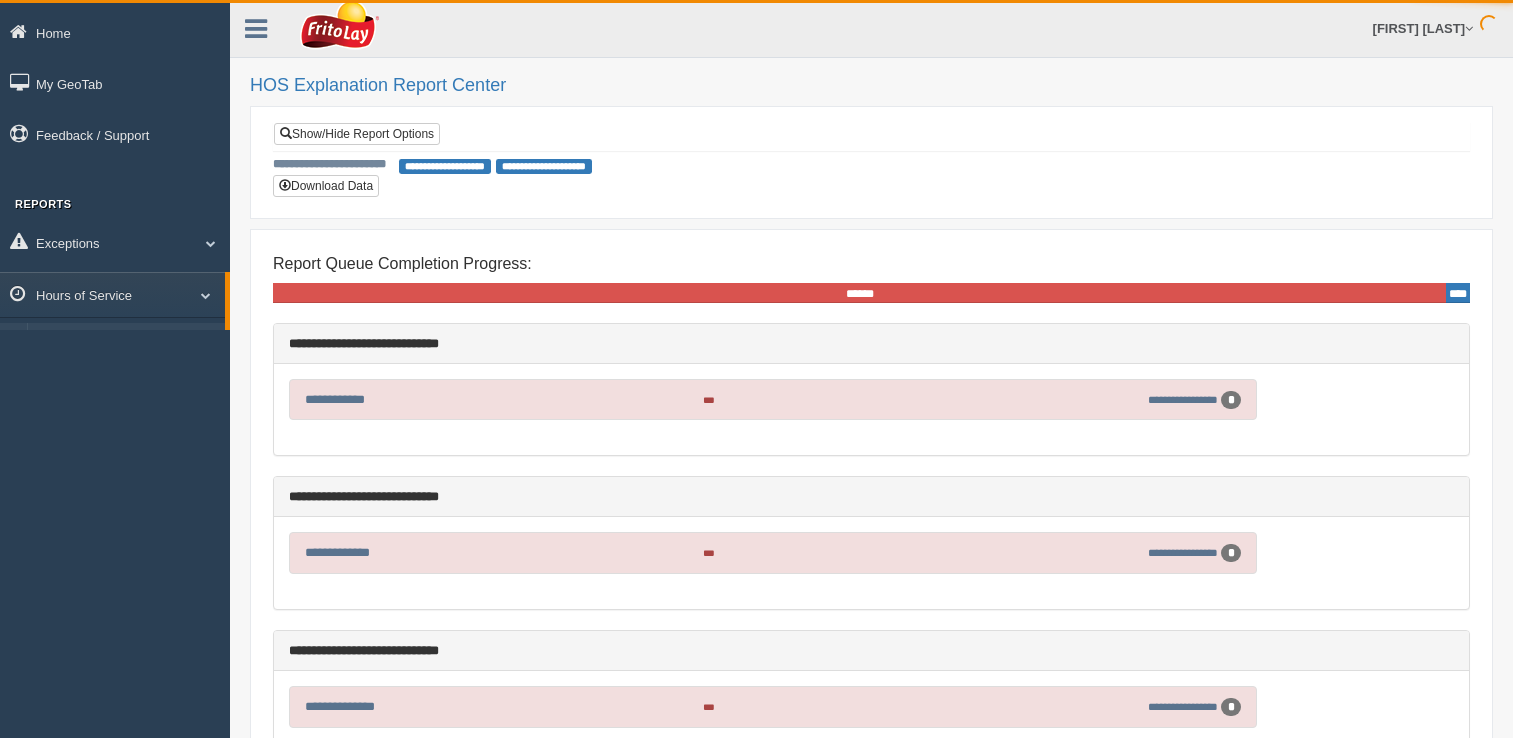 scroll, scrollTop: 0, scrollLeft: 0, axis: both 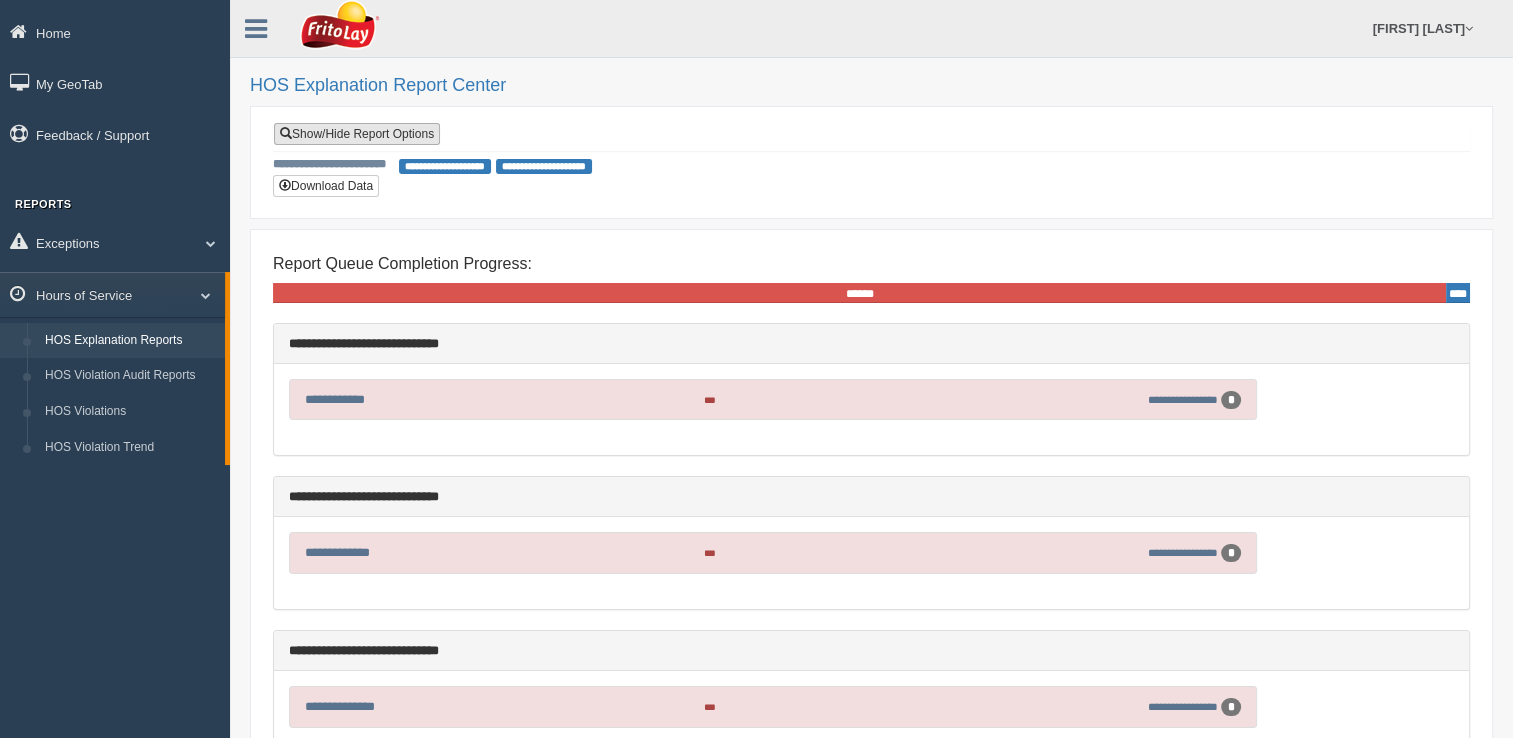 click on "Show/Hide Report Options" at bounding box center (357, 134) 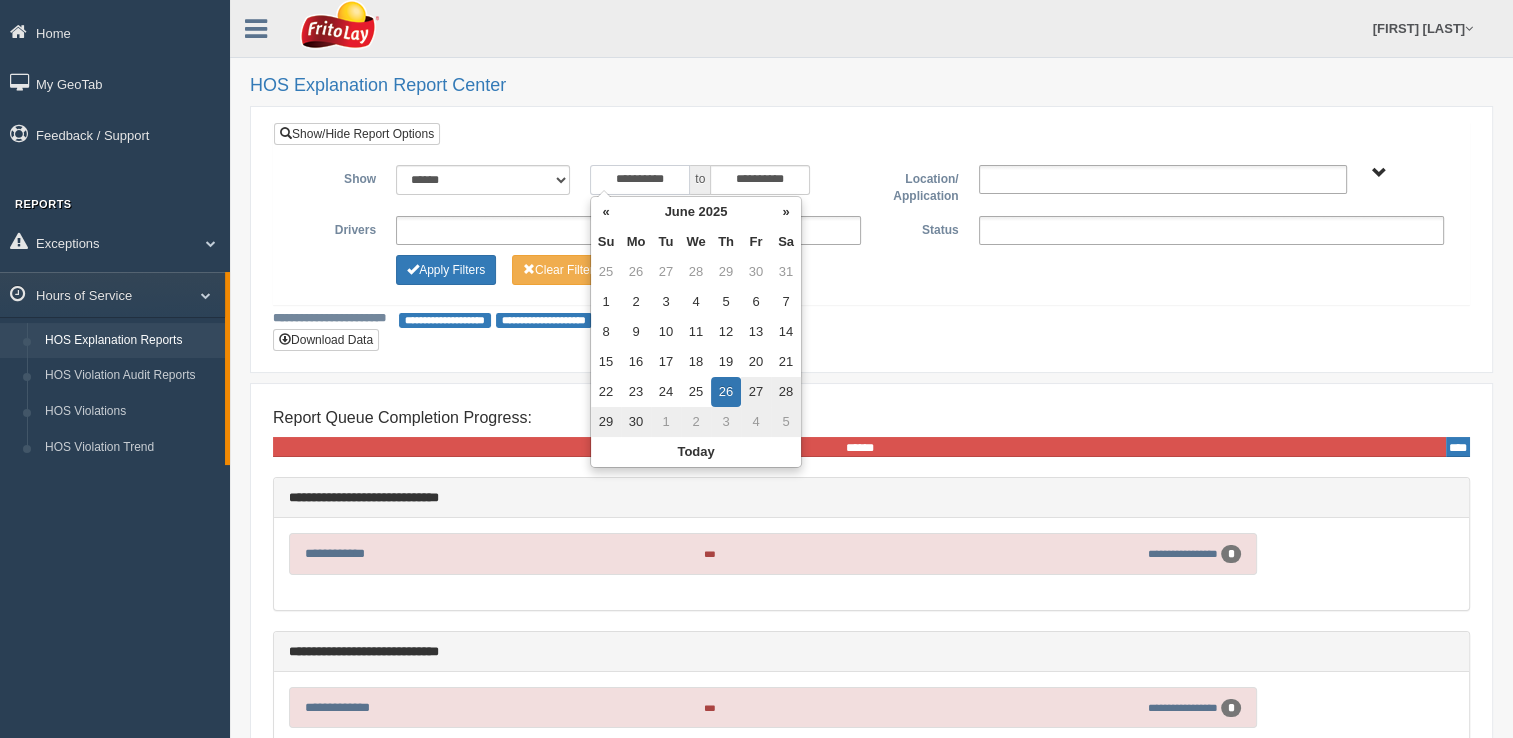 click on "**********" at bounding box center [640, 180] 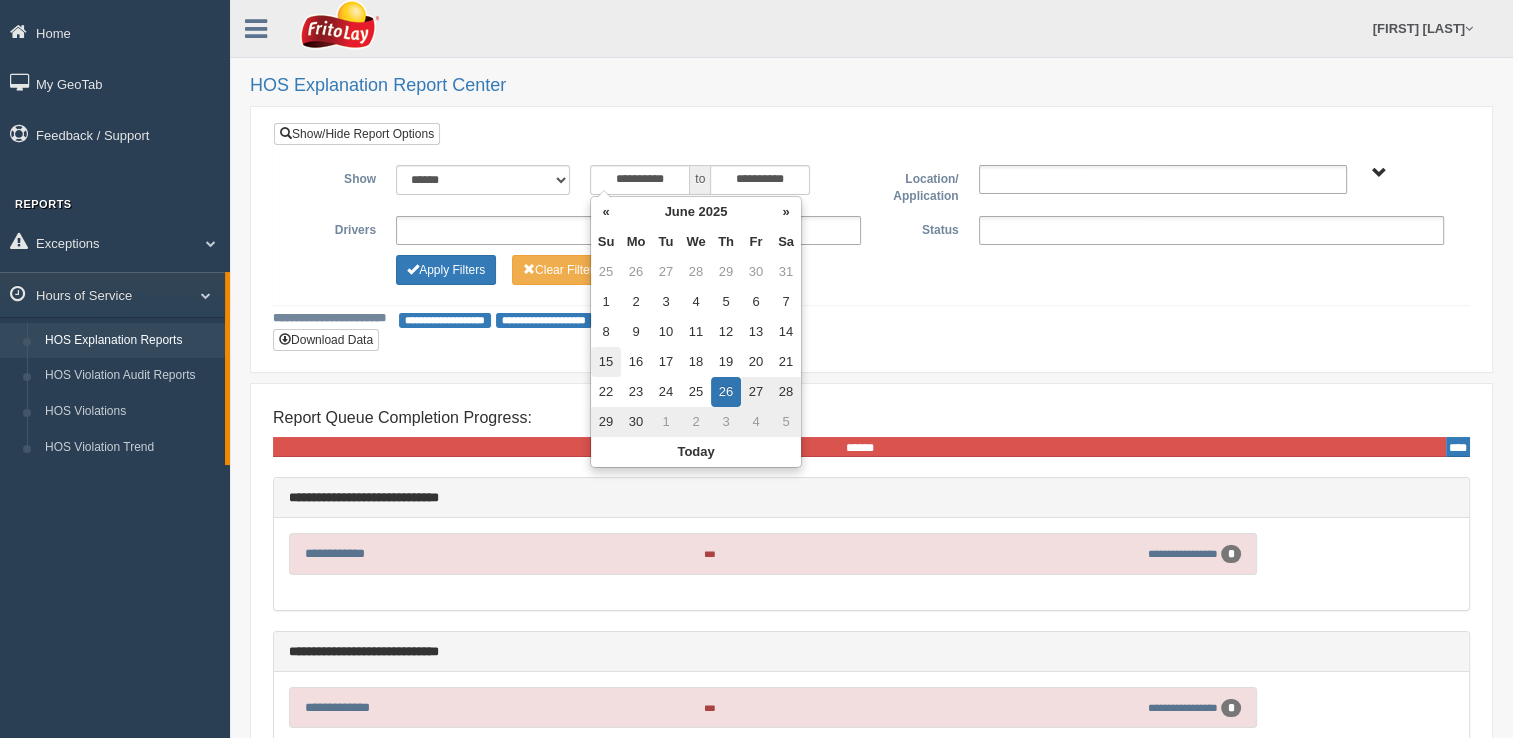 click on "15" at bounding box center [606, 362] 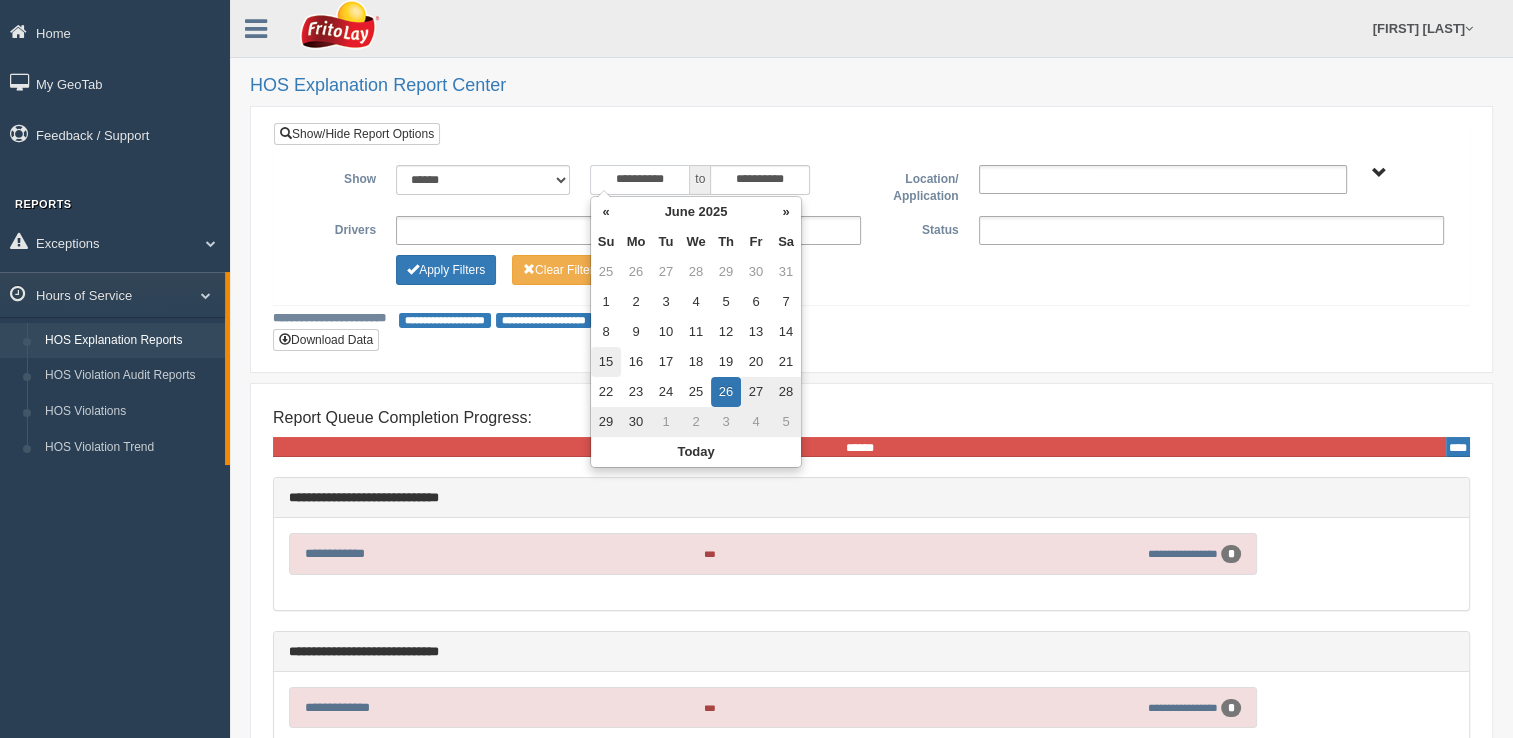 type on "**********" 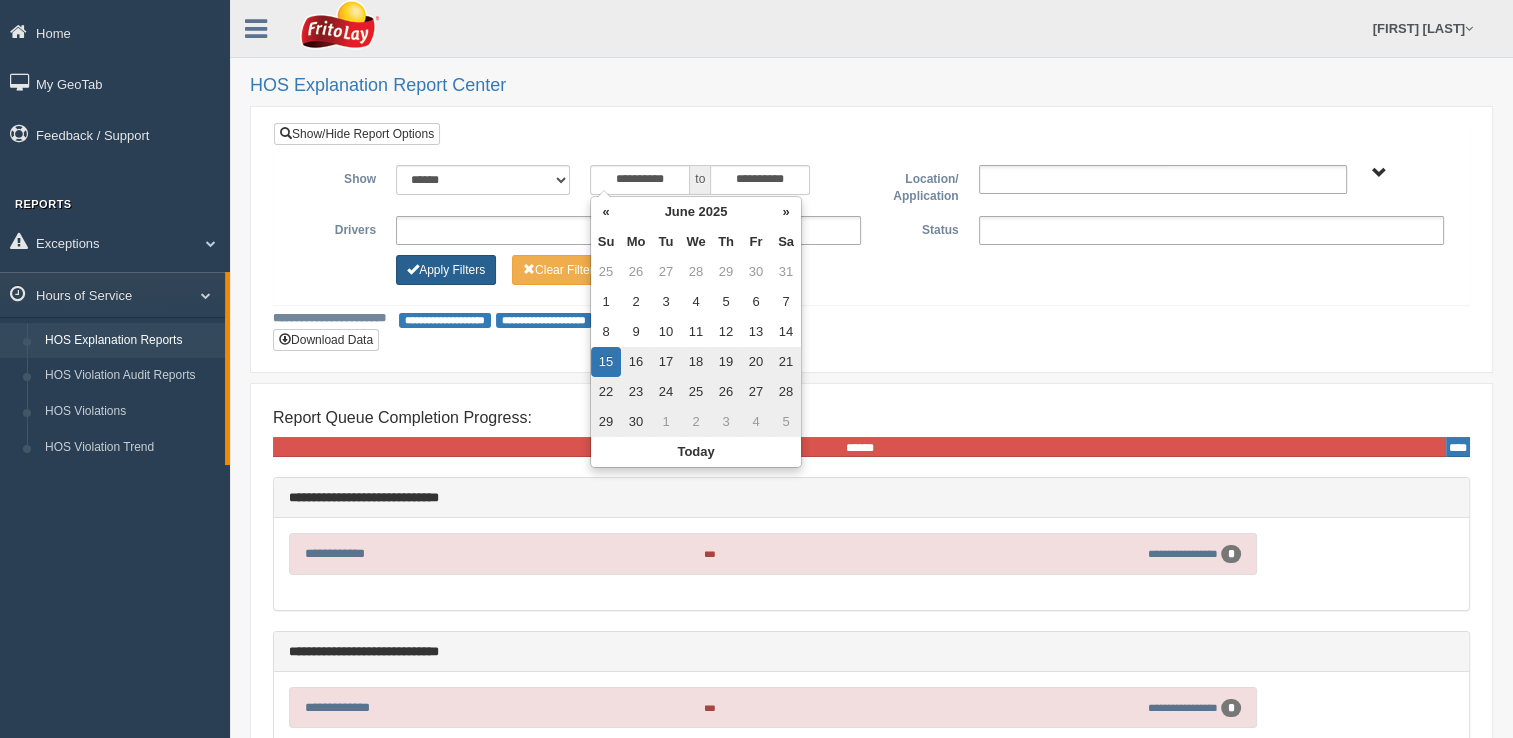 click on "Apply Filters" at bounding box center (446, 270) 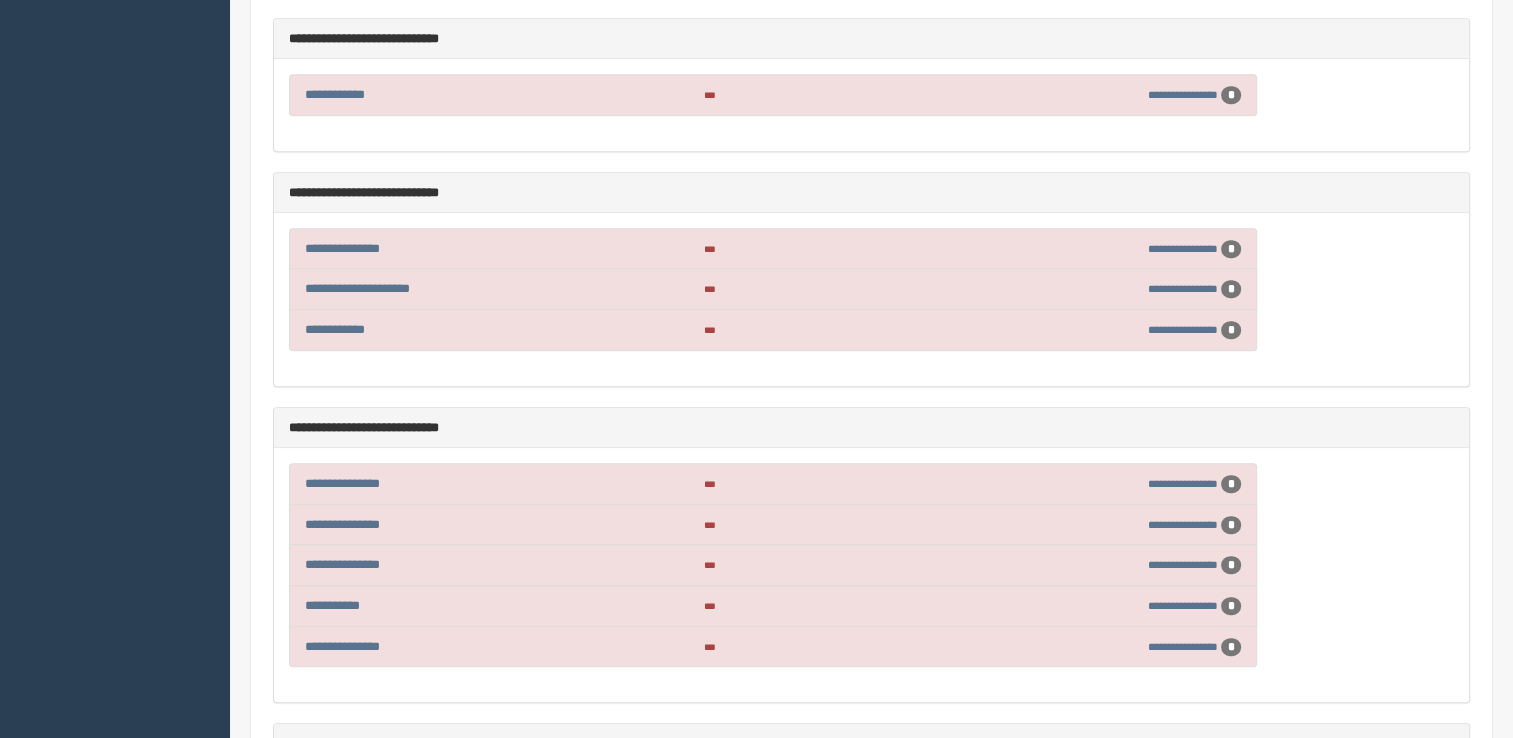 scroll, scrollTop: 900, scrollLeft: 0, axis: vertical 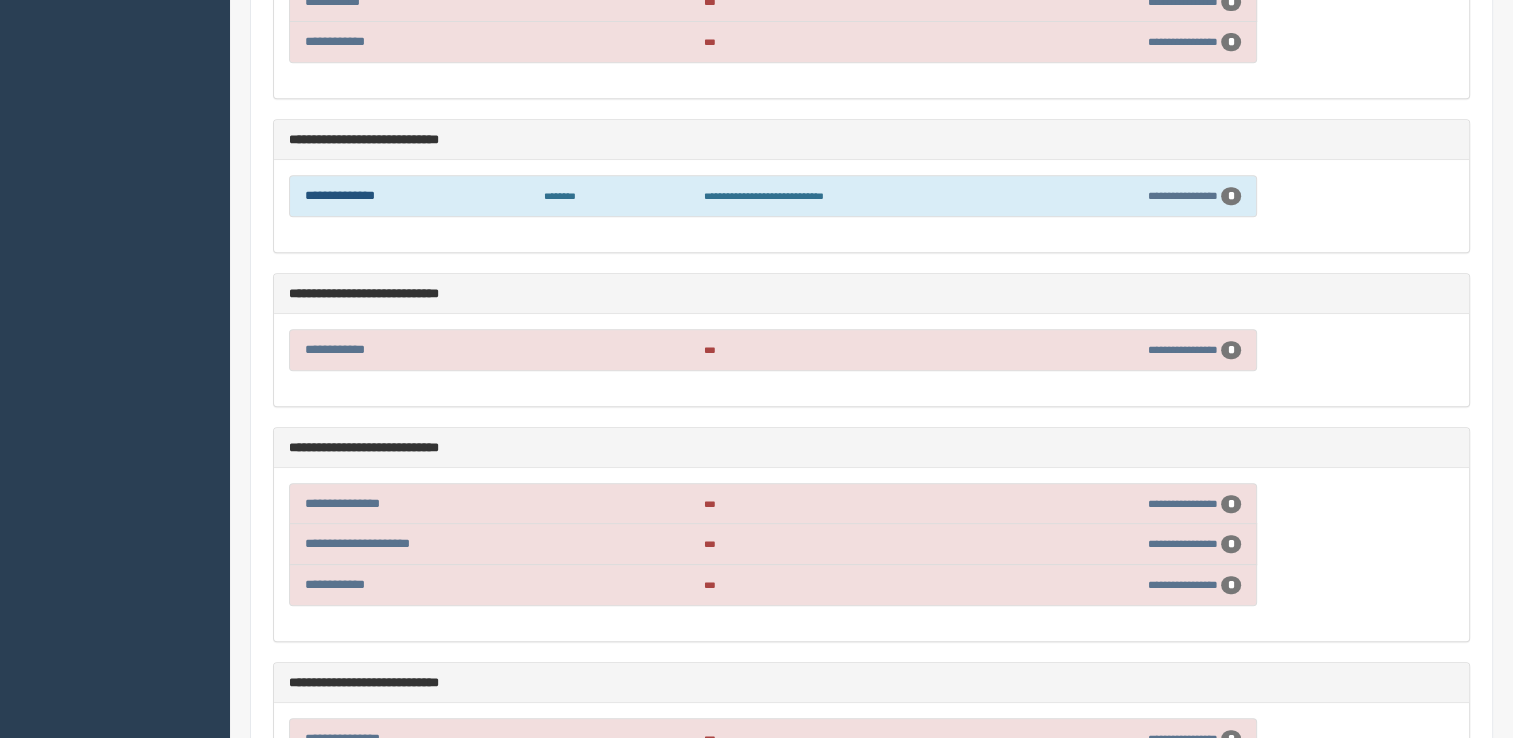 click on "**********" at bounding box center (340, 195) 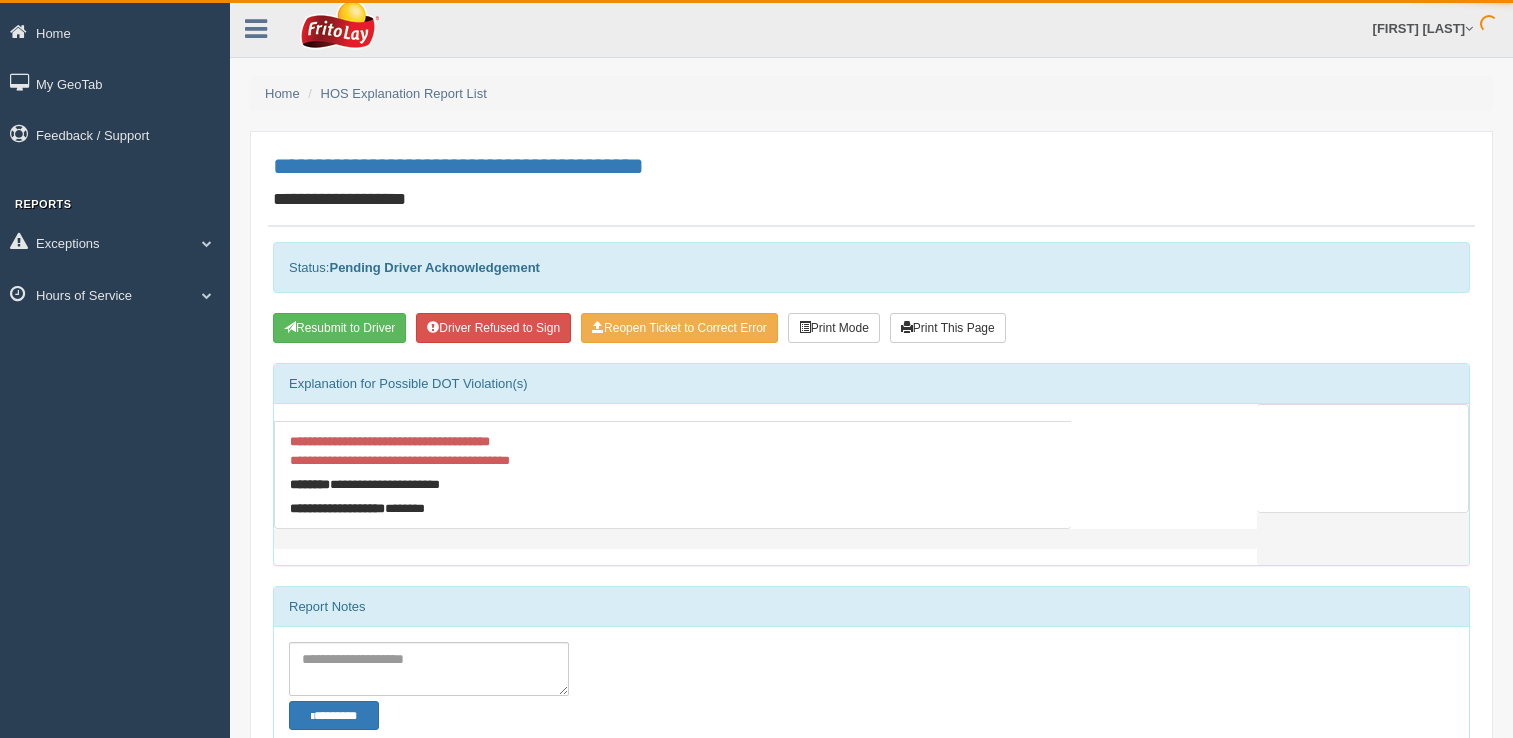 scroll, scrollTop: 0, scrollLeft: 0, axis: both 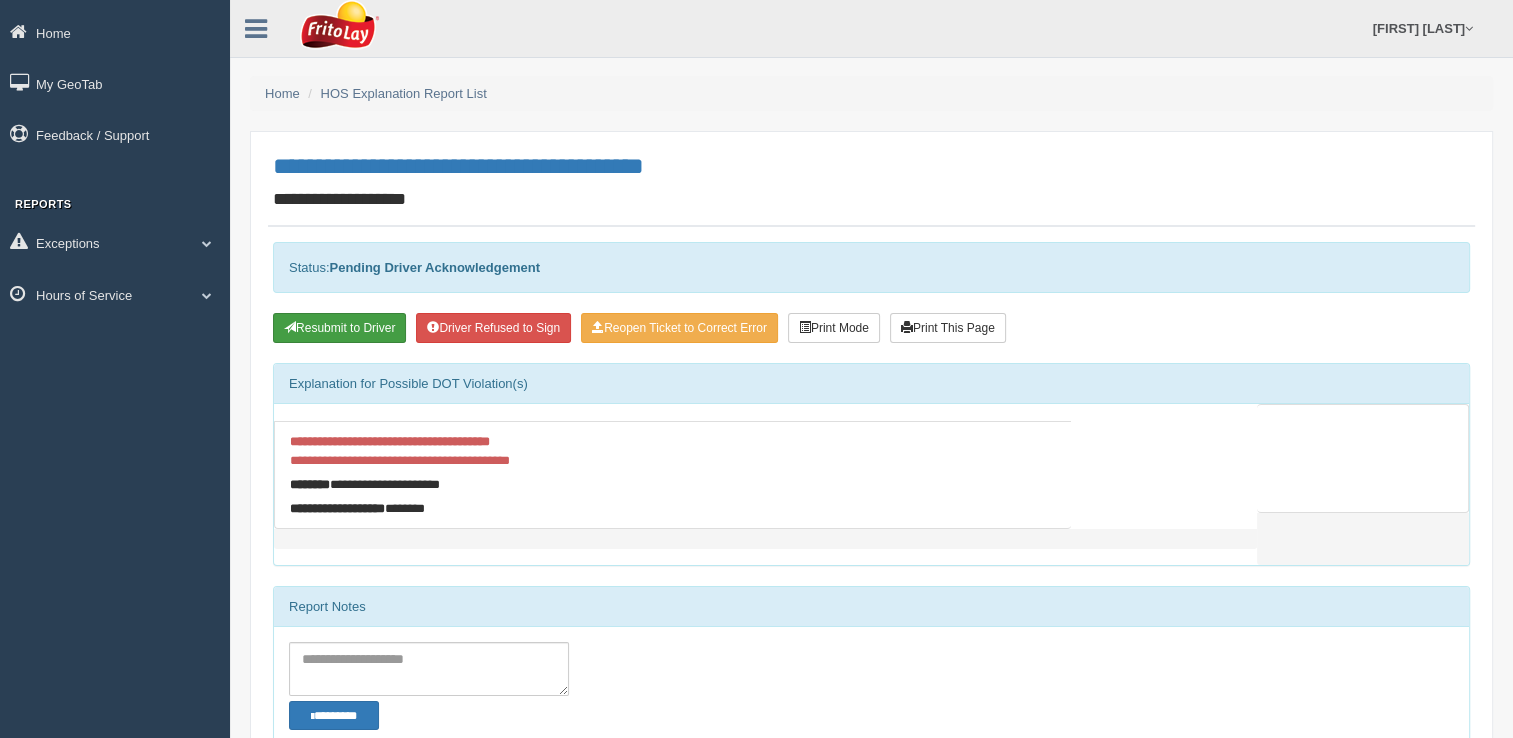click on "Resubmit to Driver" at bounding box center (339, 328) 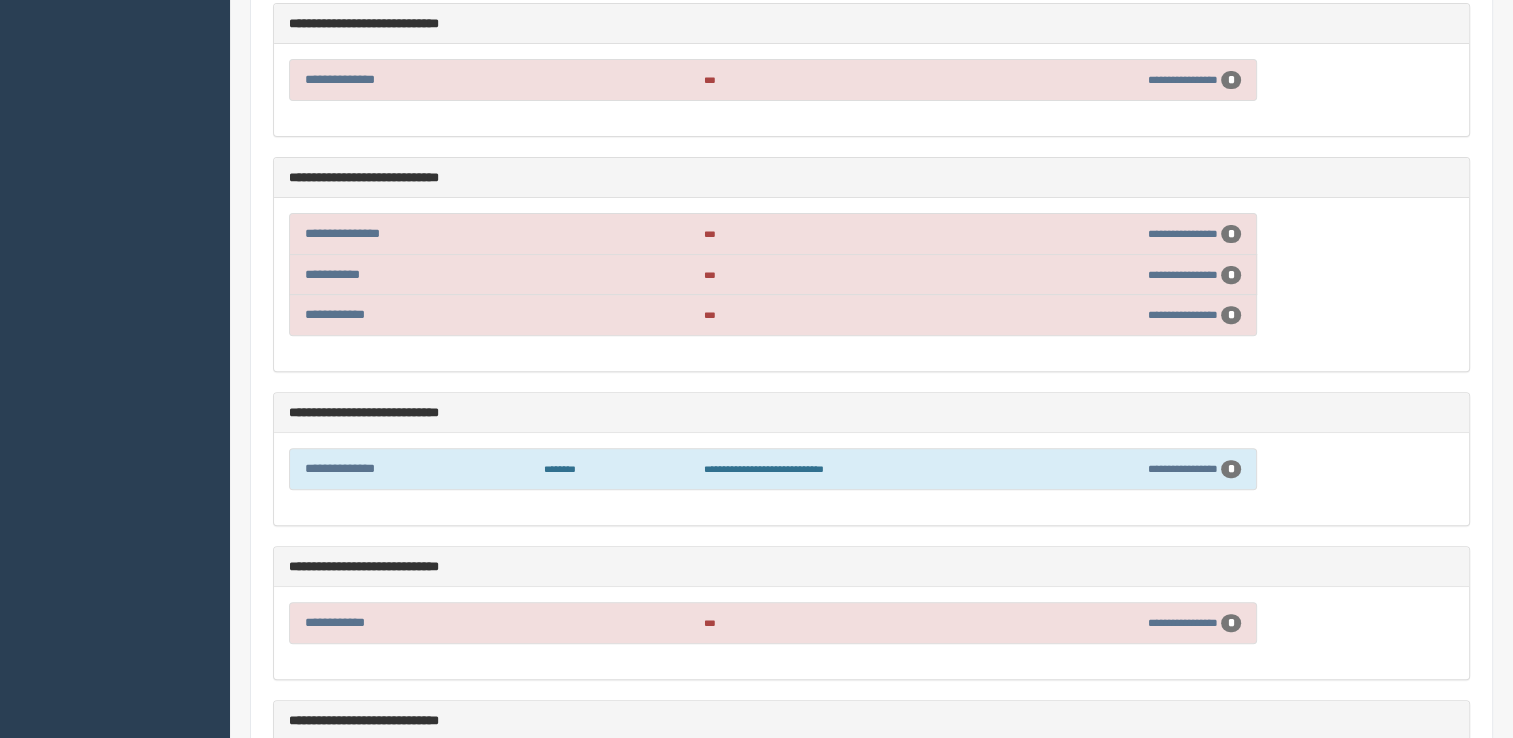 scroll, scrollTop: 800, scrollLeft: 0, axis: vertical 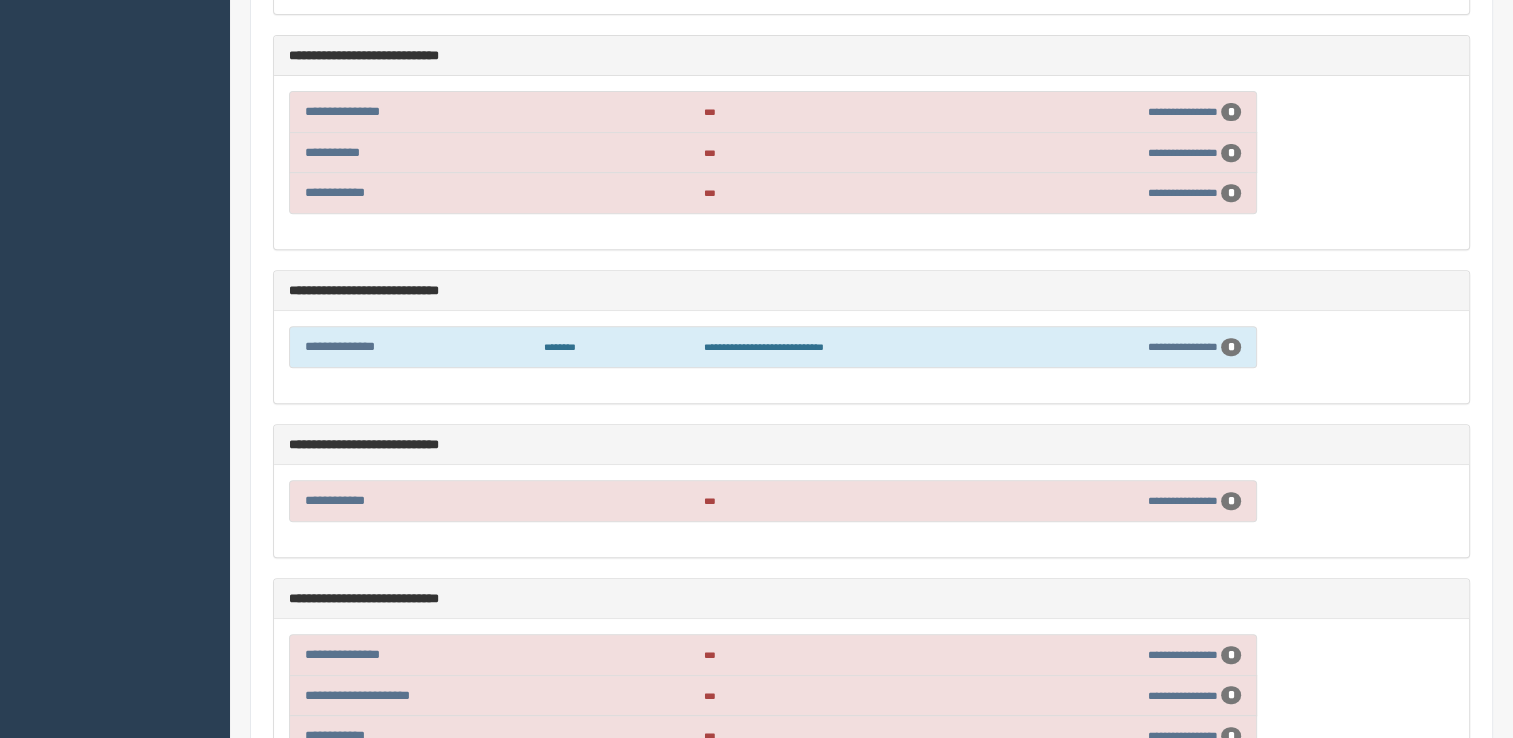 click on "**********" at bounding box center [414, 346] 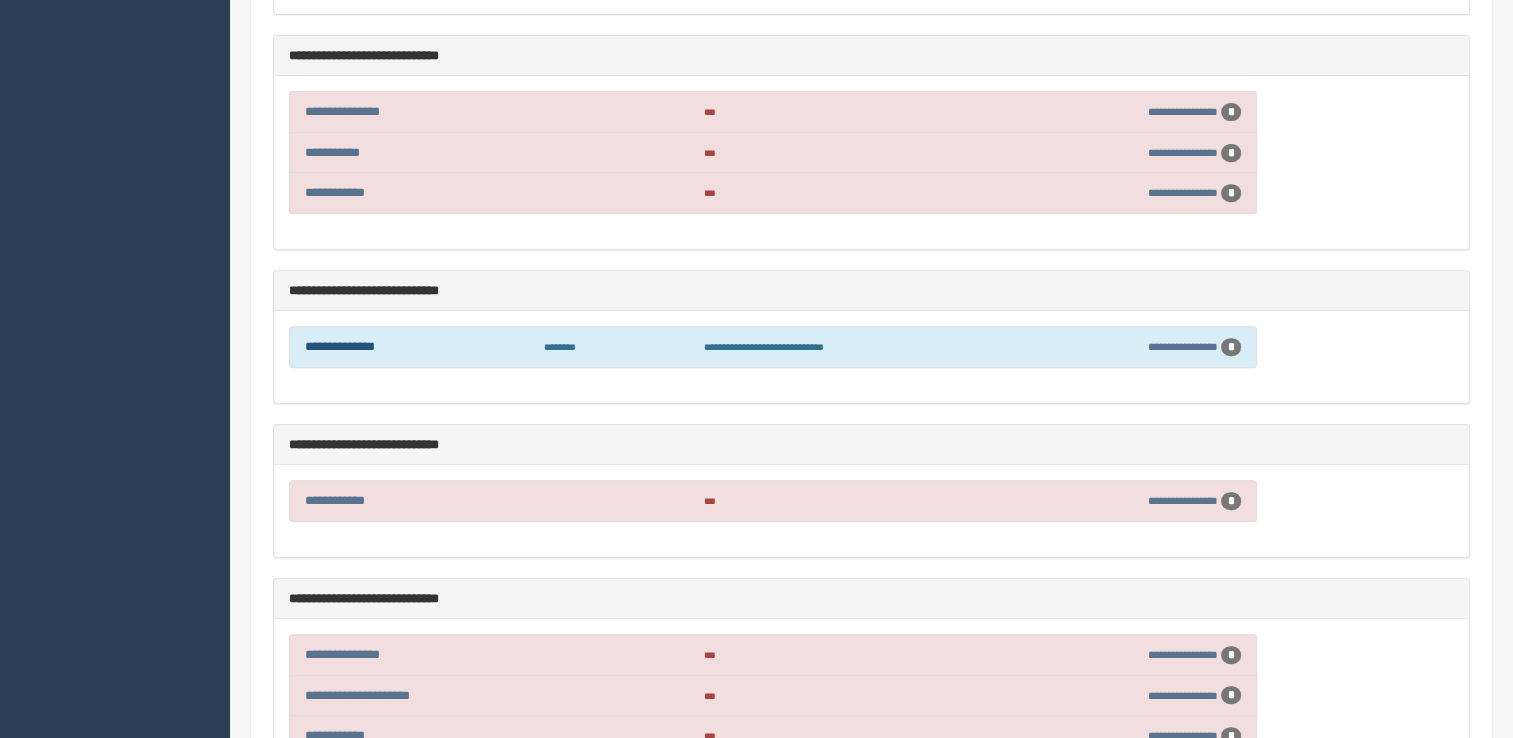 click on "**********" at bounding box center [340, 346] 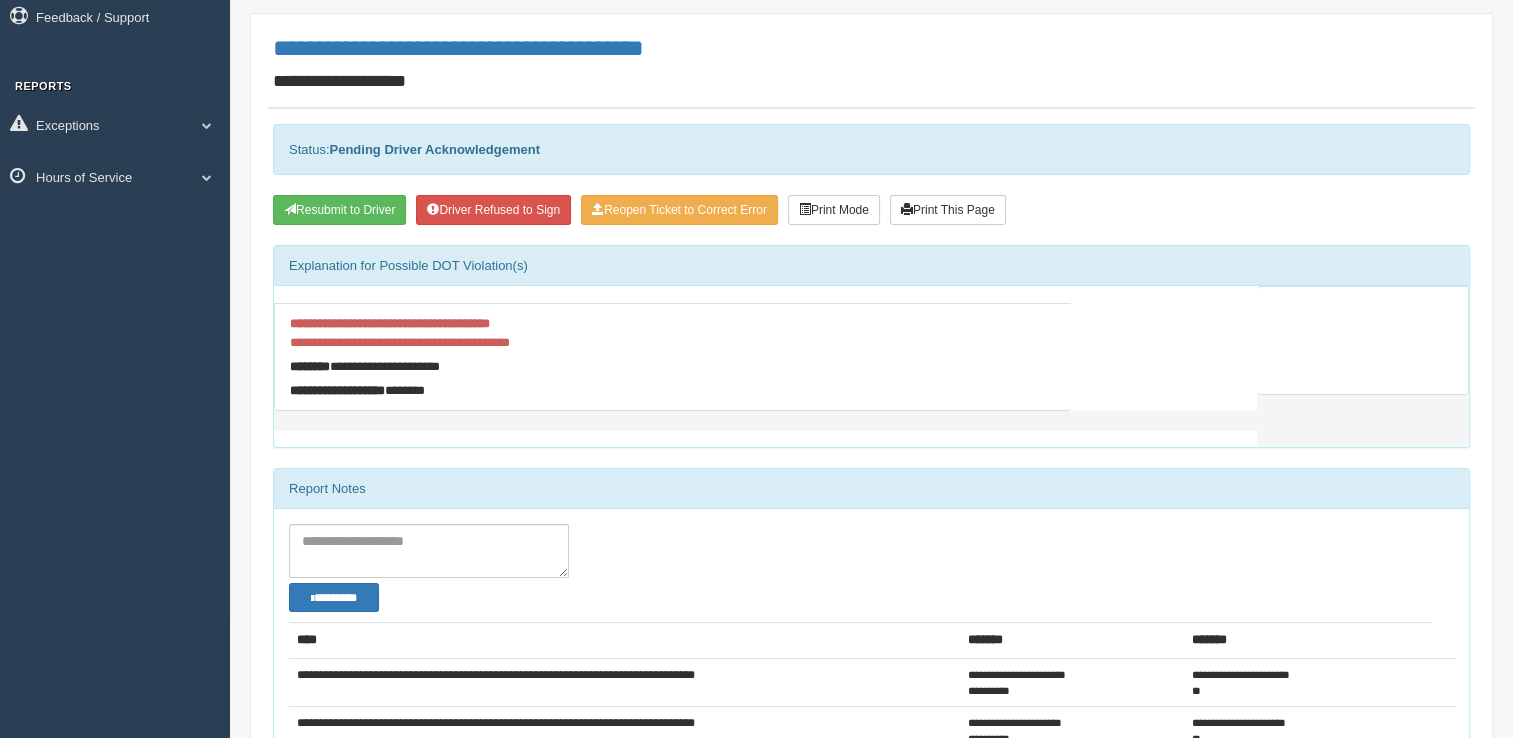 scroll, scrollTop: 0, scrollLeft: 0, axis: both 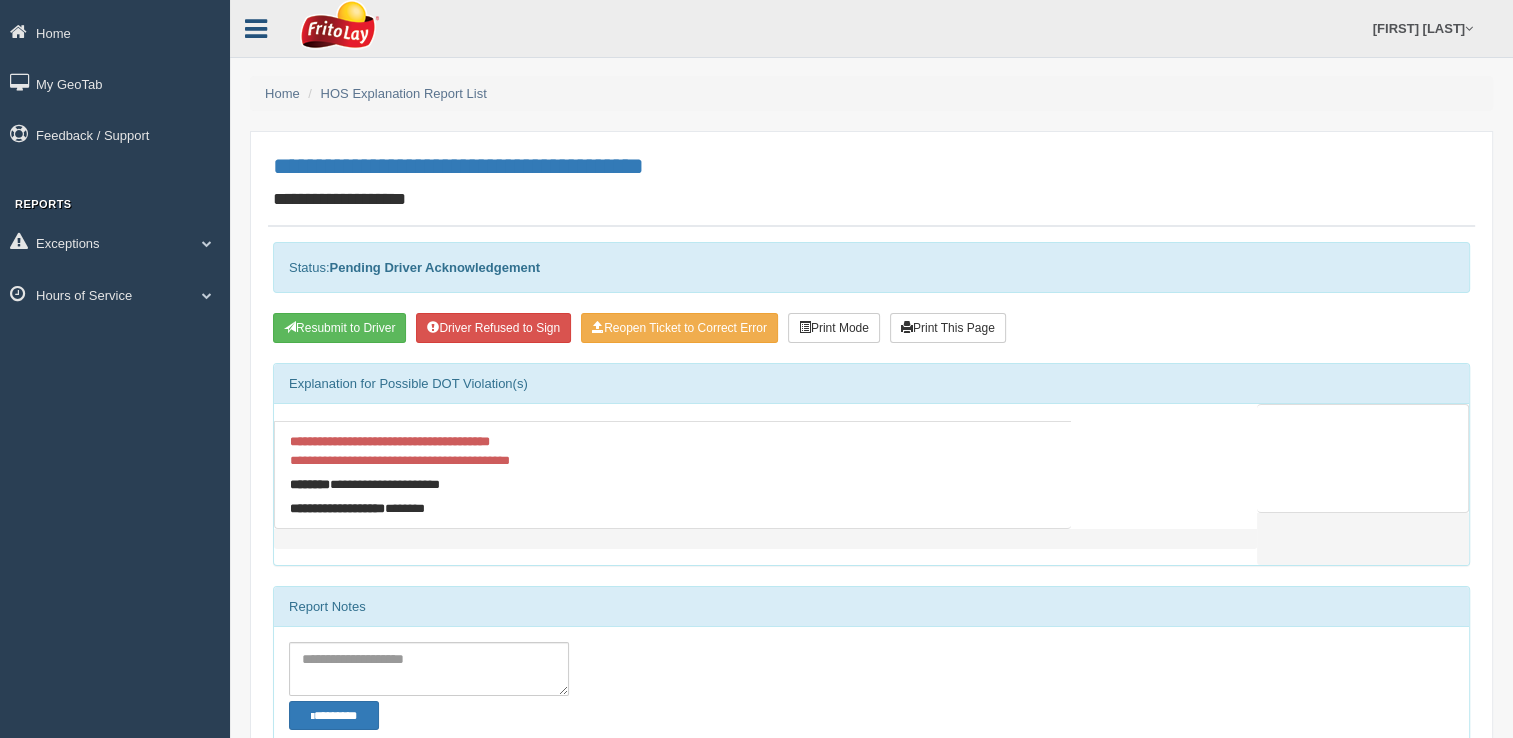 click at bounding box center [256, 26] 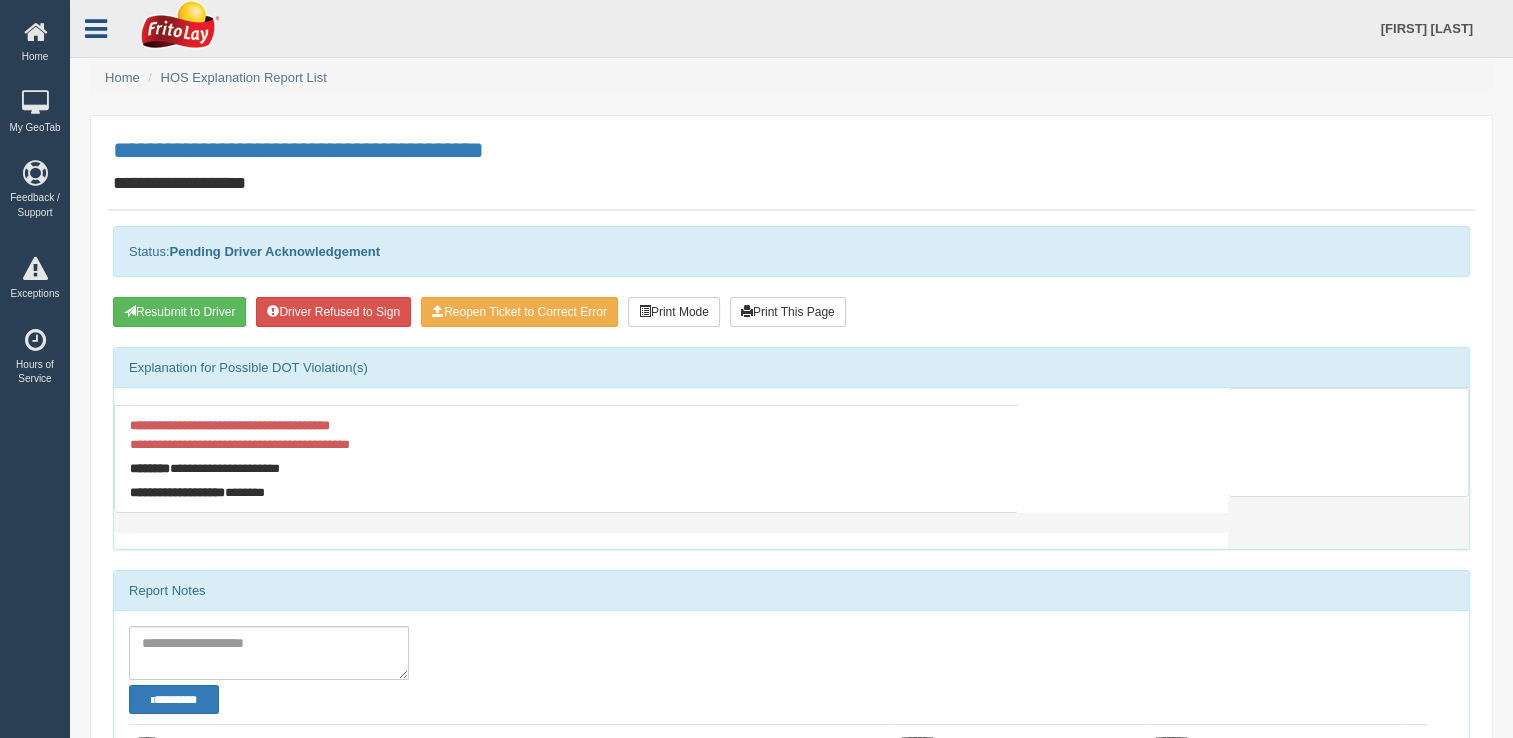 click at bounding box center (96, 29) 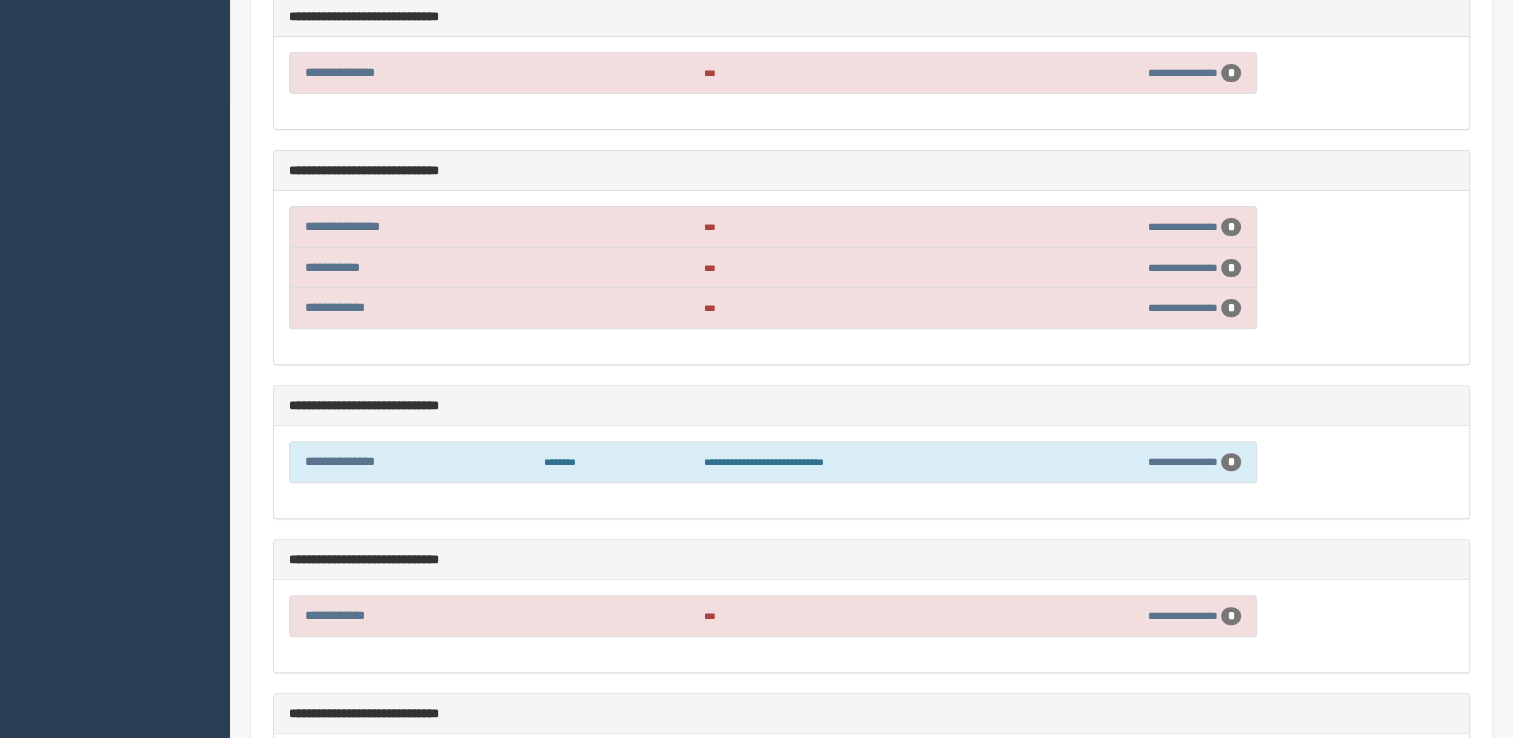 scroll, scrollTop: 600, scrollLeft: 0, axis: vertical 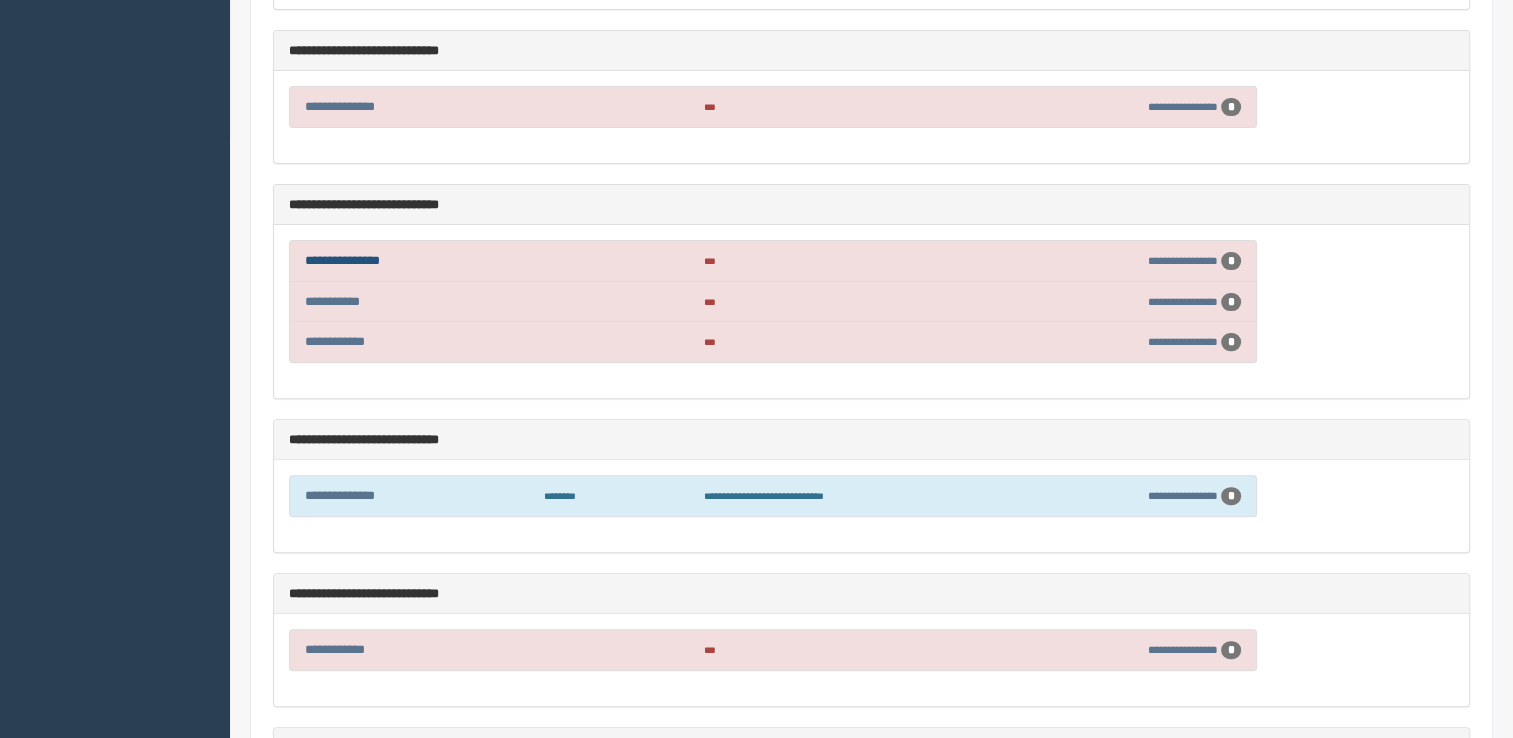 click on "**********" at bounding box center (342, 260) 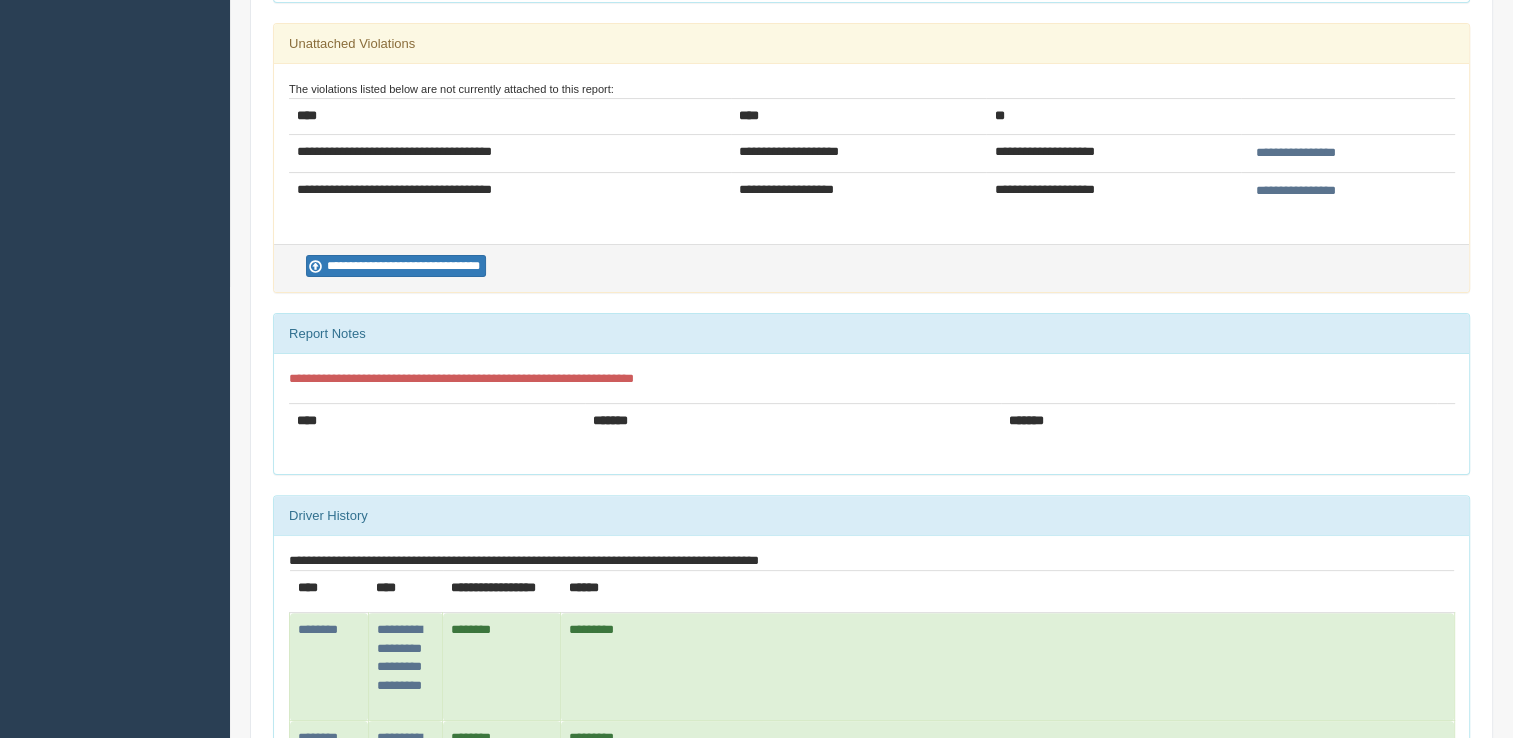 scroll, scrollTop: 400, scrollLeft: 0, axis: vertical 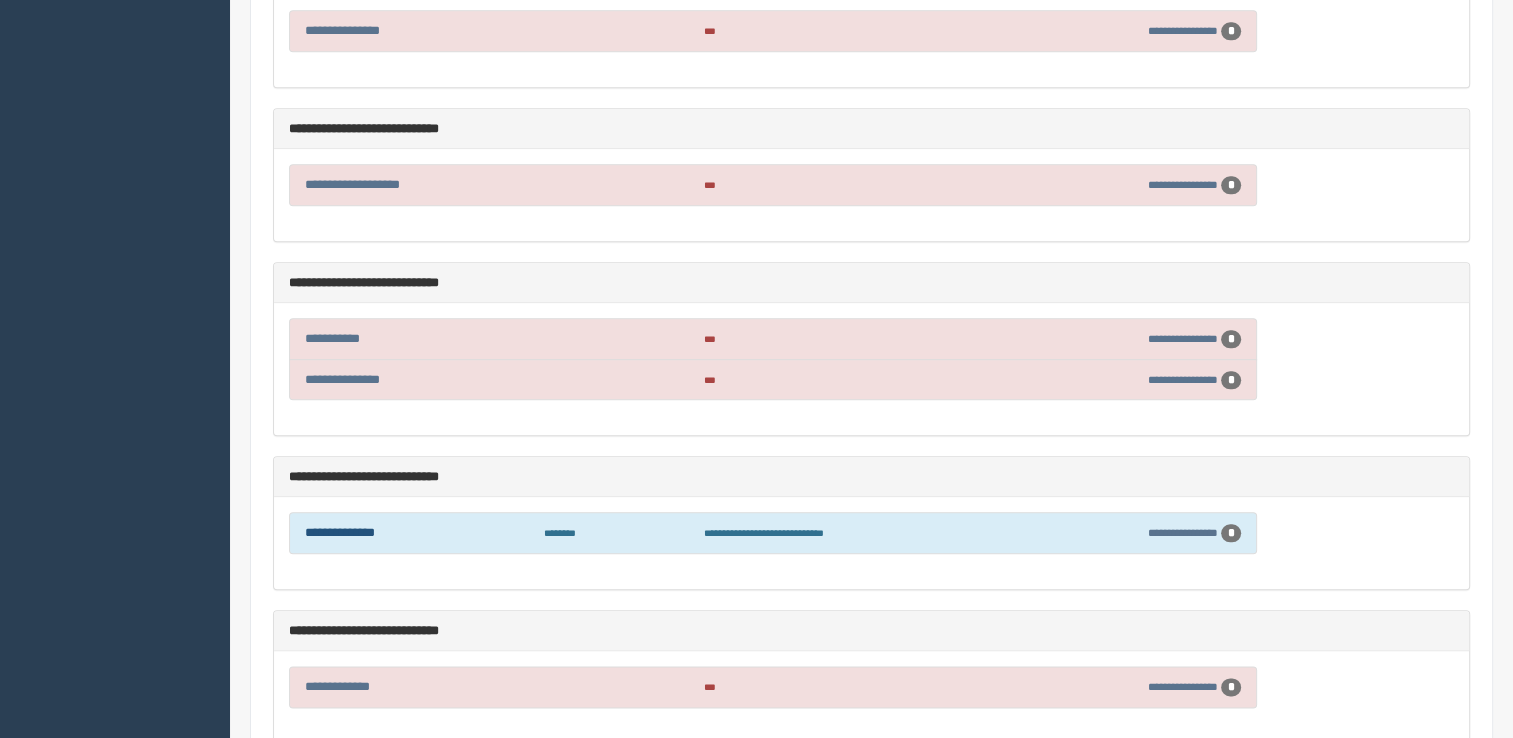 click on "**********" at bounding box center [340, 532] 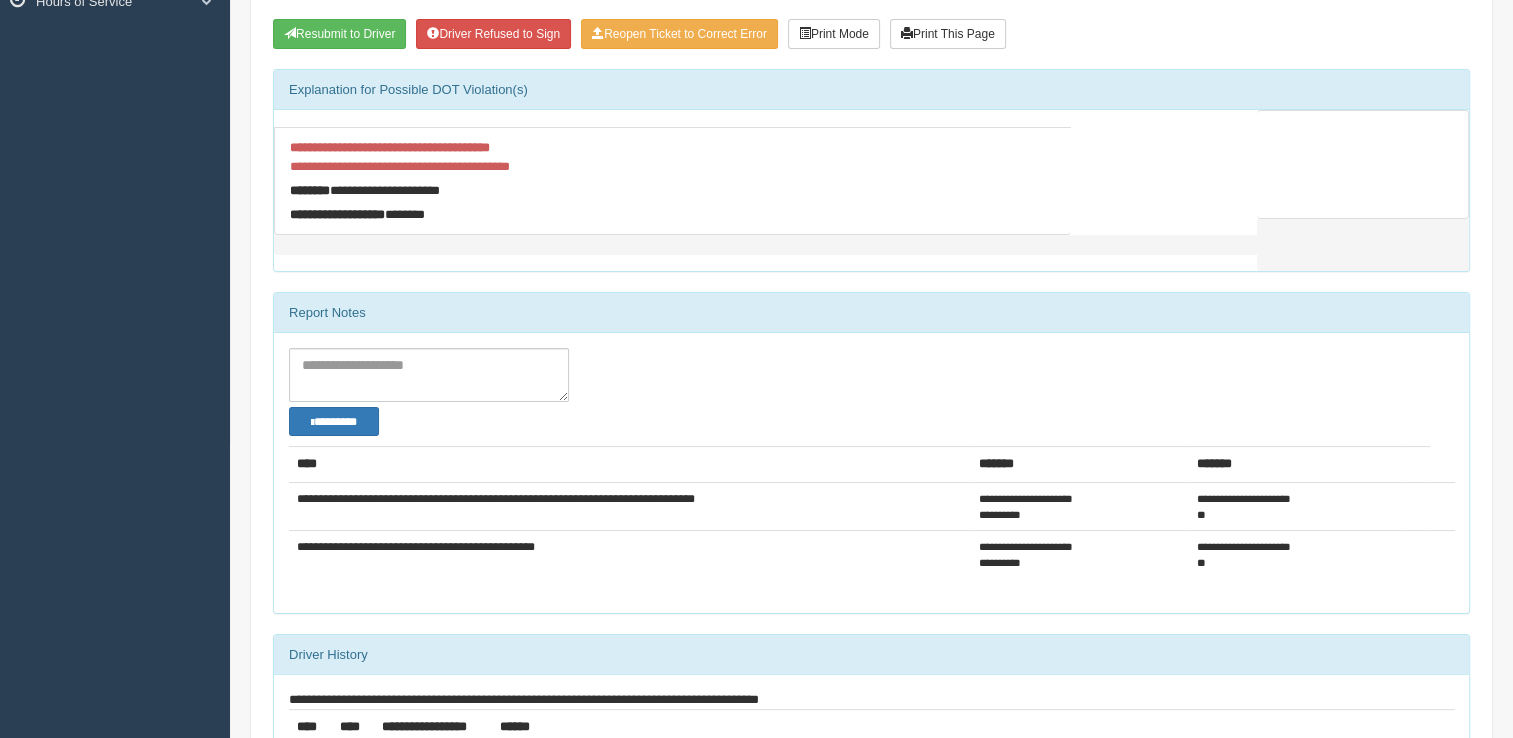 scroll, scrollTop: 0, scrollLeft: 0, axis: both 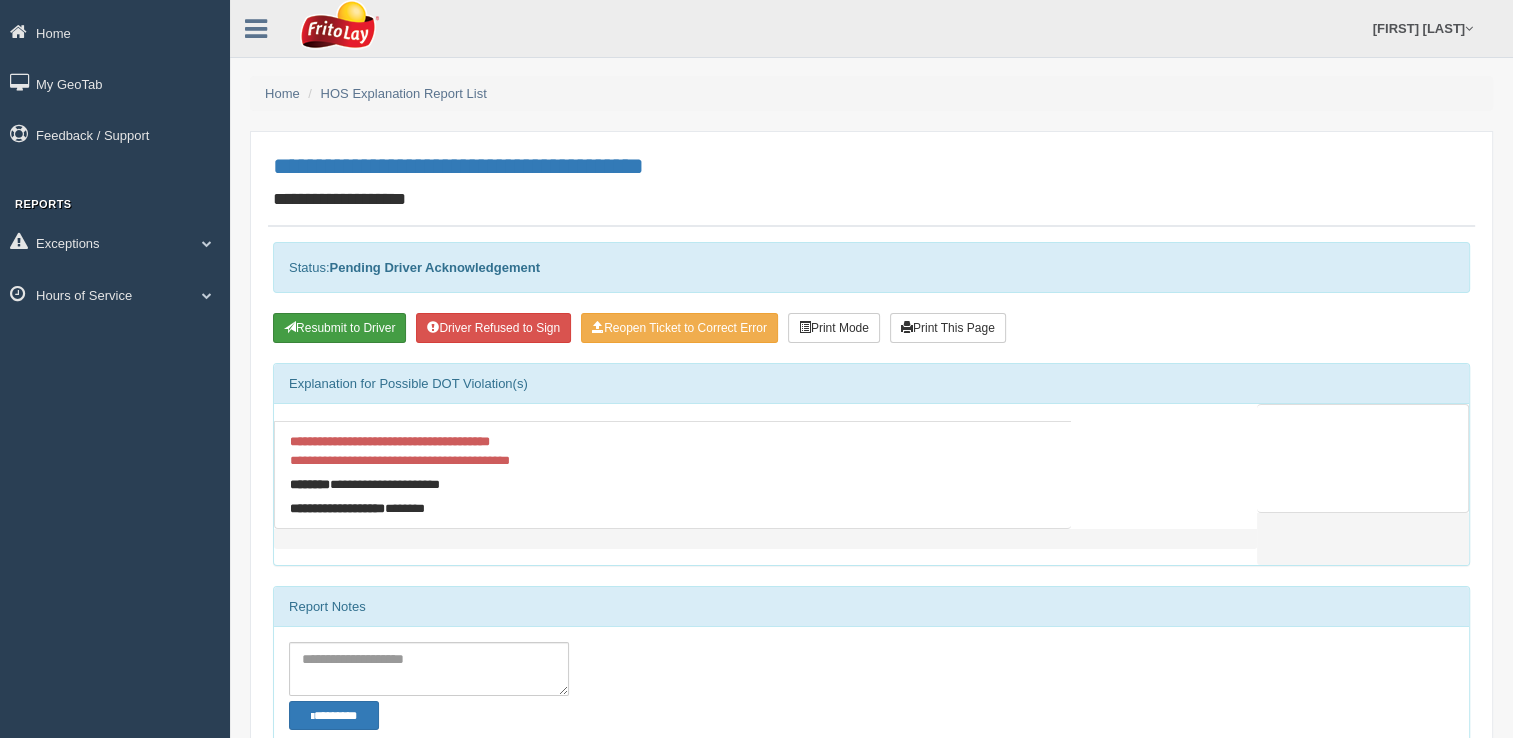 click on "Resubmit to Driver" at bounding box center (339, 328) 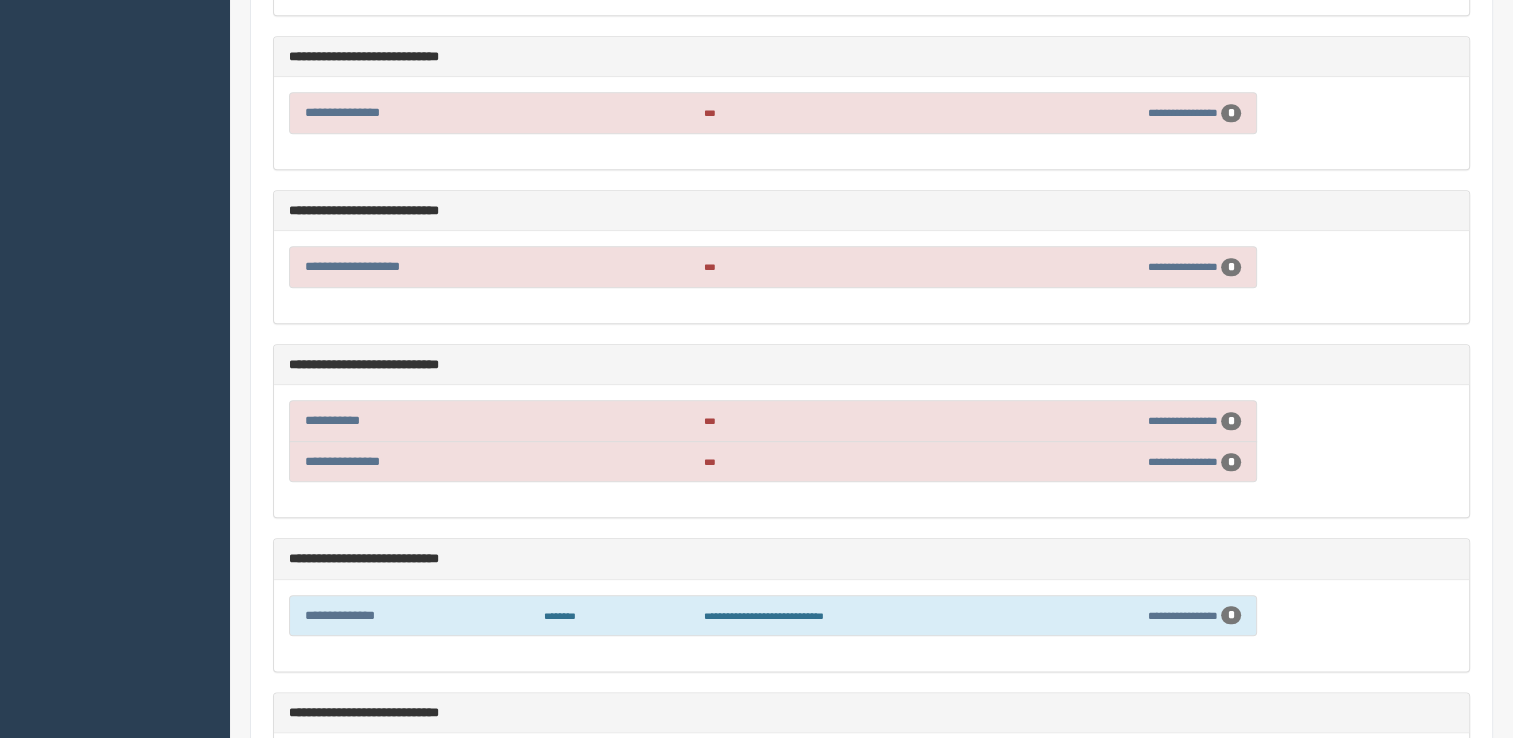 scroll, scrollTop: 2400, scrollLeft: 0, axis: vertical 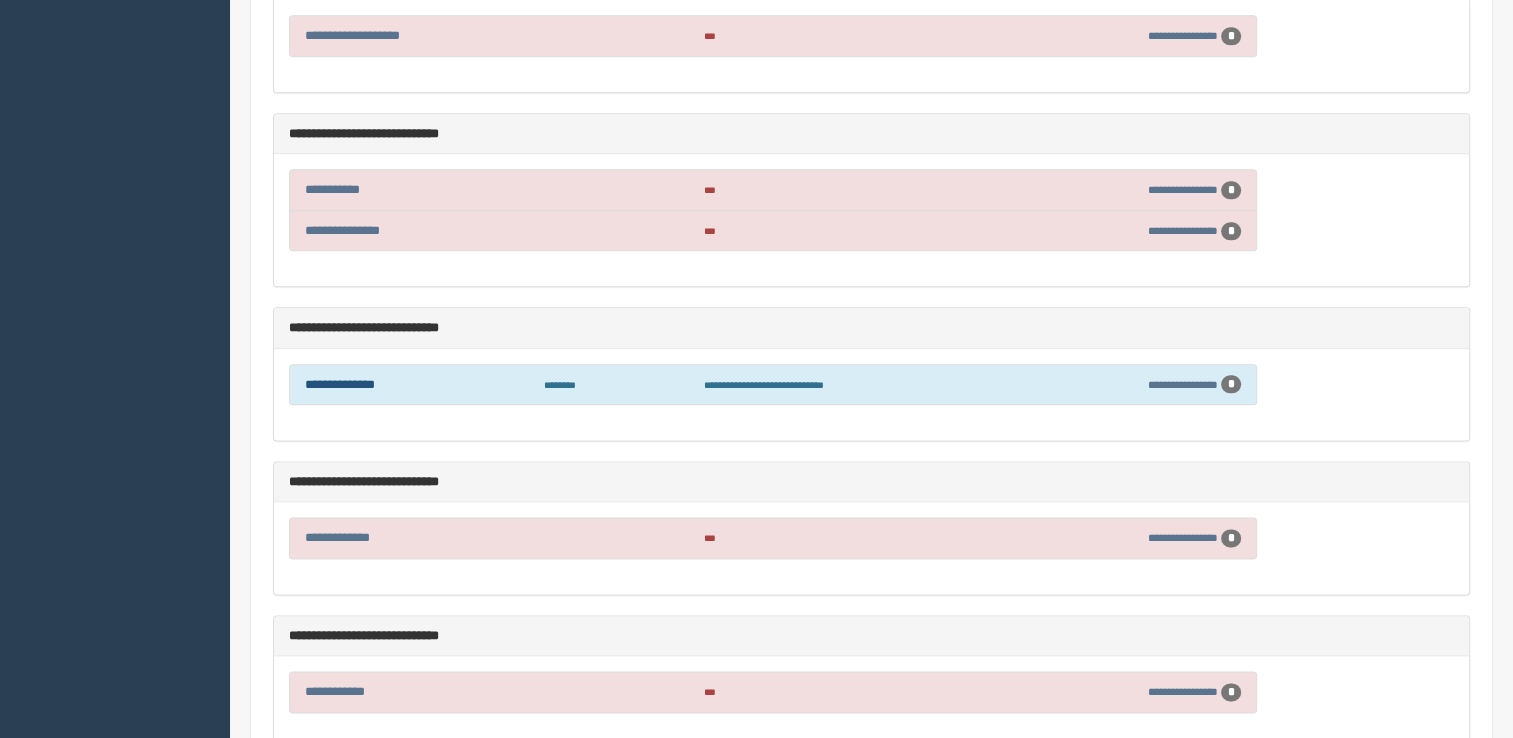 click on "**********" at bounding box center [340, 384] 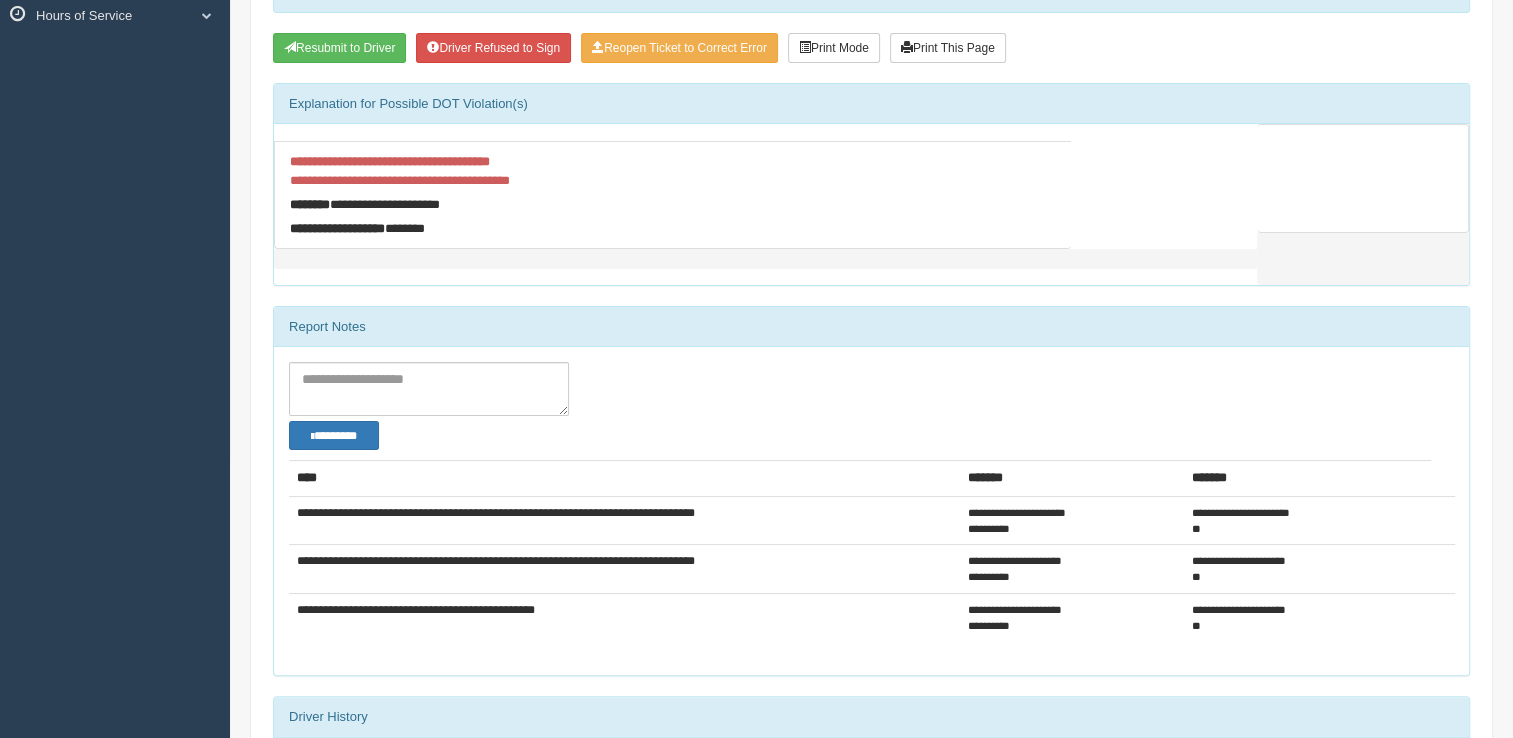 scroll, scrollTop: 400, scrollLeft: 0, axis: vertical 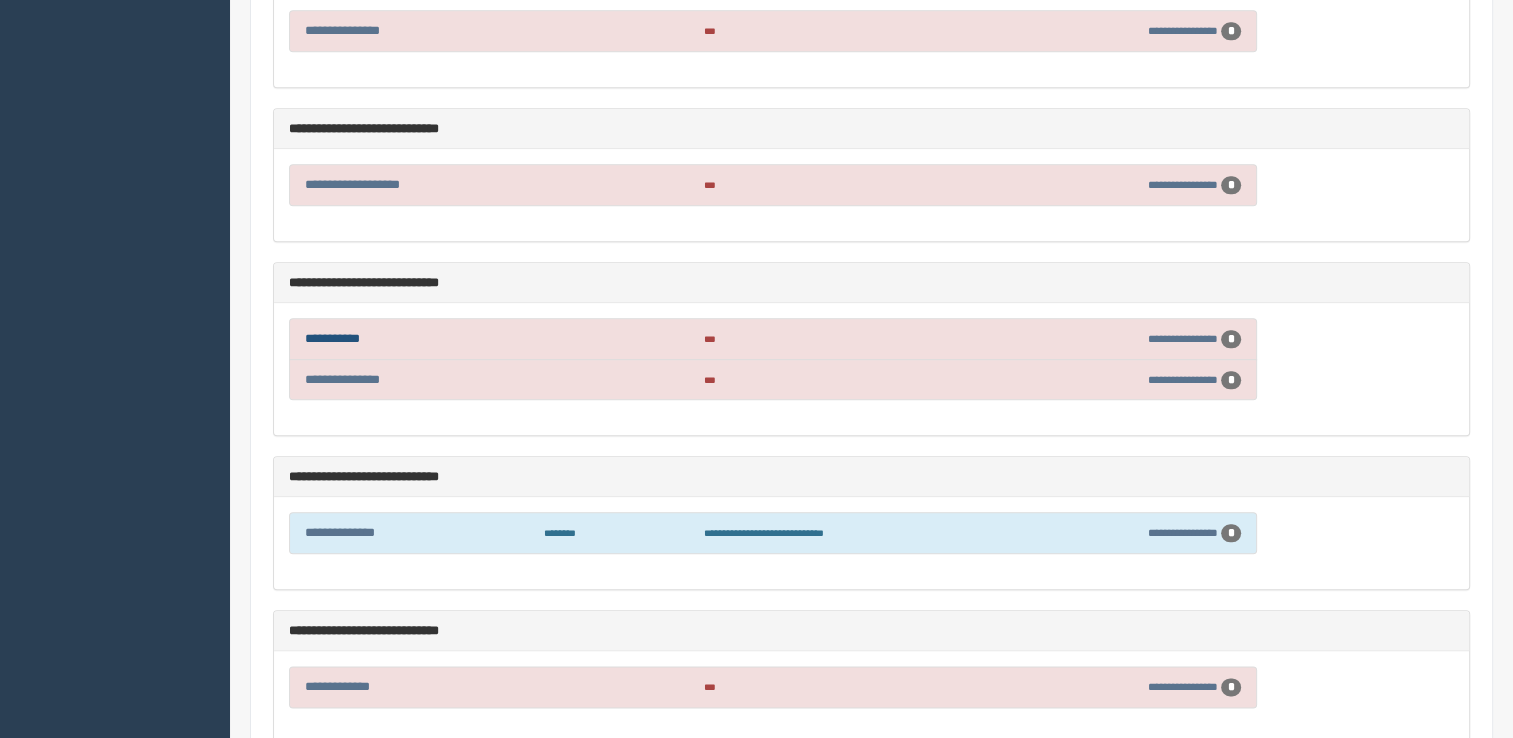 click on "**********" at bounding box center (332, 338) 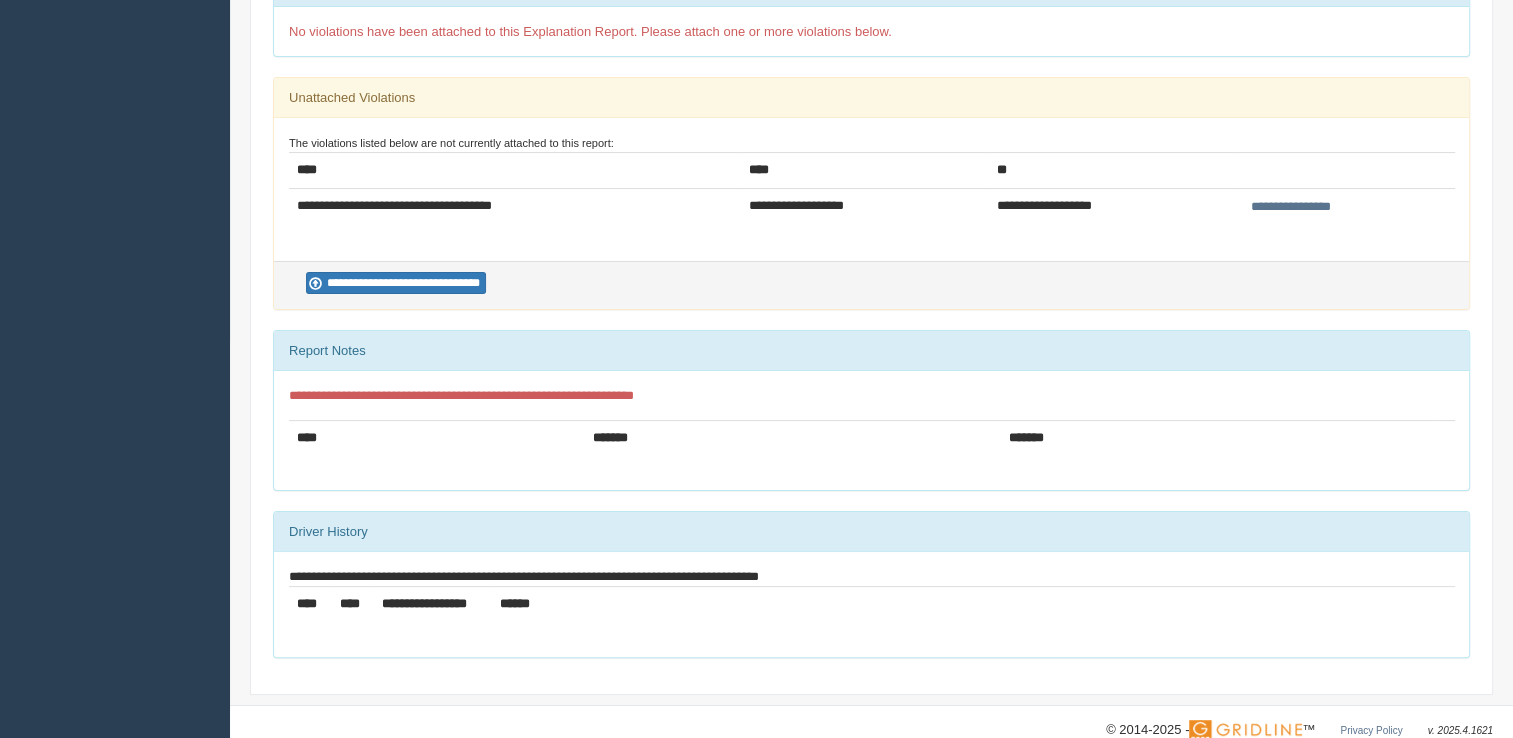 scroll, scrollTop: 400, scrollLeft: 0, axis: vertical 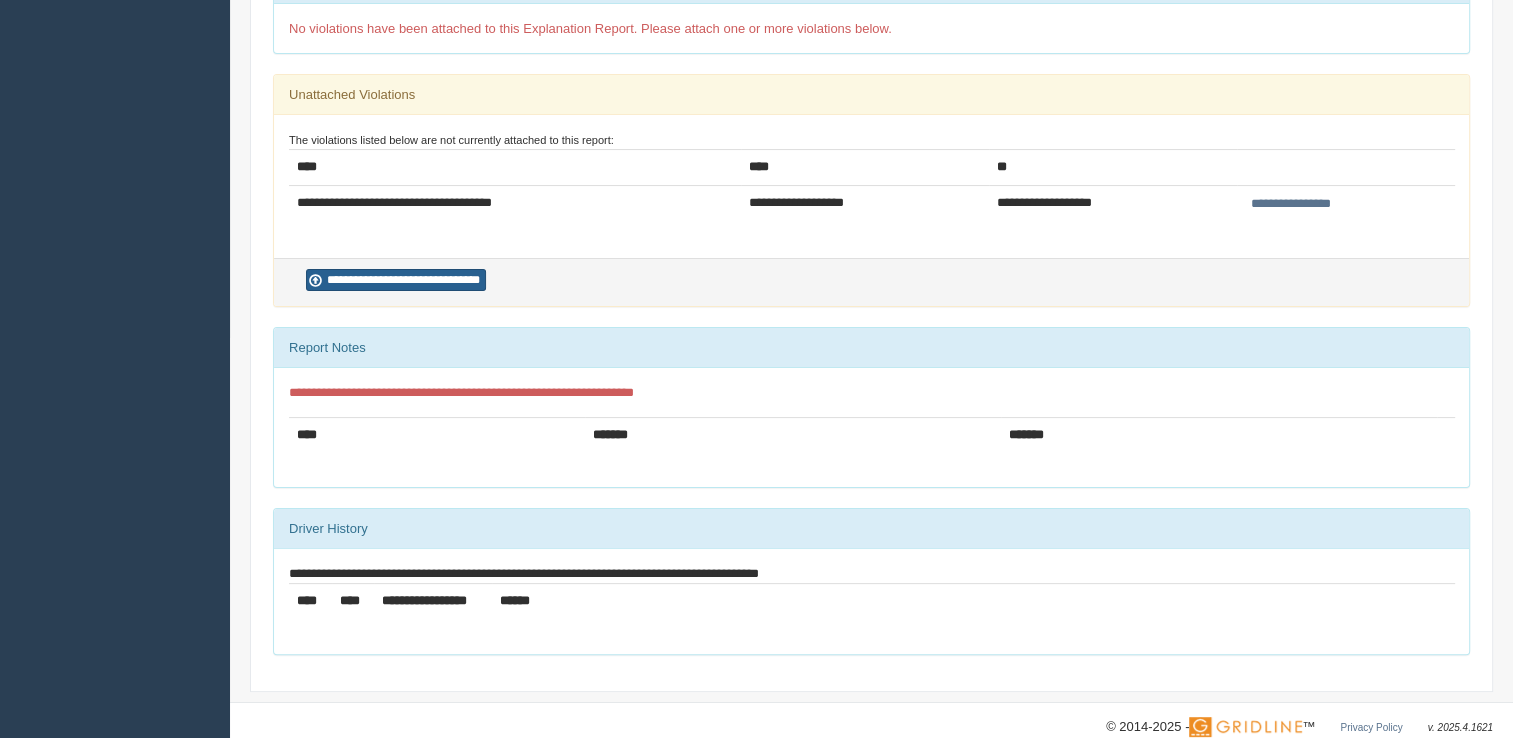 click on "**********" at bounding box center [396, 280] 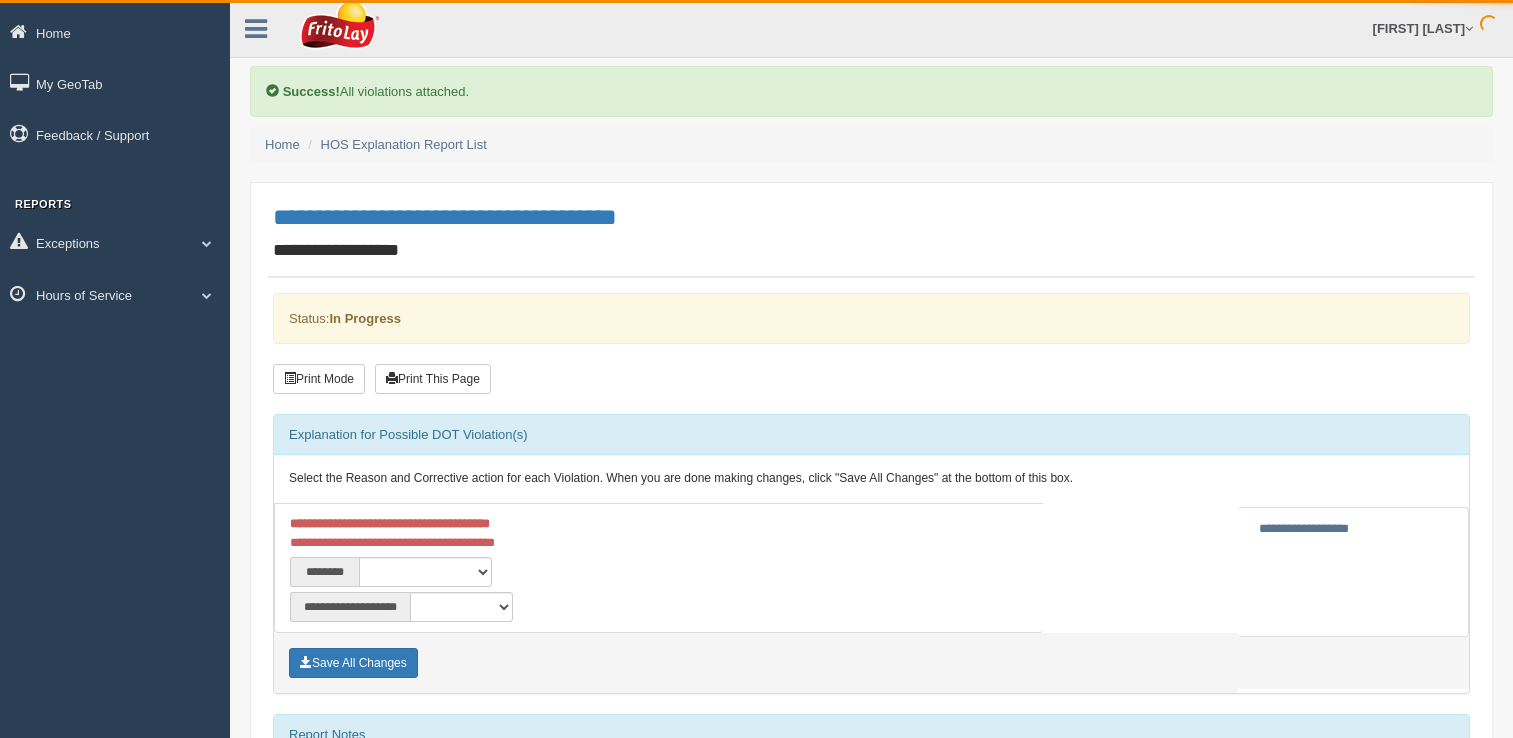 scroll, scrollTop: 0, scrollLeft: 0, axis: both 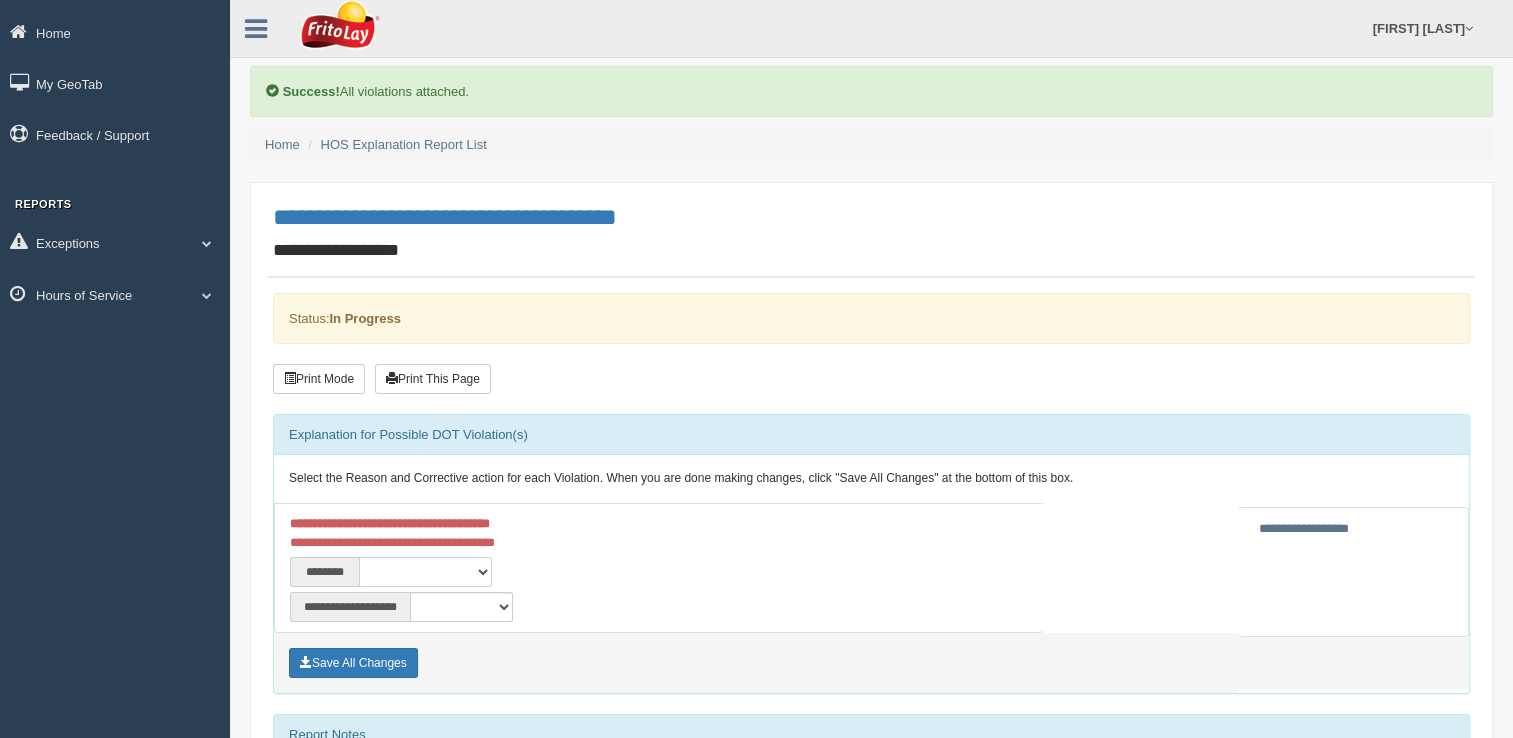 click on "**********" at bounding box center (425, 572) 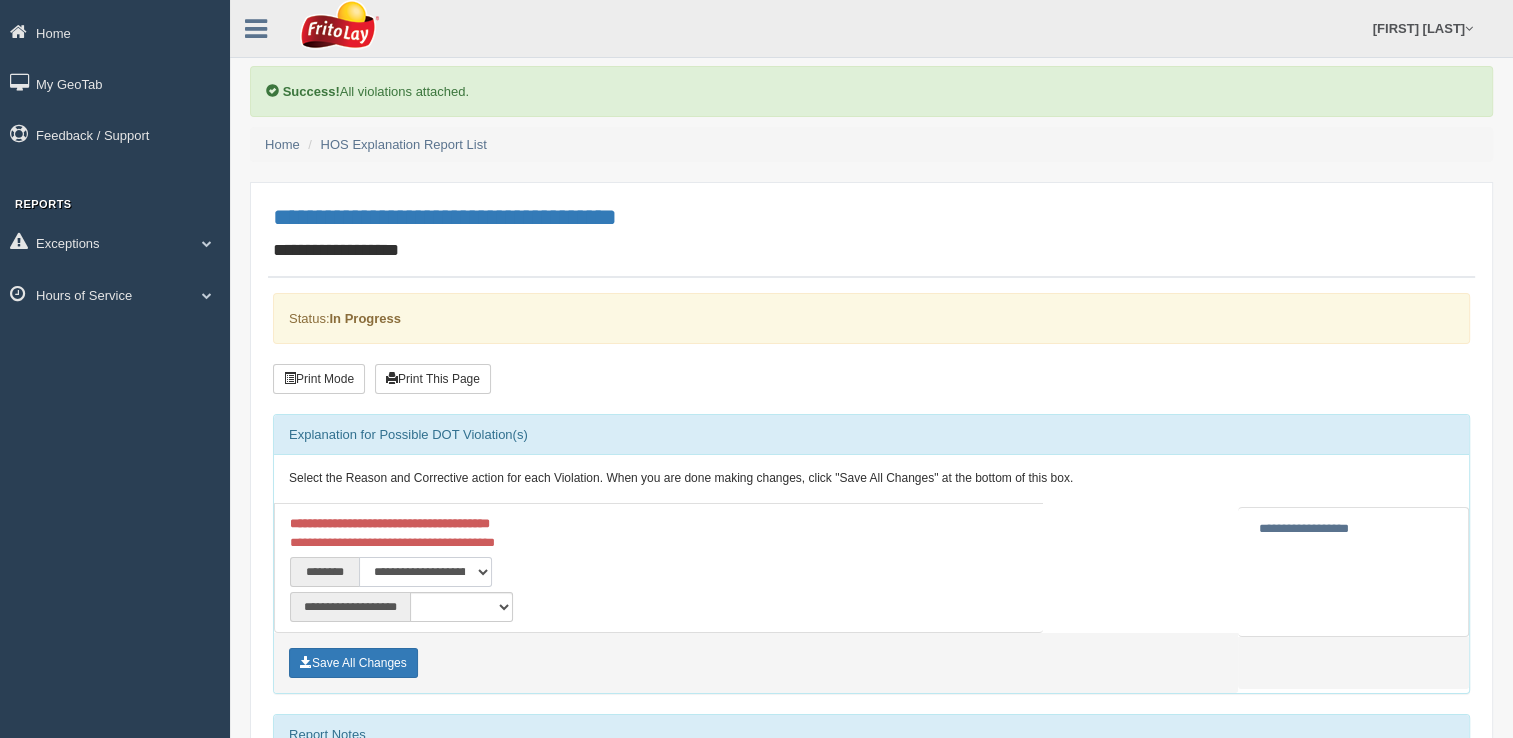 click on "**********" at bounding box center [425, 572] 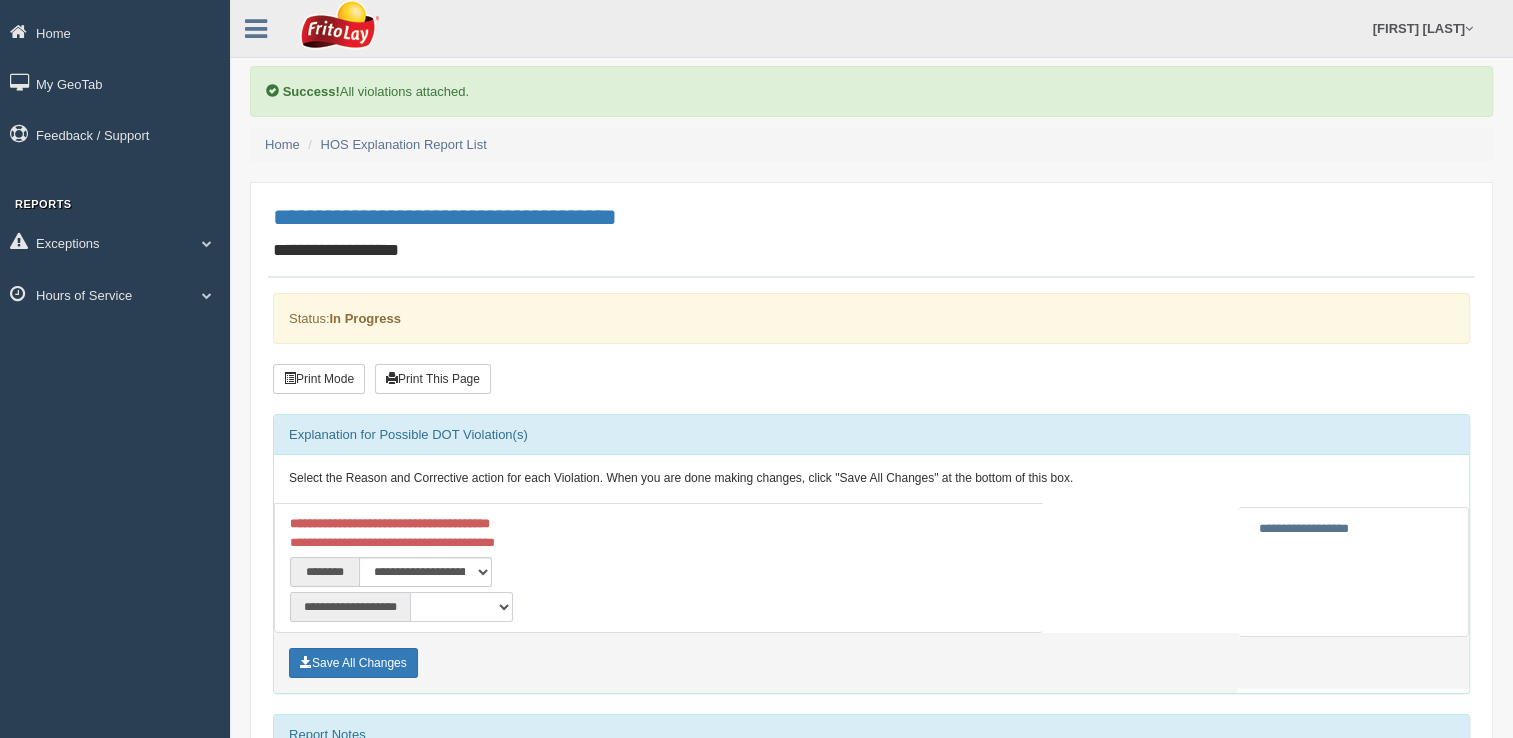 click on "**********" at bounding box center (461, 607) 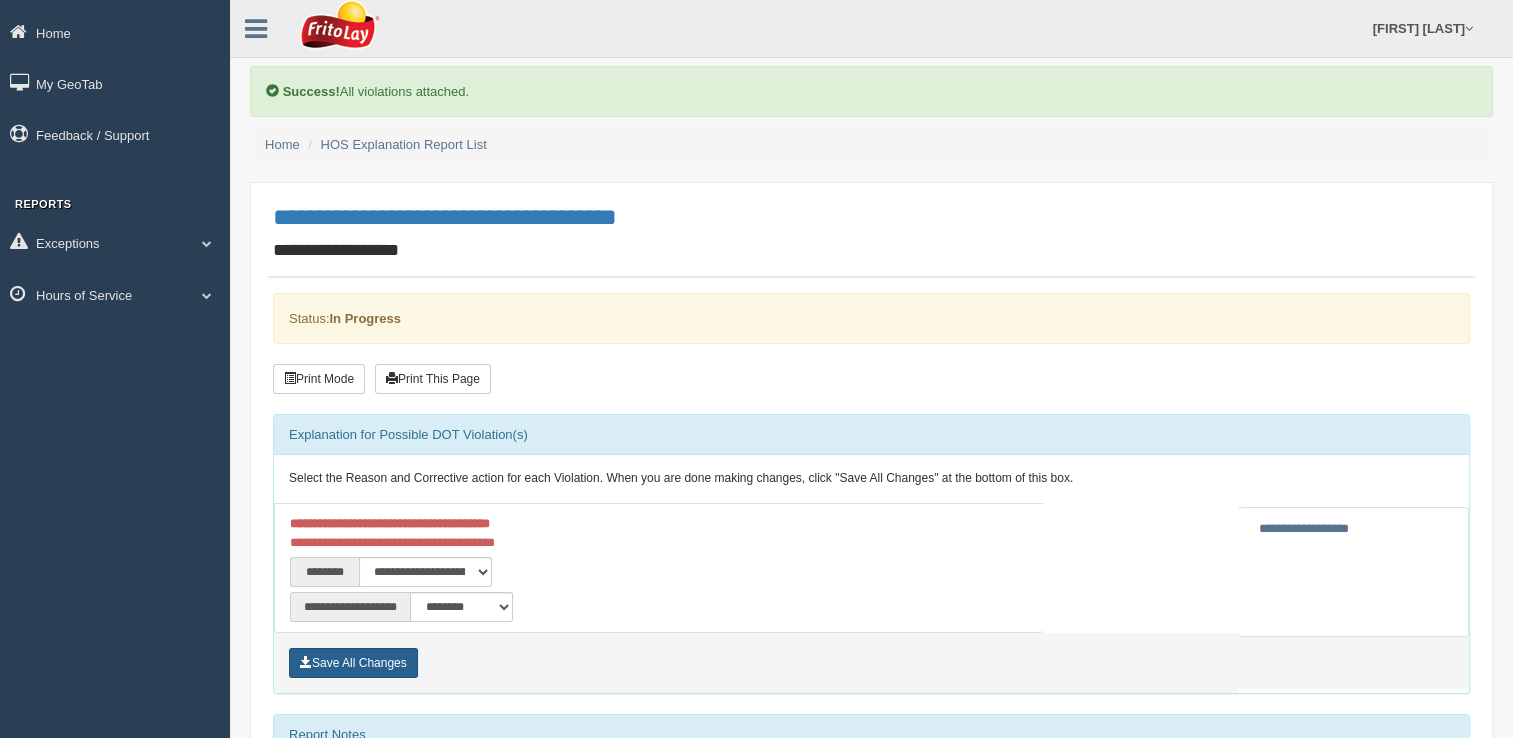 click on "Save All Changes" at bounding box center [353, 663] 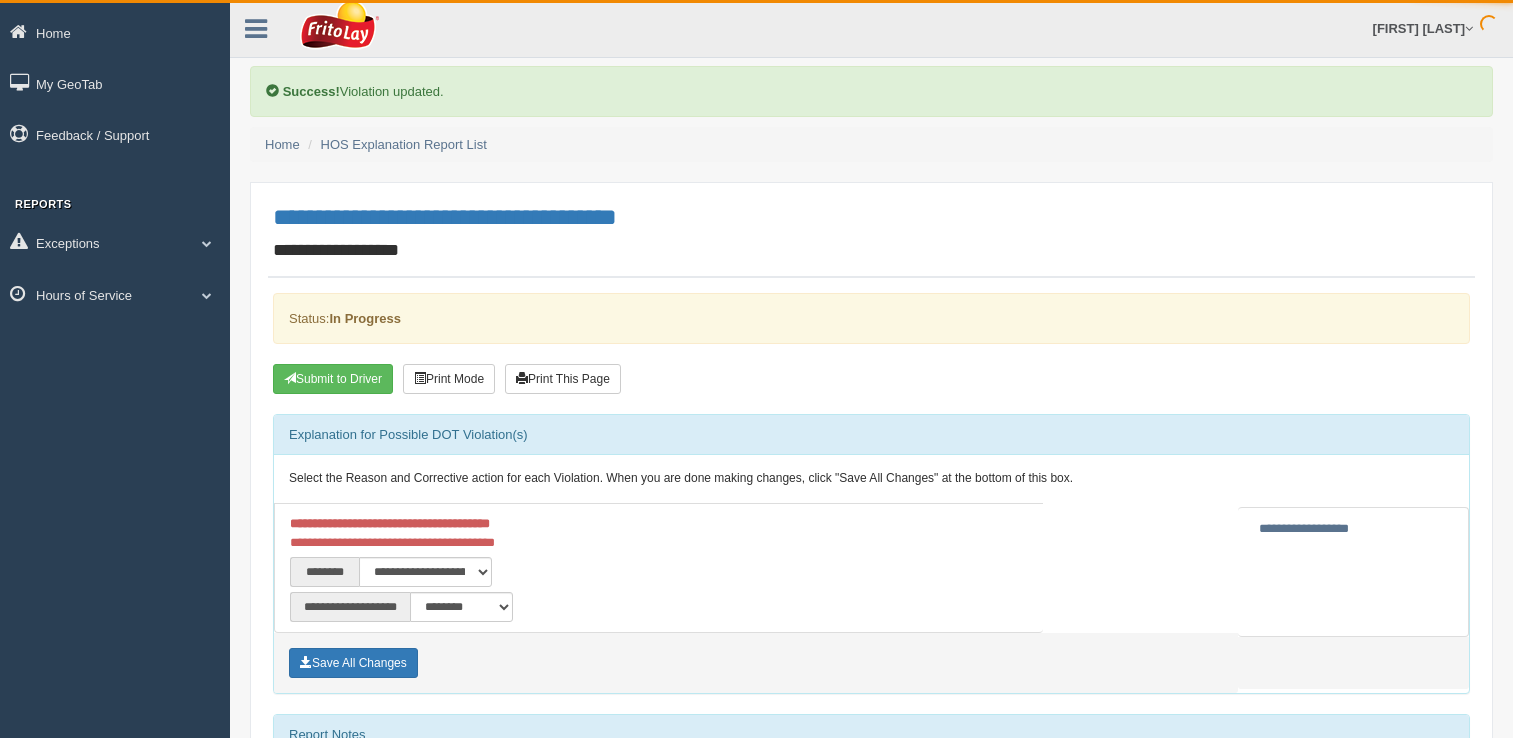 scroll, scrollTop: 0, scrollLeft: 0, axis: both 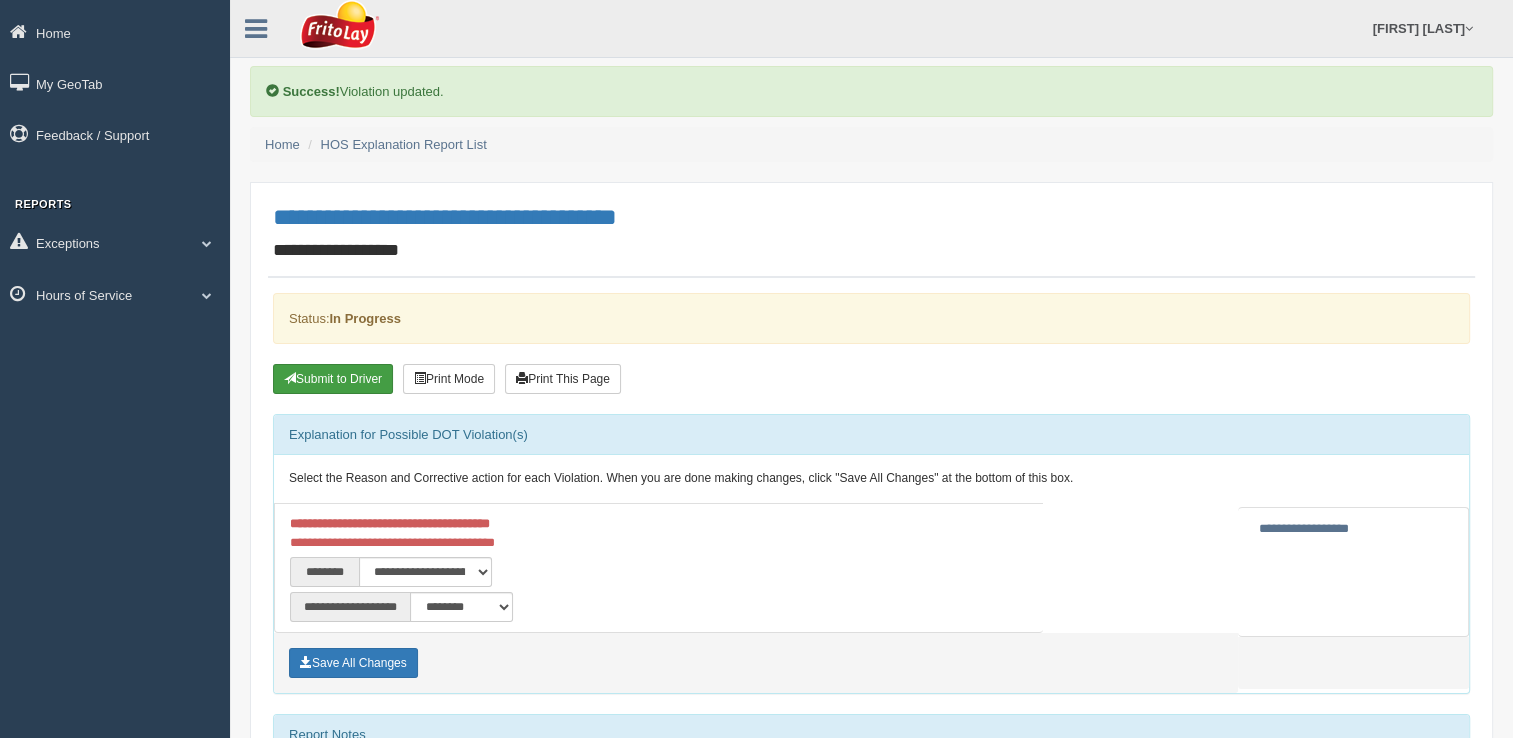 click on "Submit to Driver" at bounding box center (333, 379) 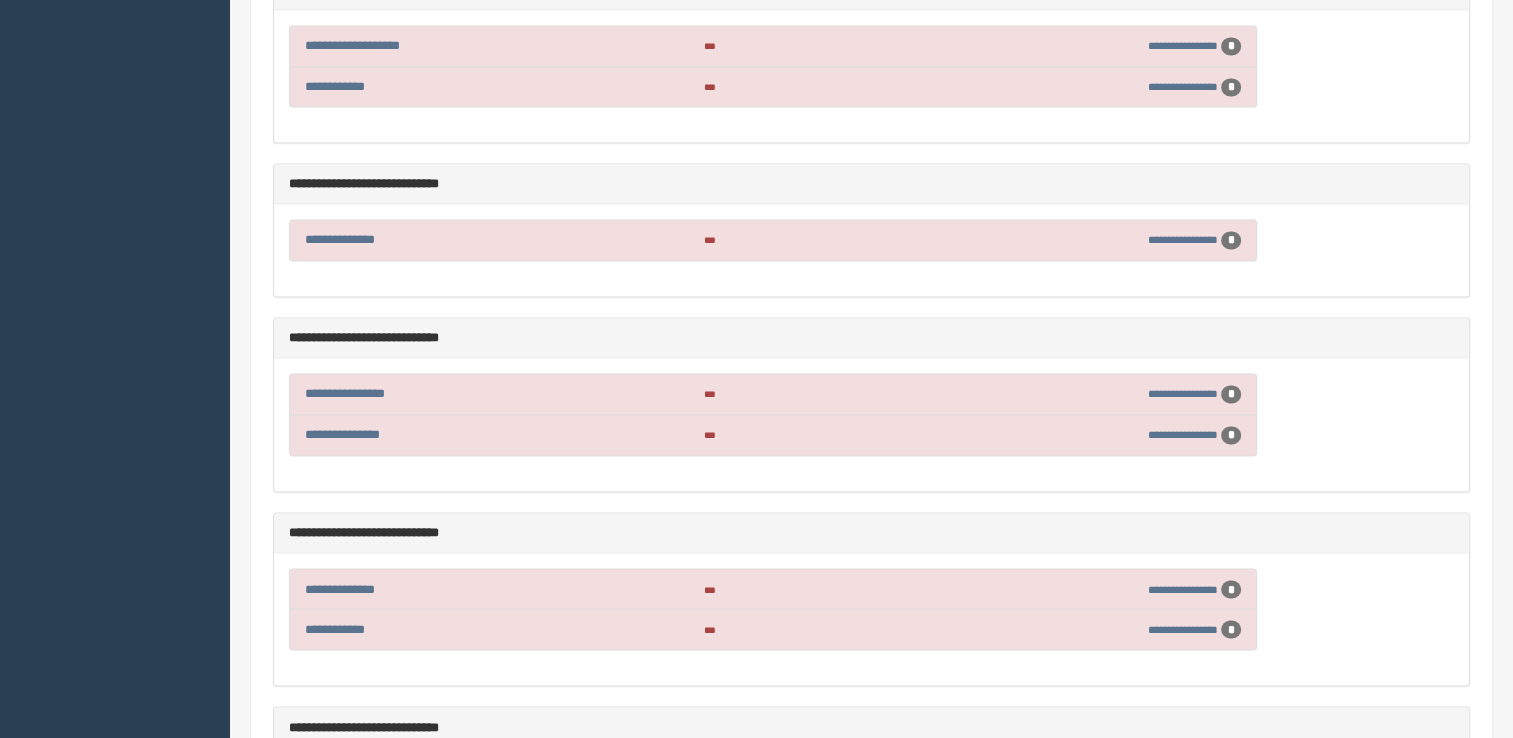scroll, scrollTop: 2900, scrollLeft: 0, axis: vertical 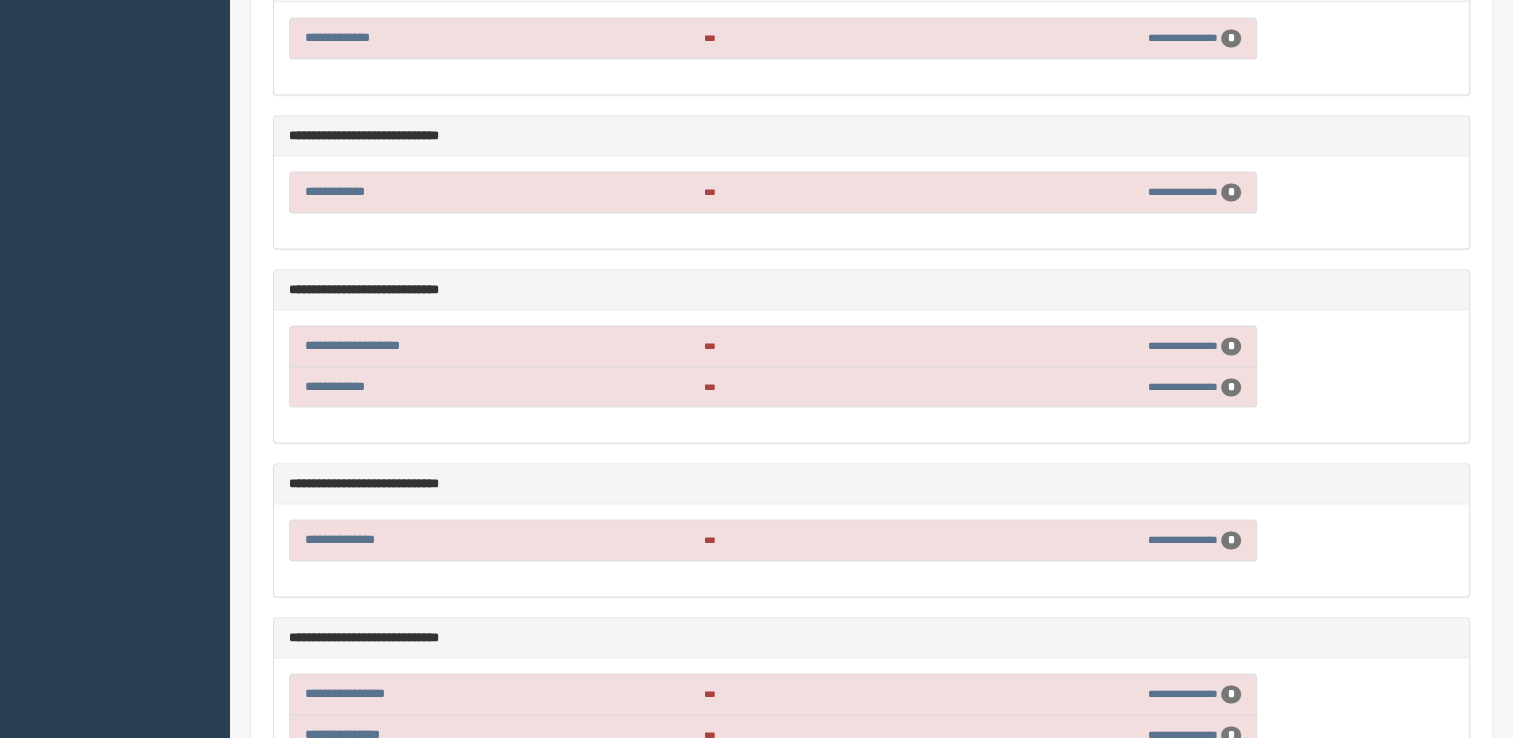 click on "**********" at bounding box center (414, 345) 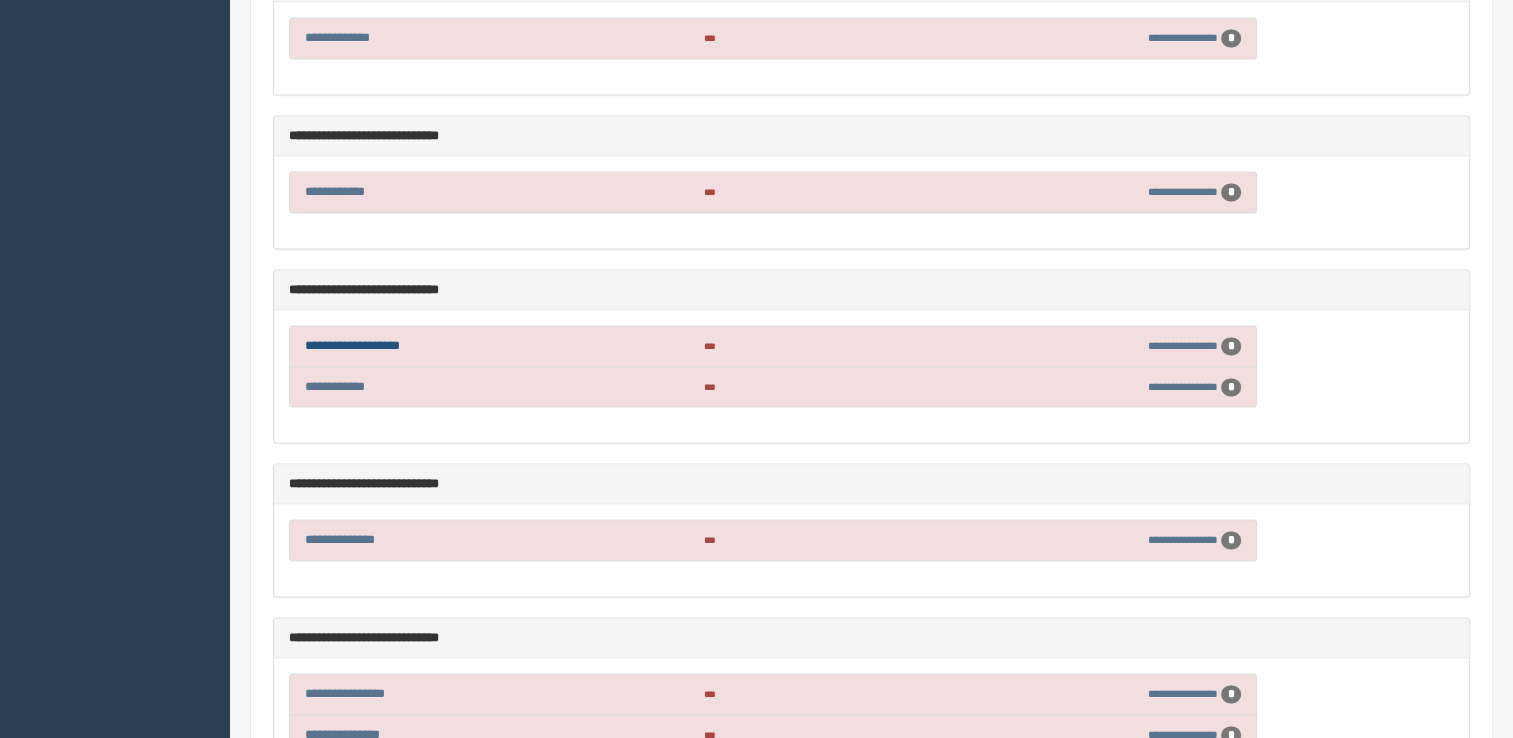 click on "**********" at bounding box center [352, 345] 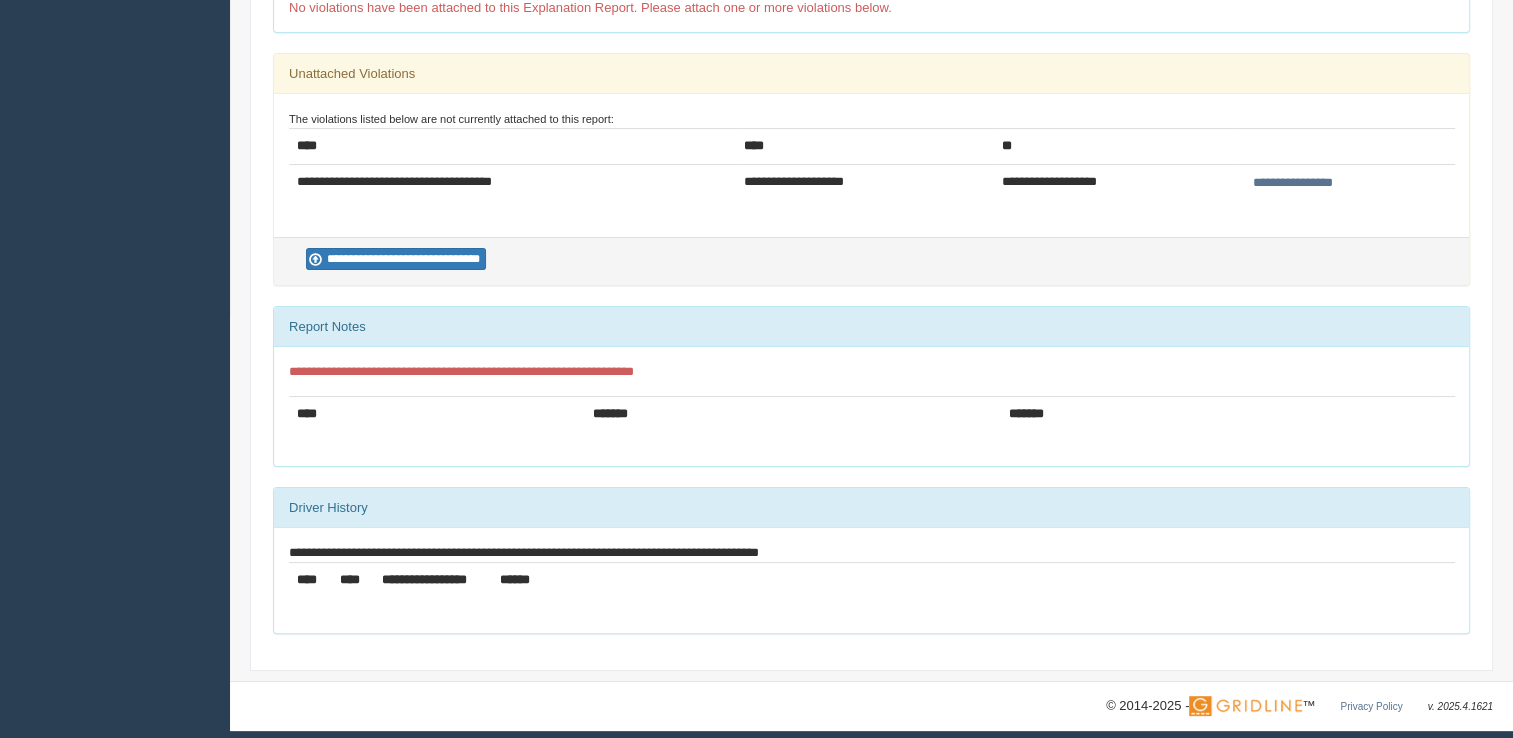 scroll, scrollTop: 428, scrollLeft: 0, axis: vertical 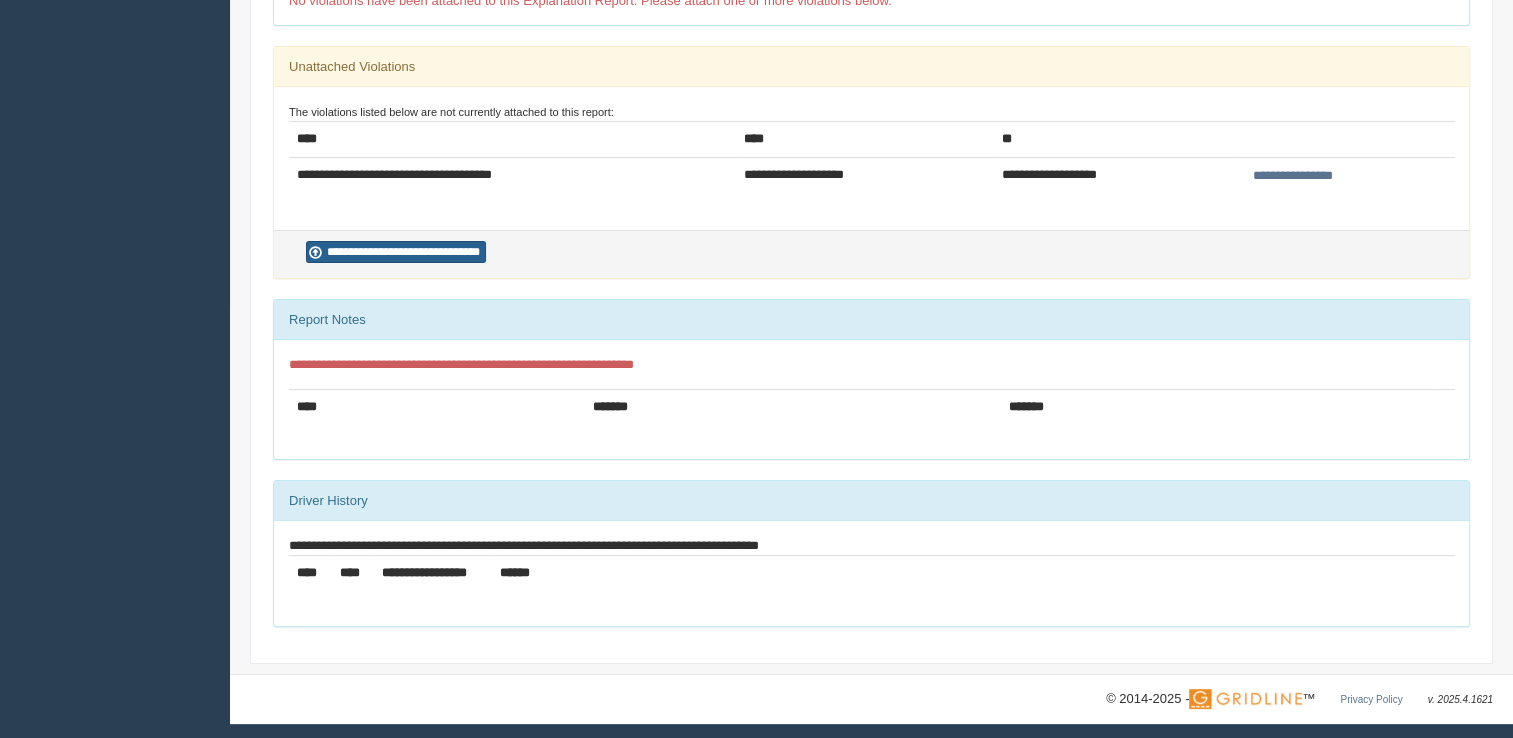 click on "**********" at bounding box center (396, 252) 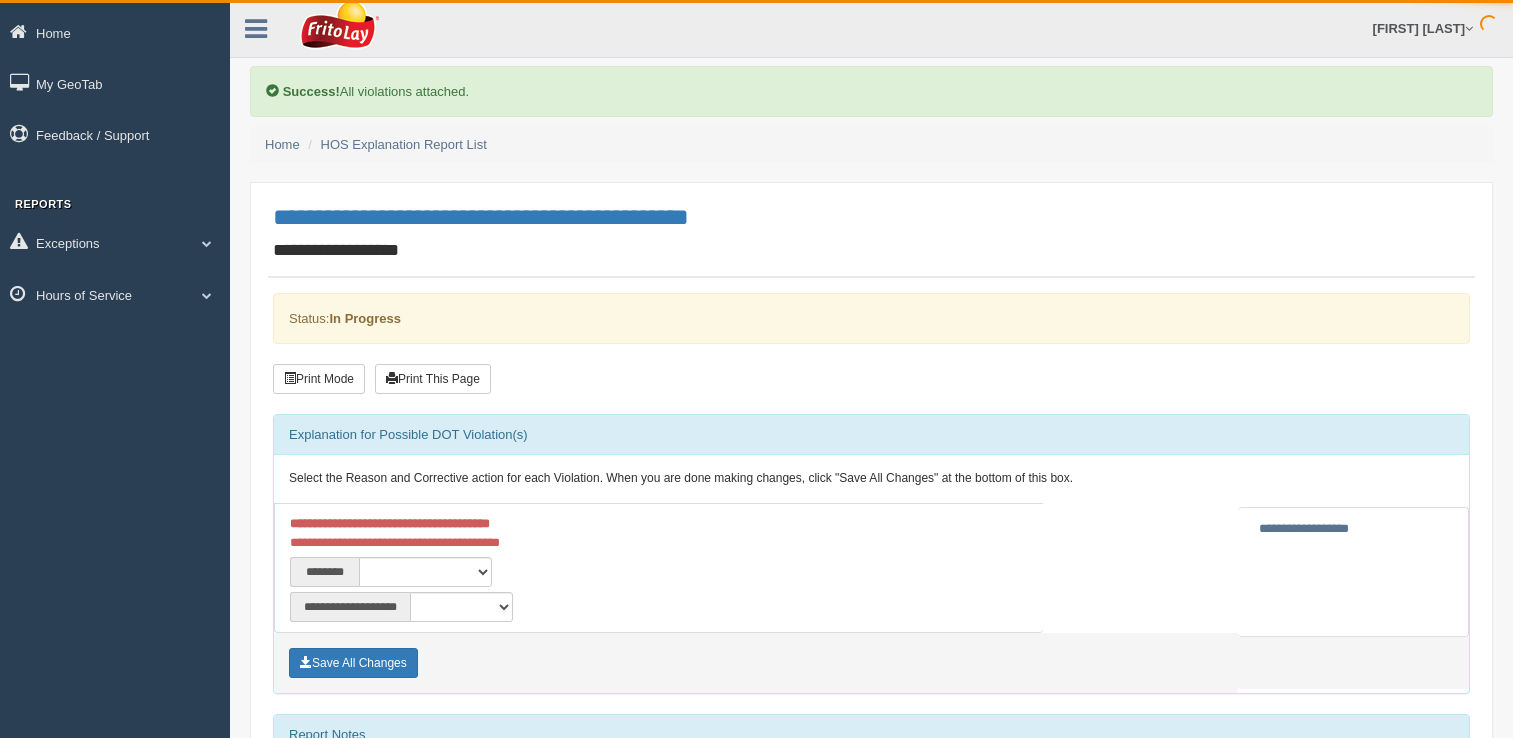 scroll, scrollTop: 0, scrollLeft: 0, axis: both 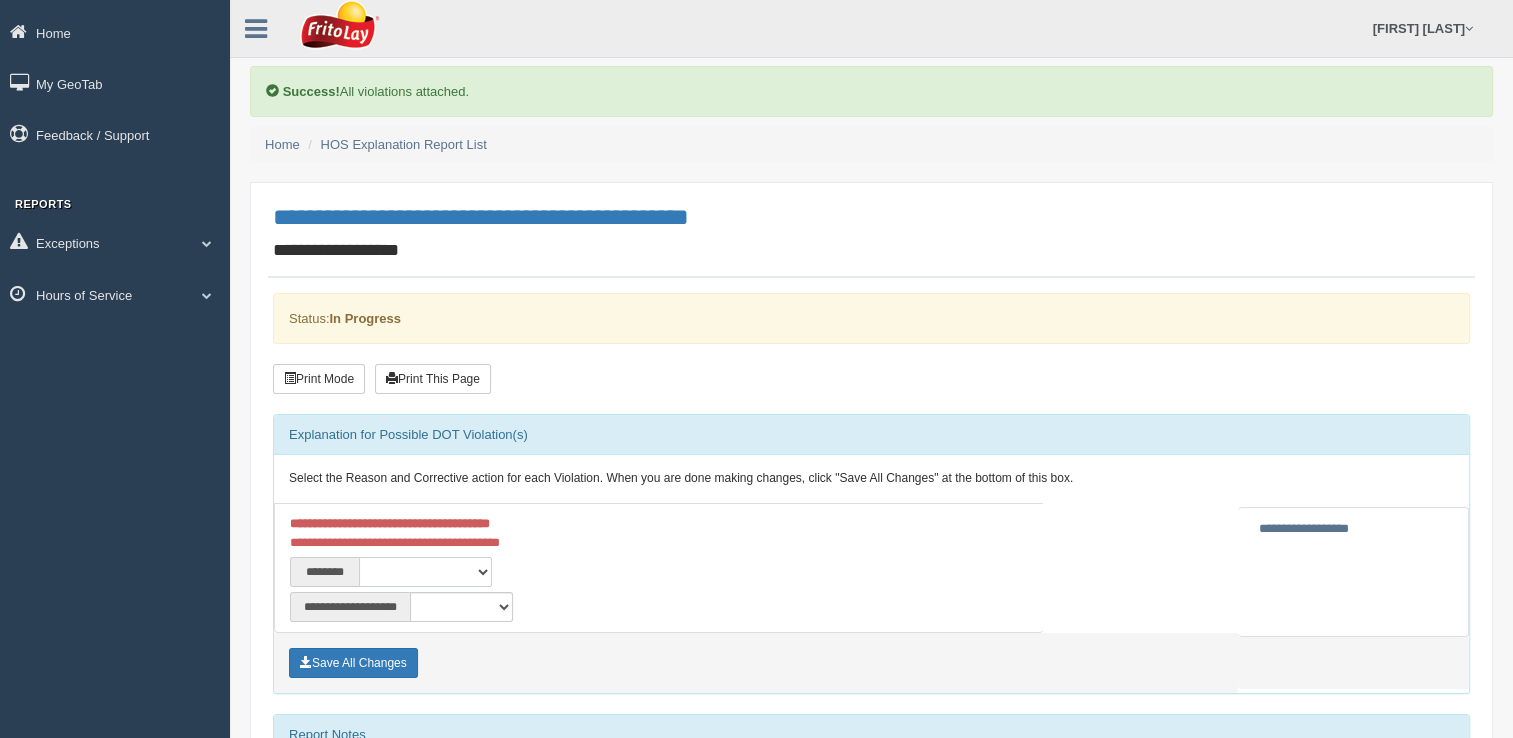 click on "**********" at bounding box center [425, 572] 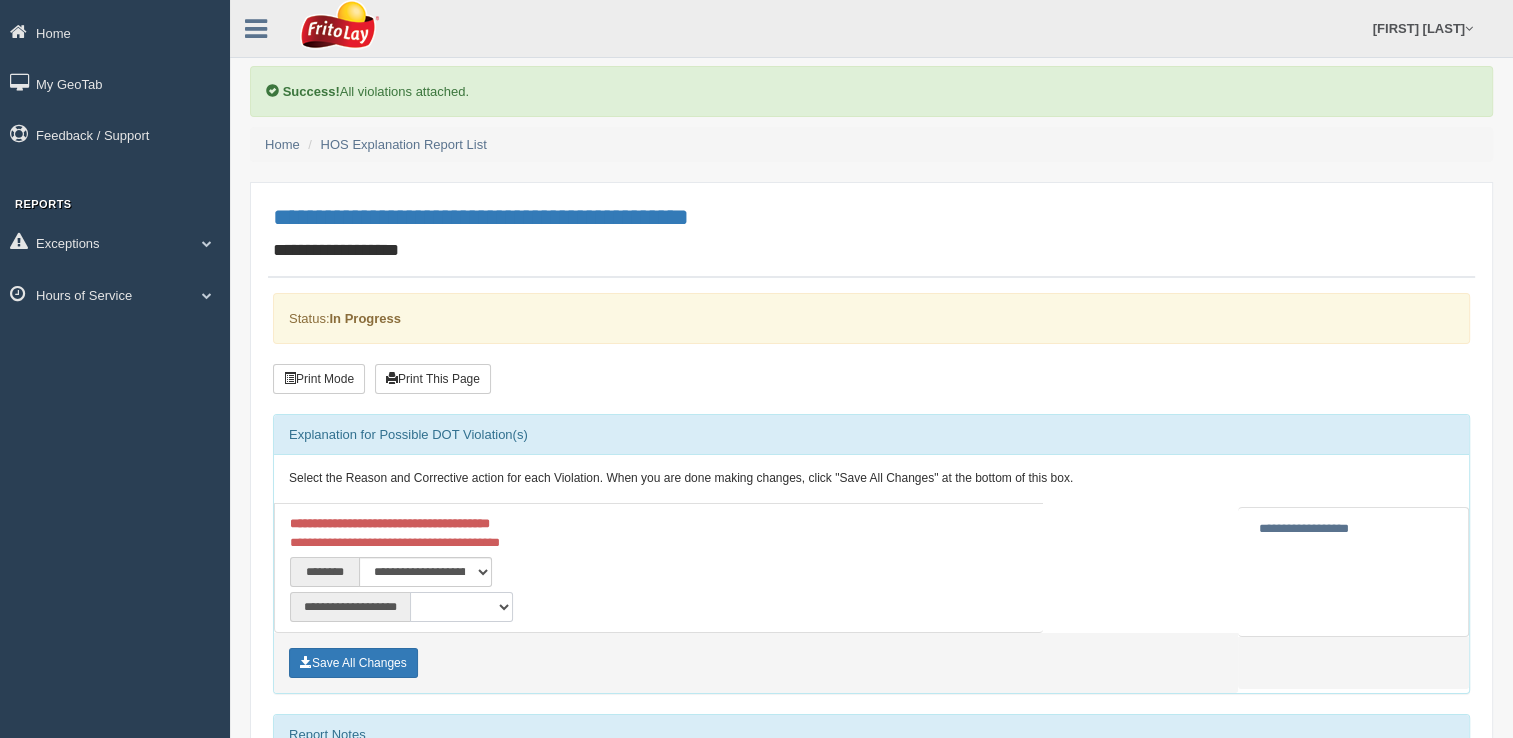 click on "**********" at bounding box center [461, 607] 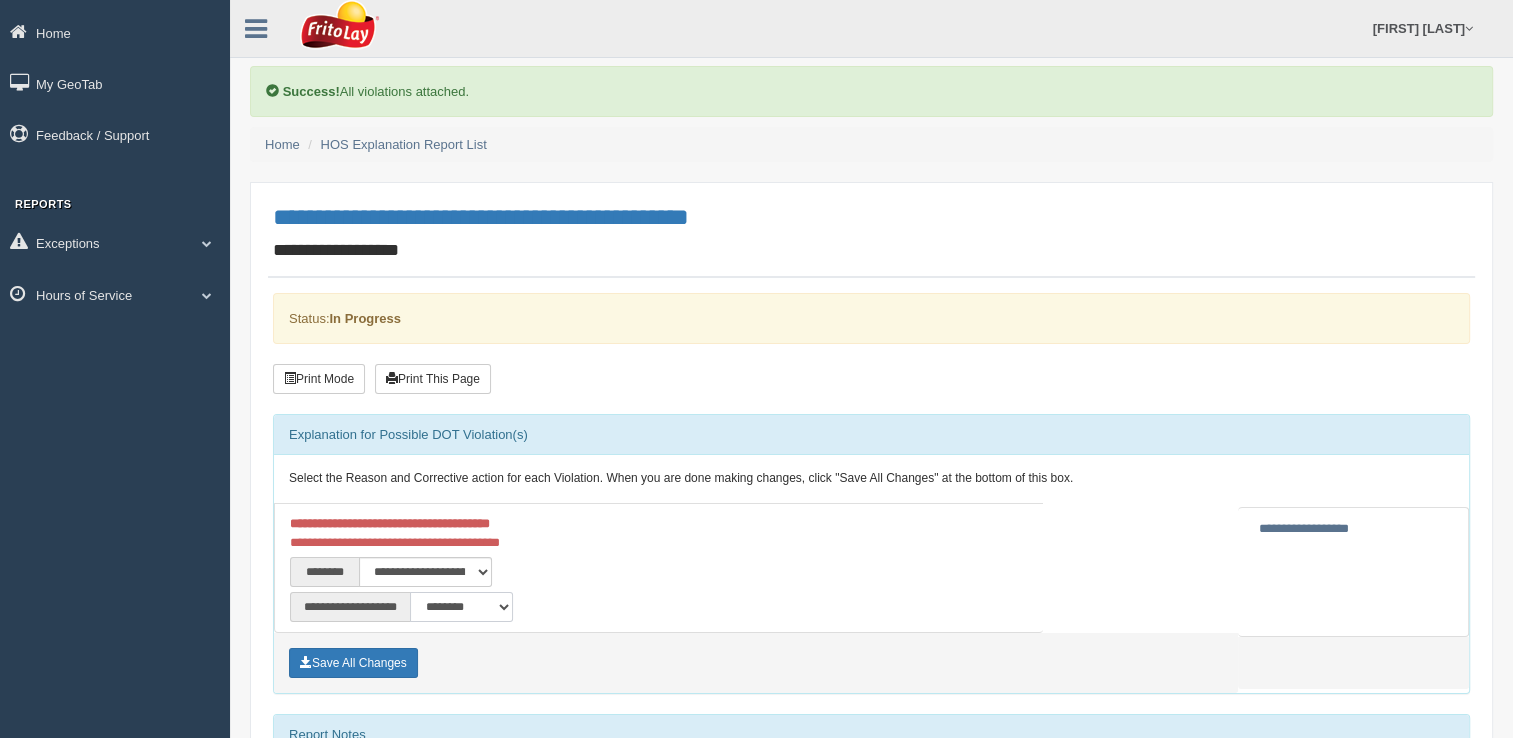 click on "**********" at bounding box center [461, 607] 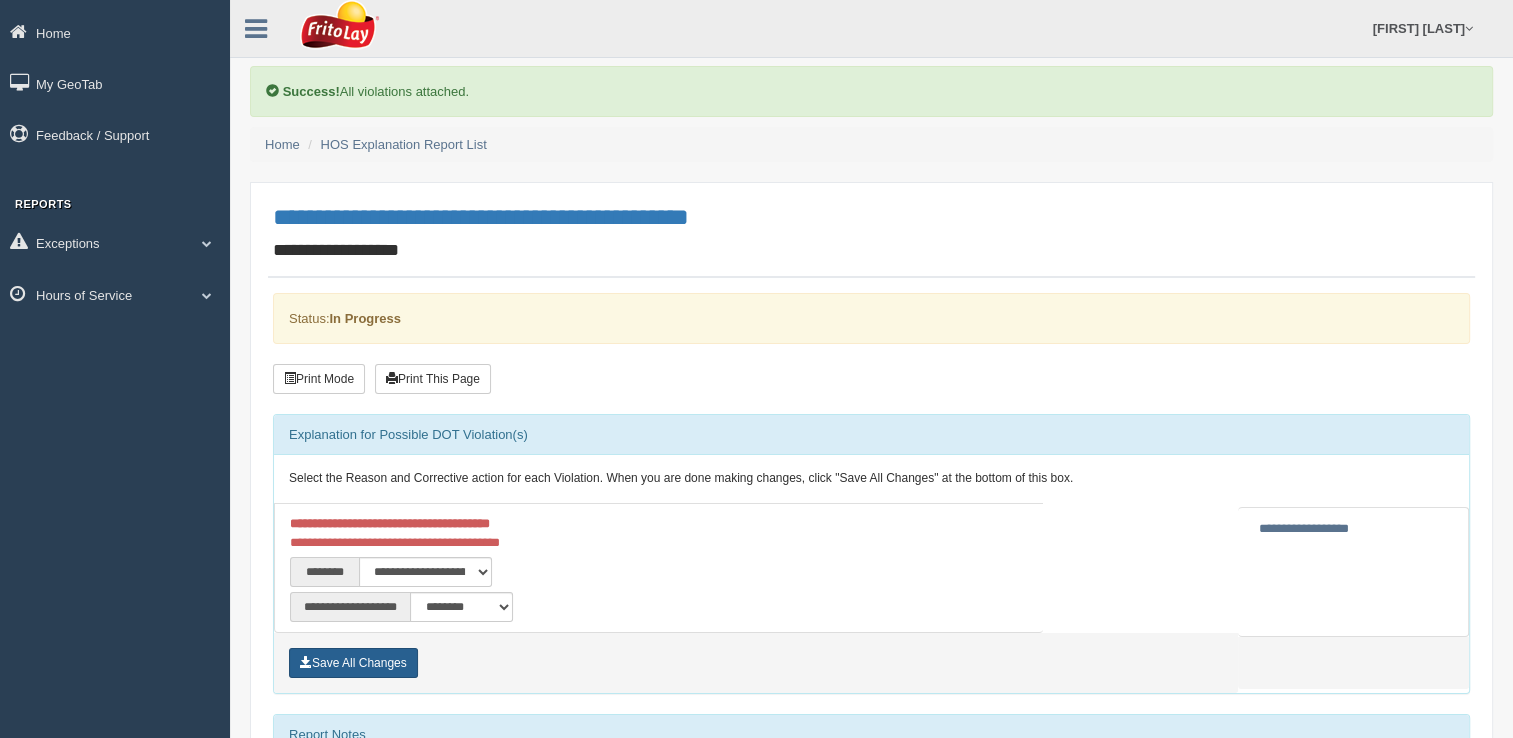 click on "Save All Changes" at bounding box center (353, 663) 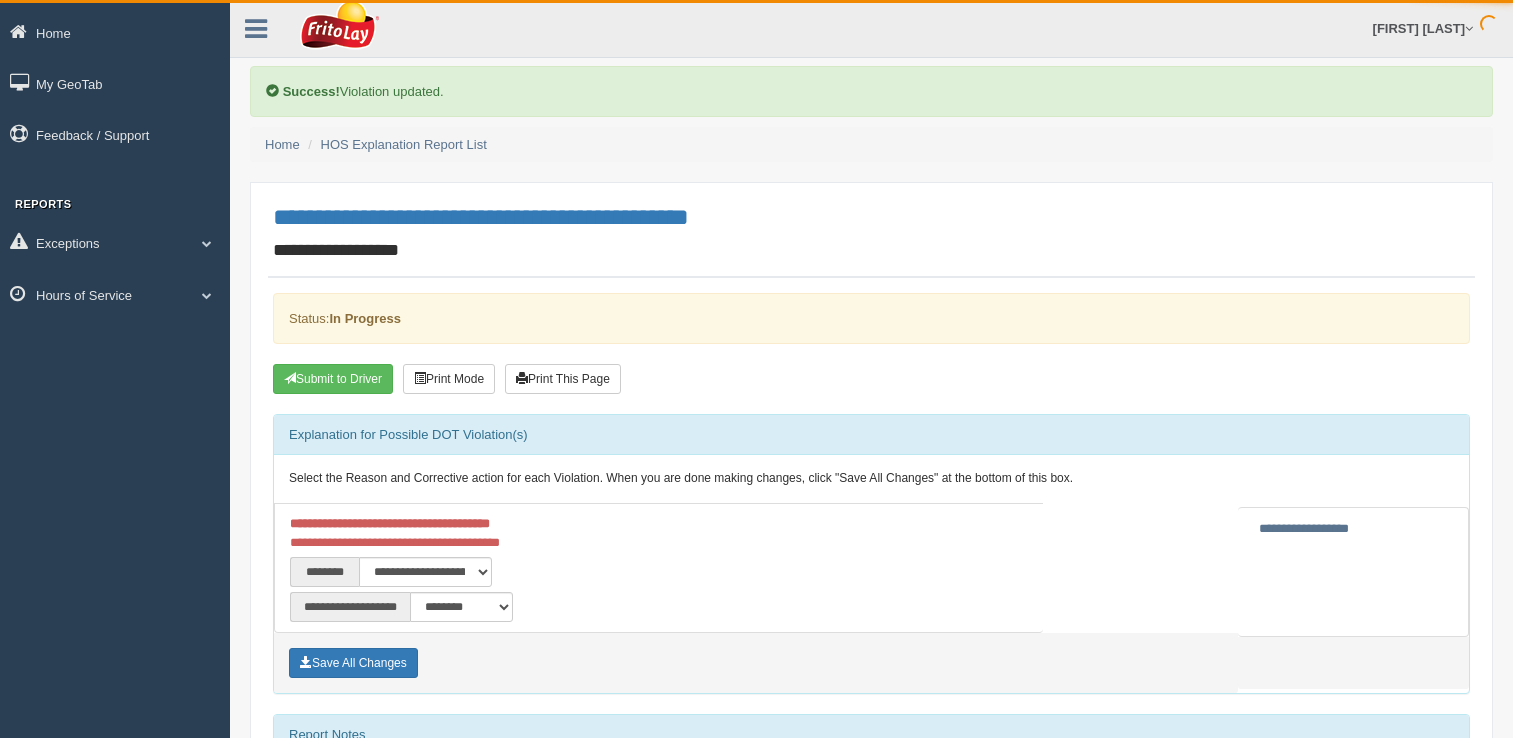 scroll, scrollTop: 0, scrollLeft: 0, axis: both 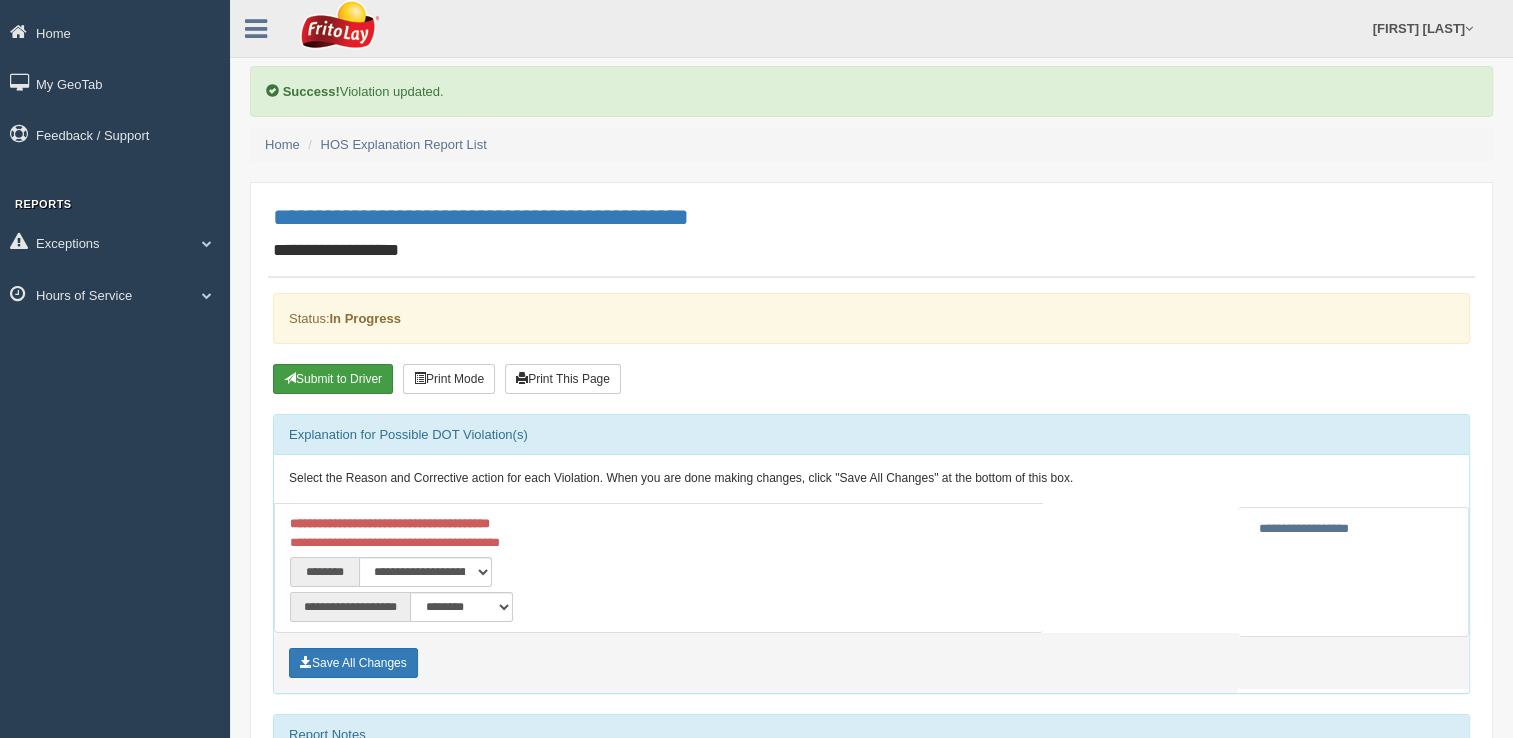 click on "Submit to Driver" at bounding box center (333, 379) 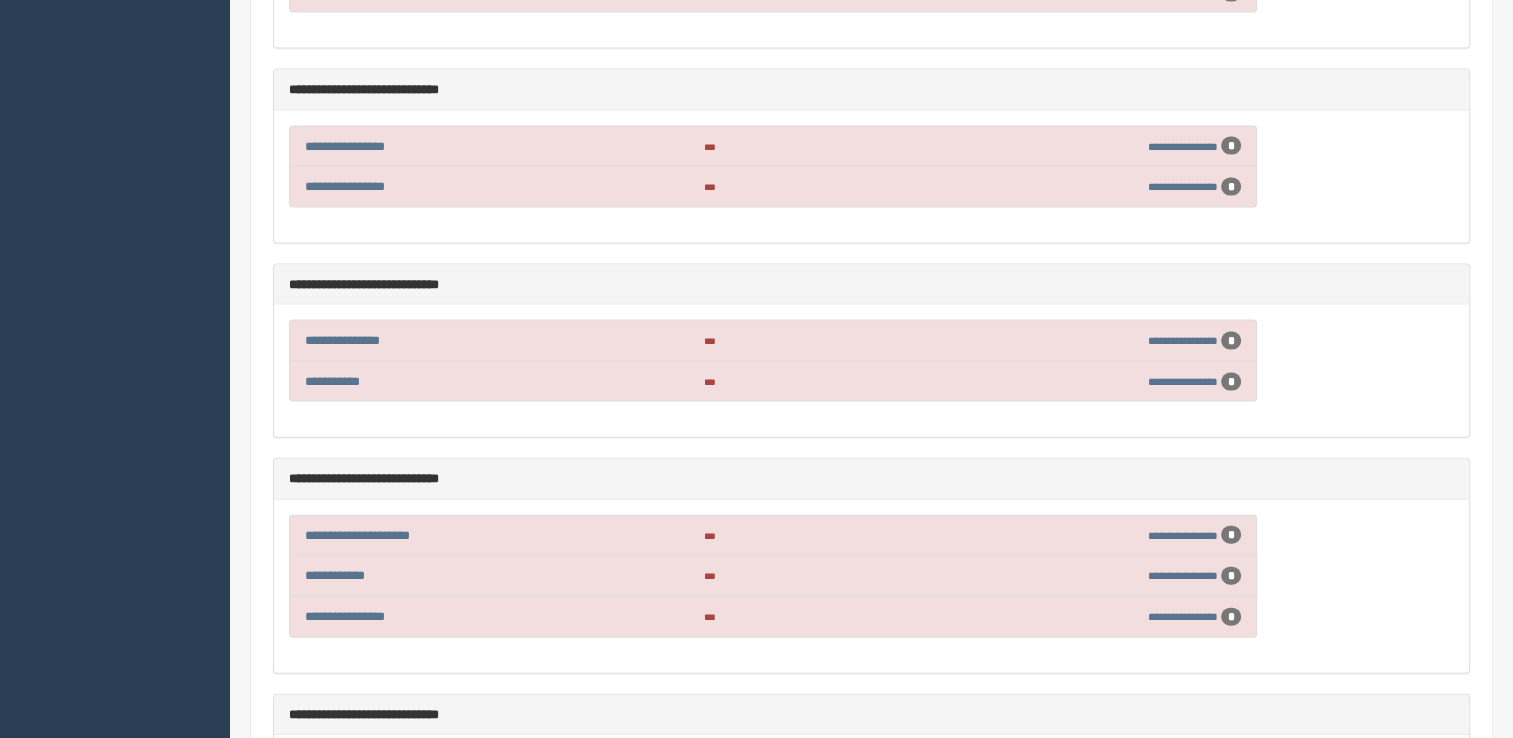 scroll, scrollTop: 4472, scrollLeft: 0, axis: vertical 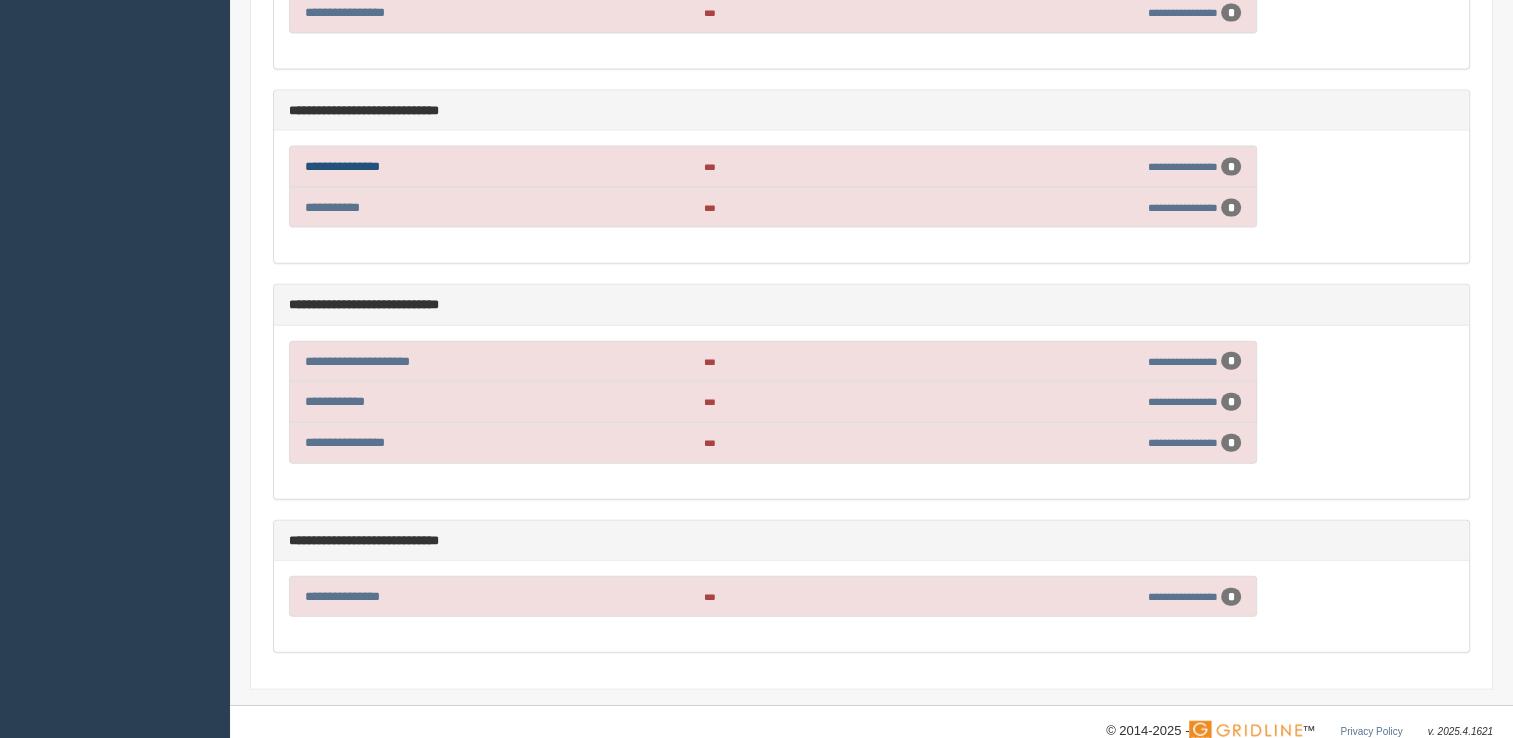 click on "**********" at bounding box center [342, 166] 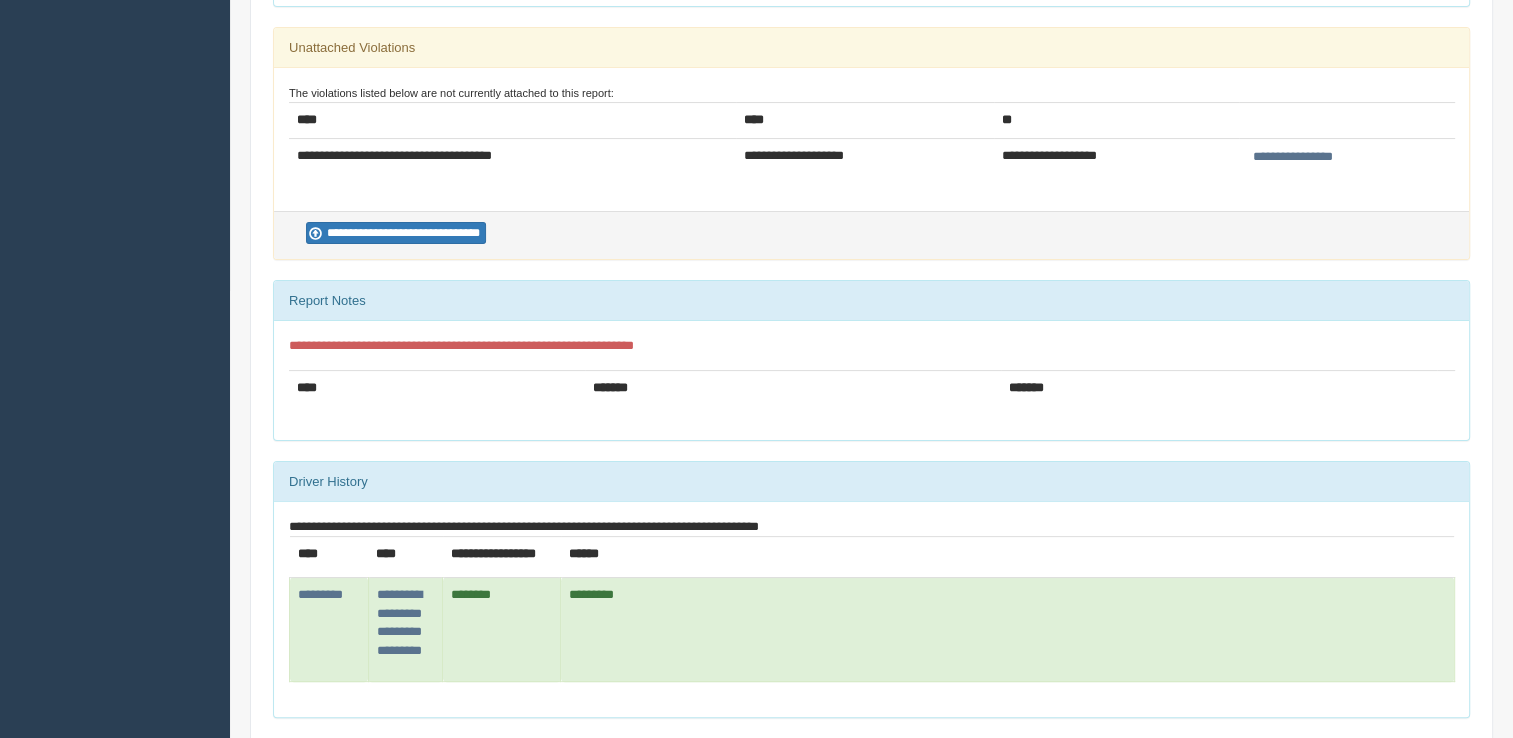 scroll, scrollTop: 538, scrollLeft: 0, axis: vertical 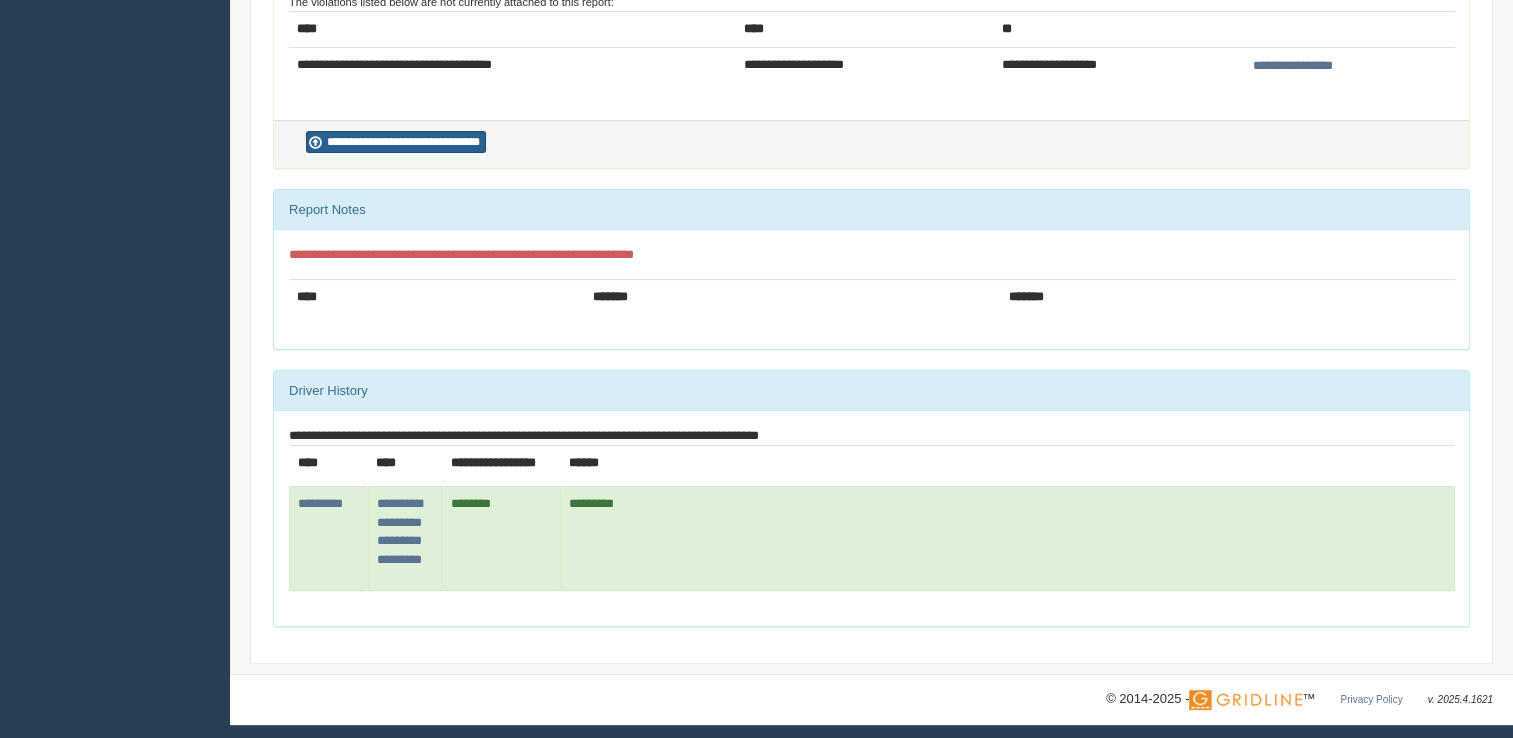 click on "**********" at bounding box center (396, 142) 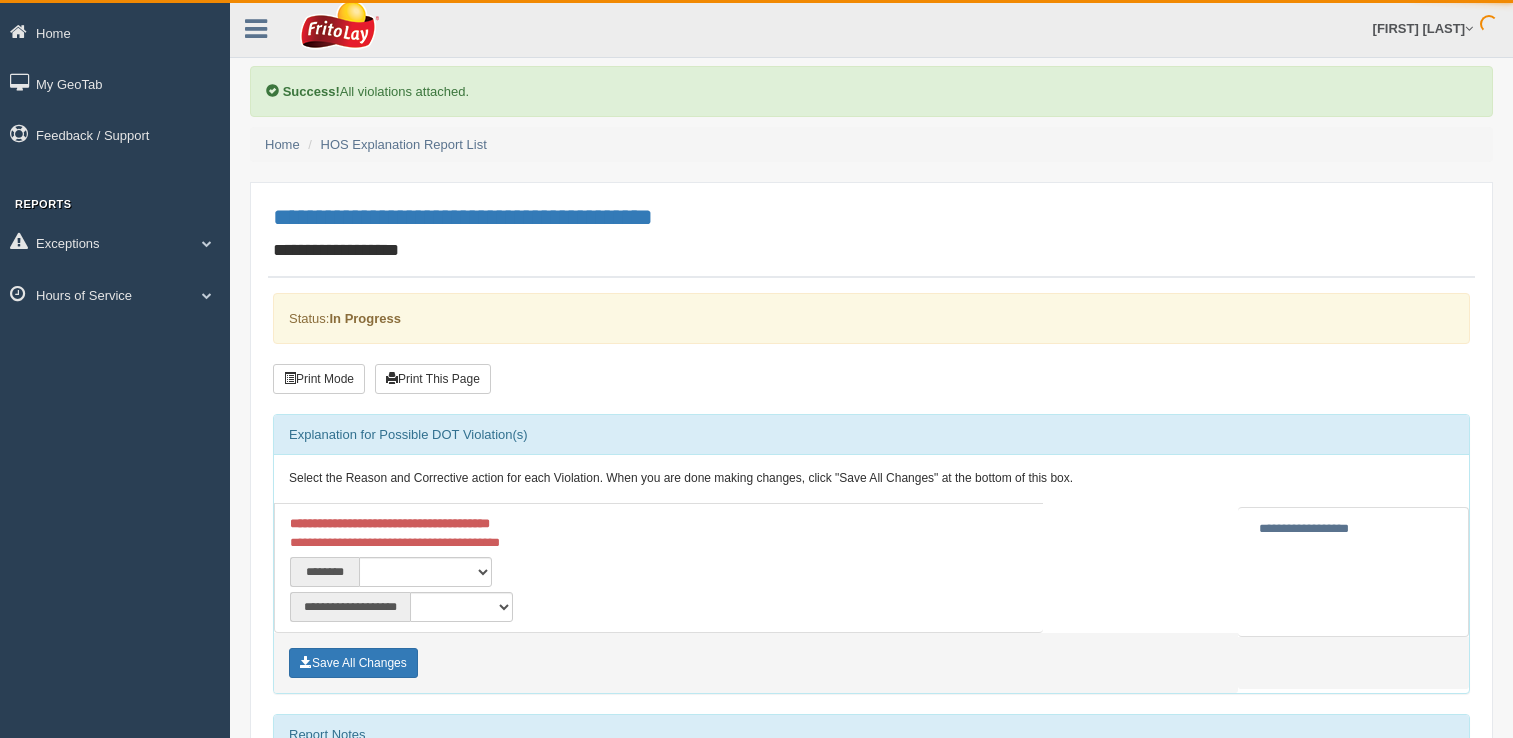 scroll, scrollTop: 0, scrollLeft: 0, axis: both 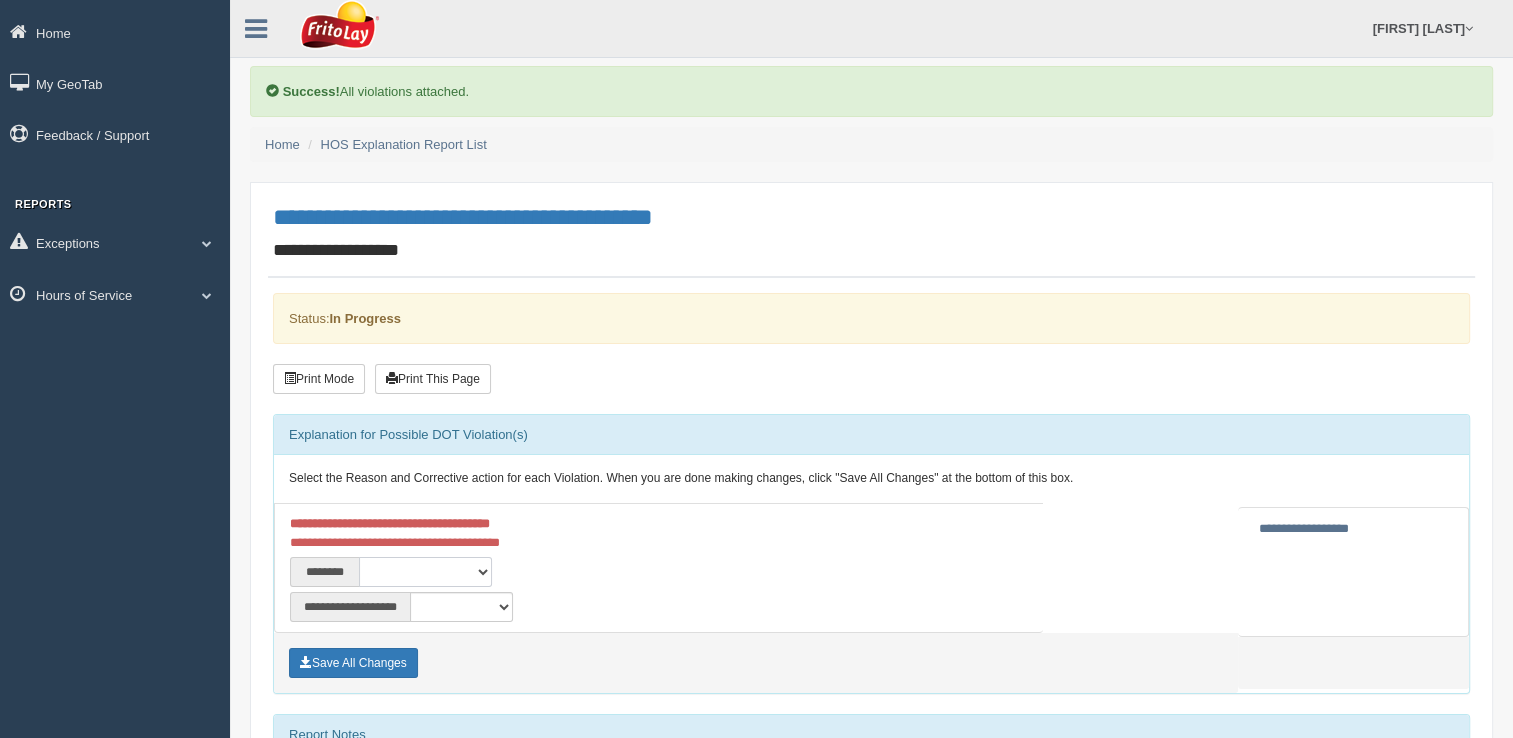 click on "**********" at bounding box center (425, 572) 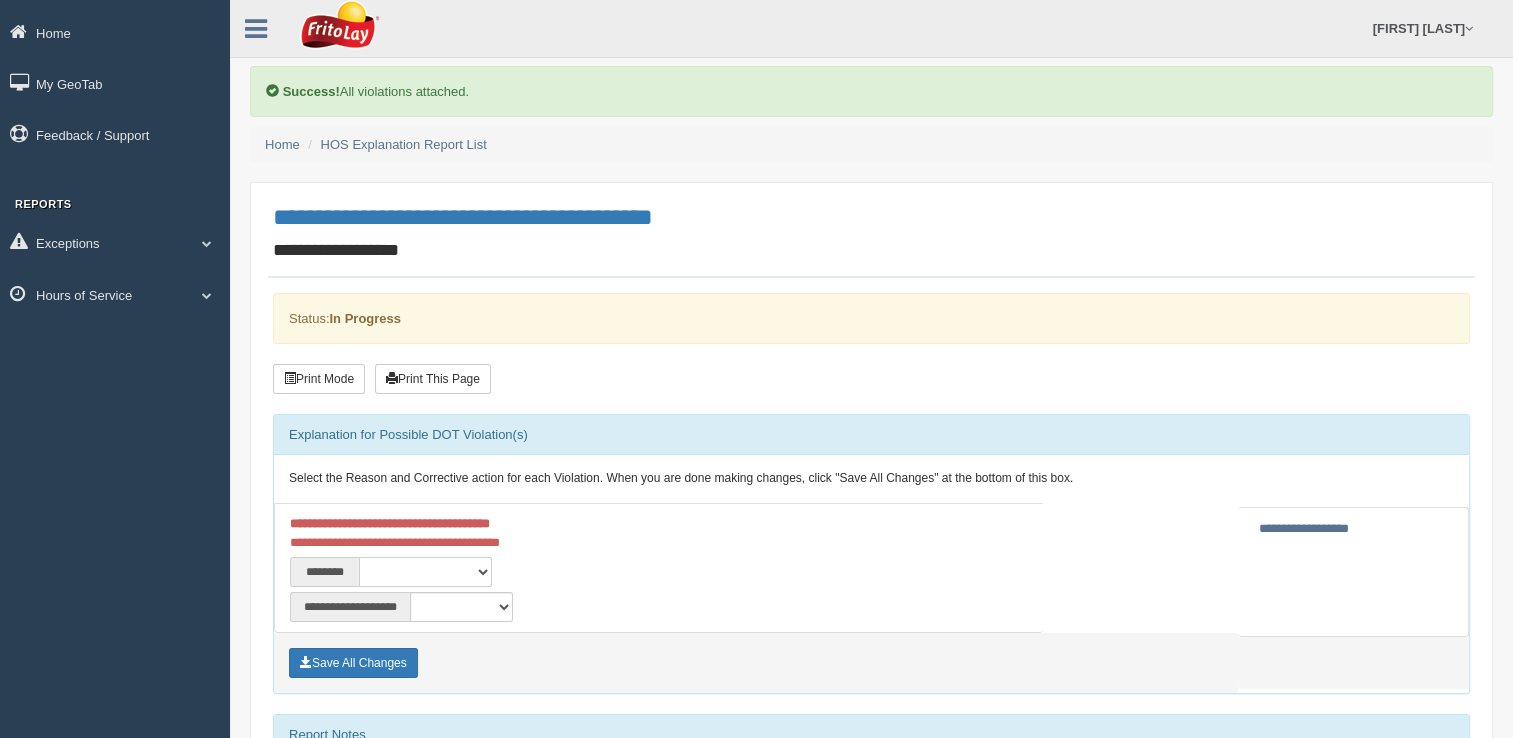 select on "****" 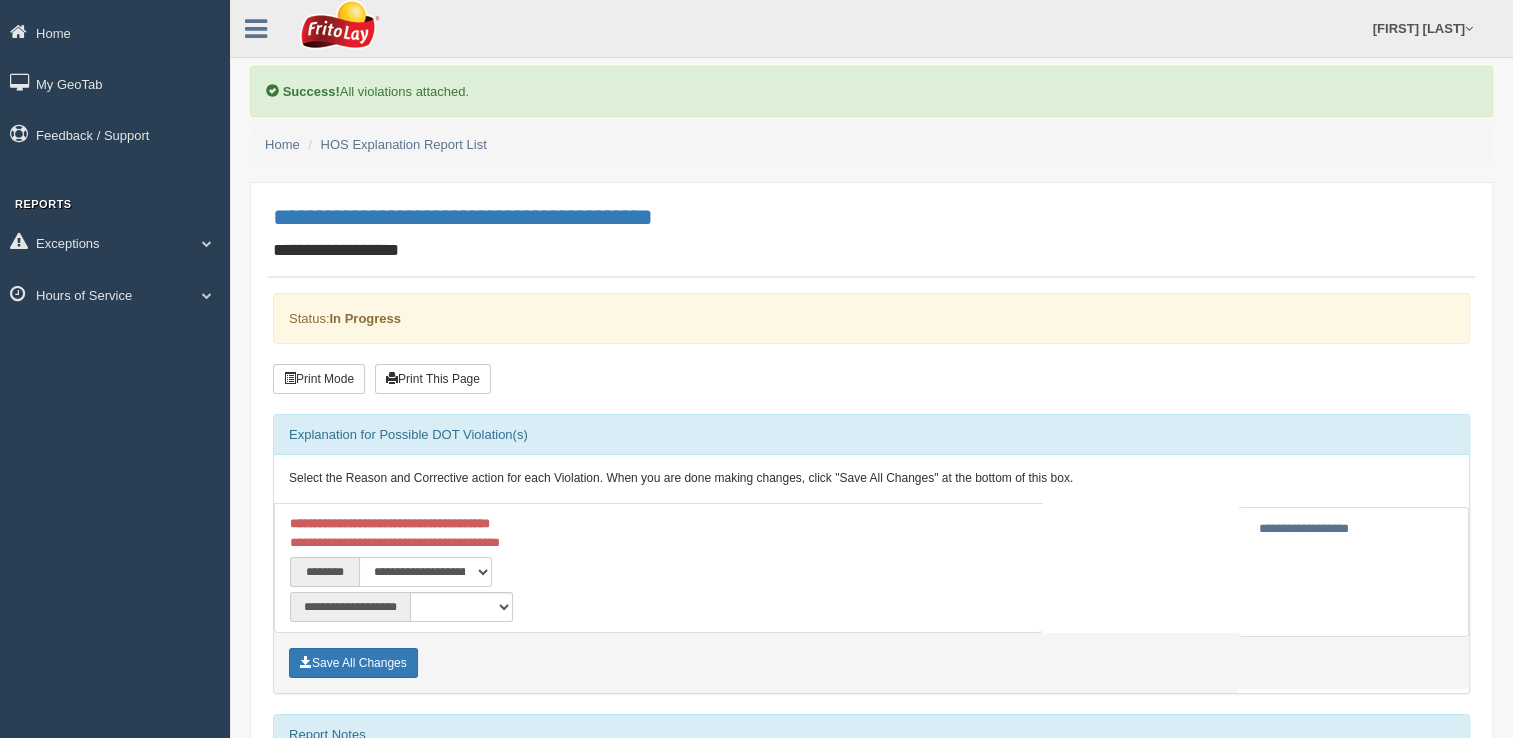 click on "**********" at bounding box center (425, 572) 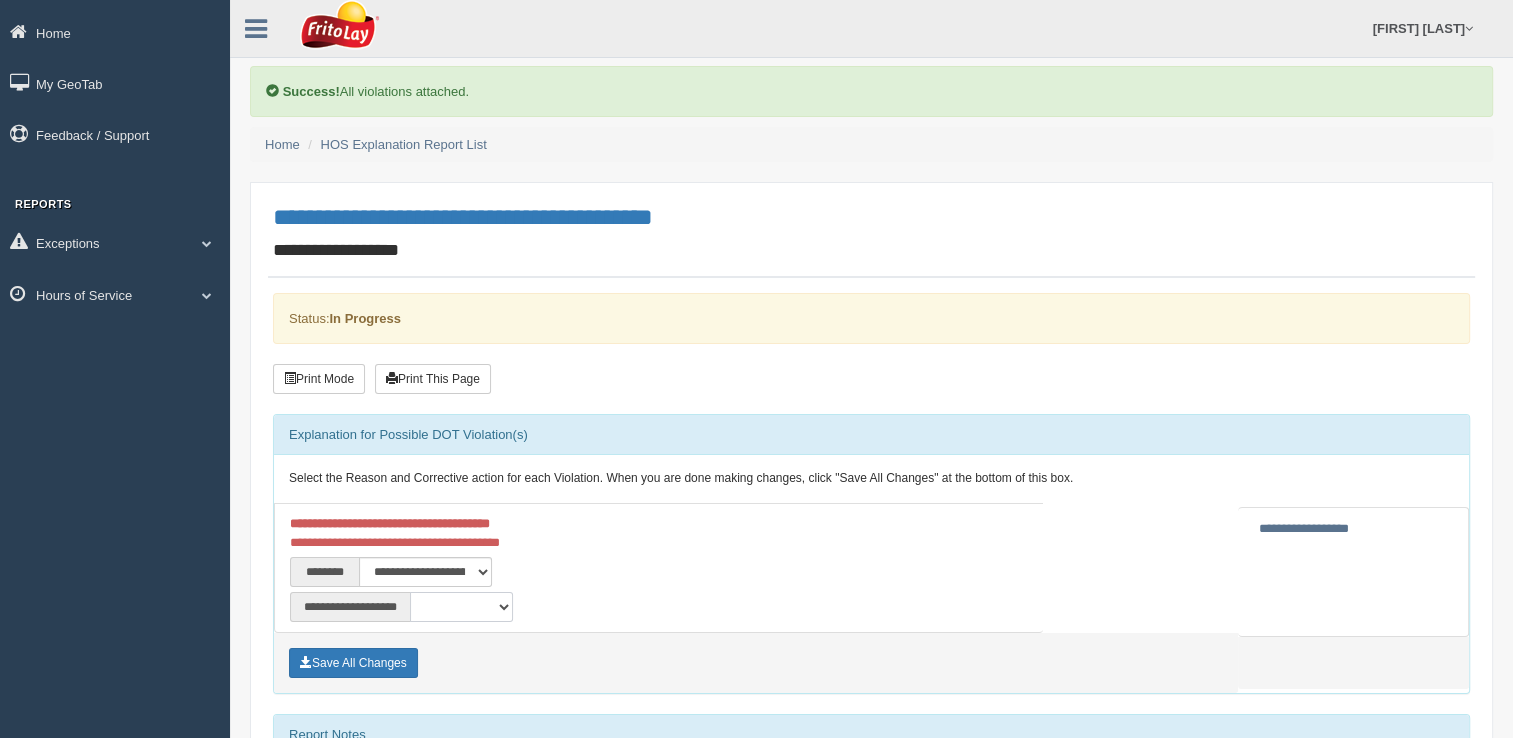 click on "**********" at bounding box center (461, 607) 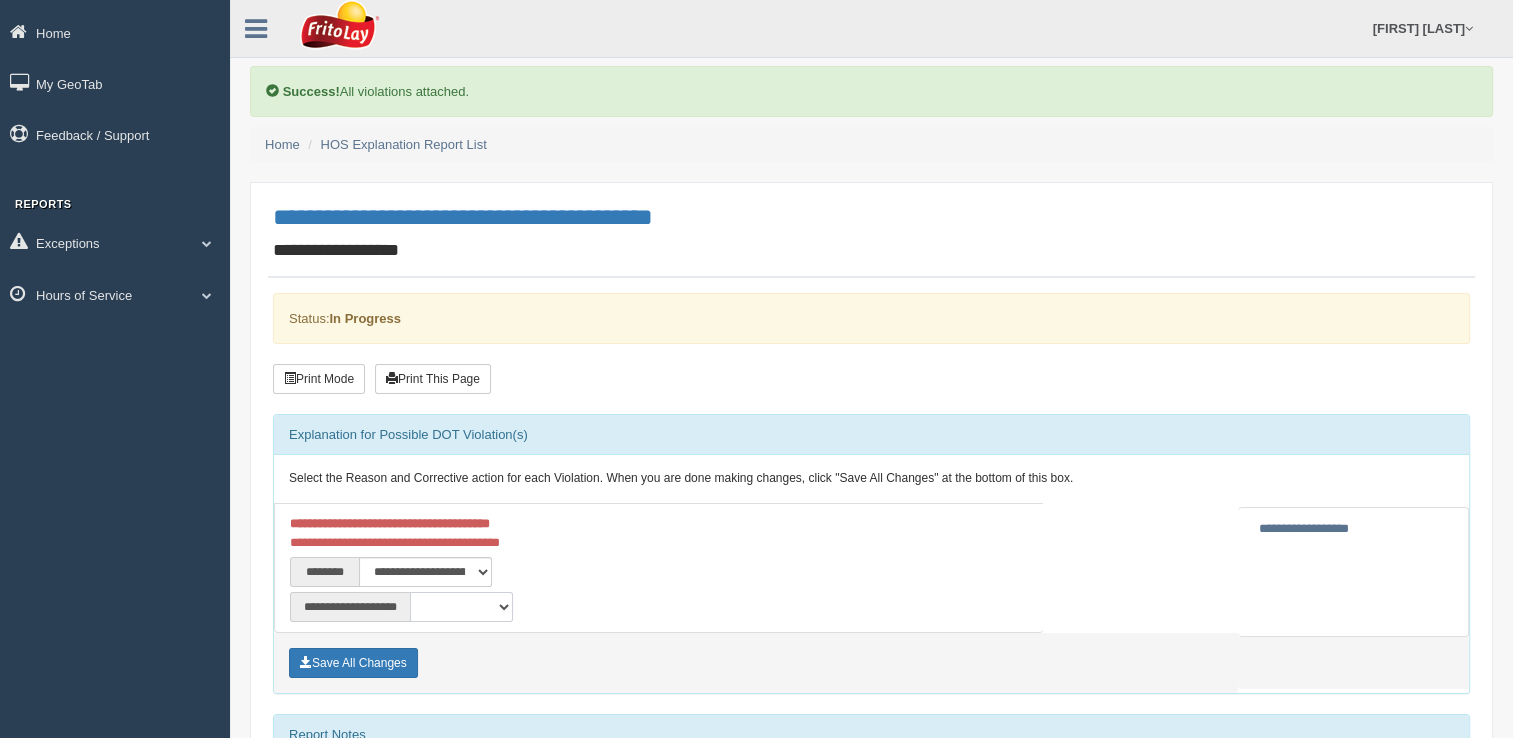 select on "**" 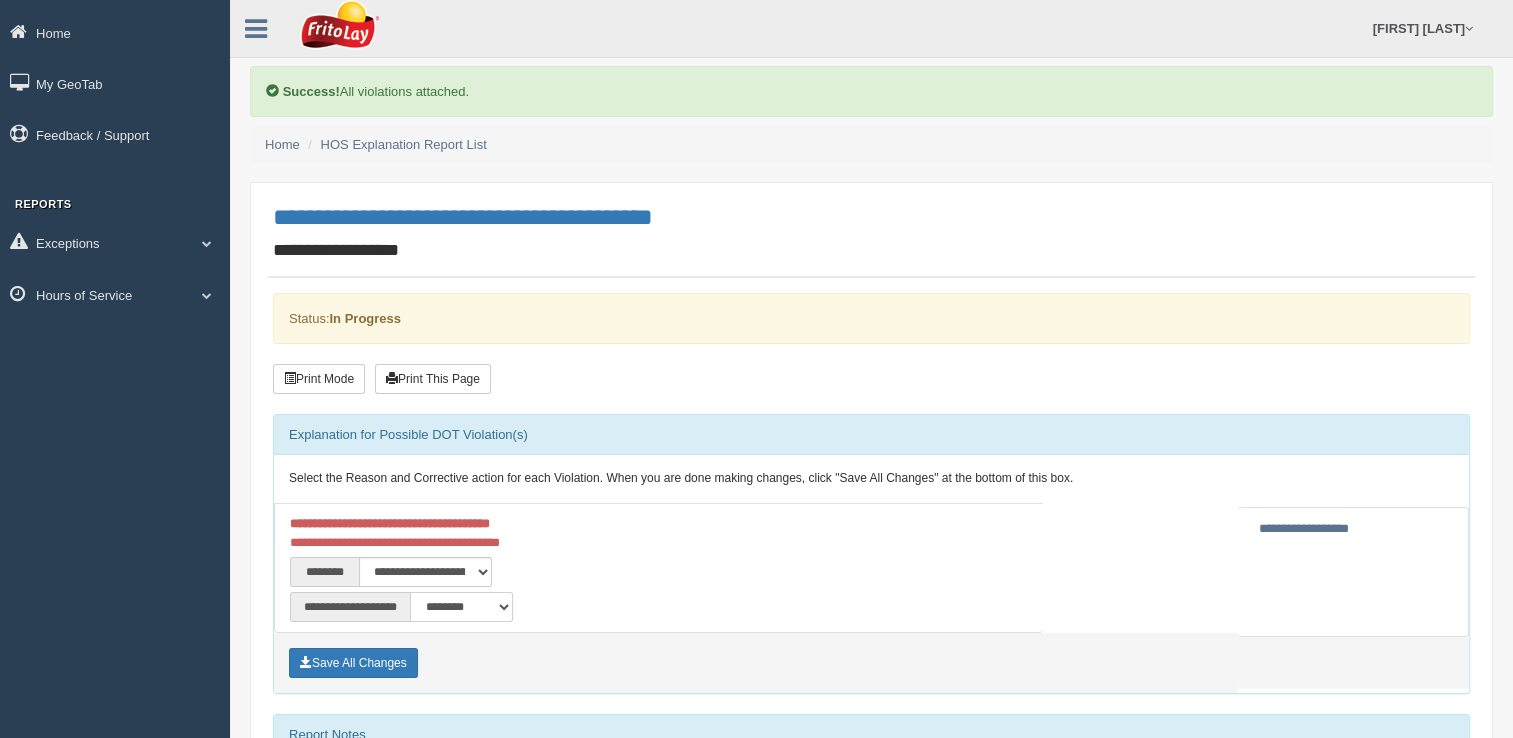 click on "**********" at bounding box center [461, 607] 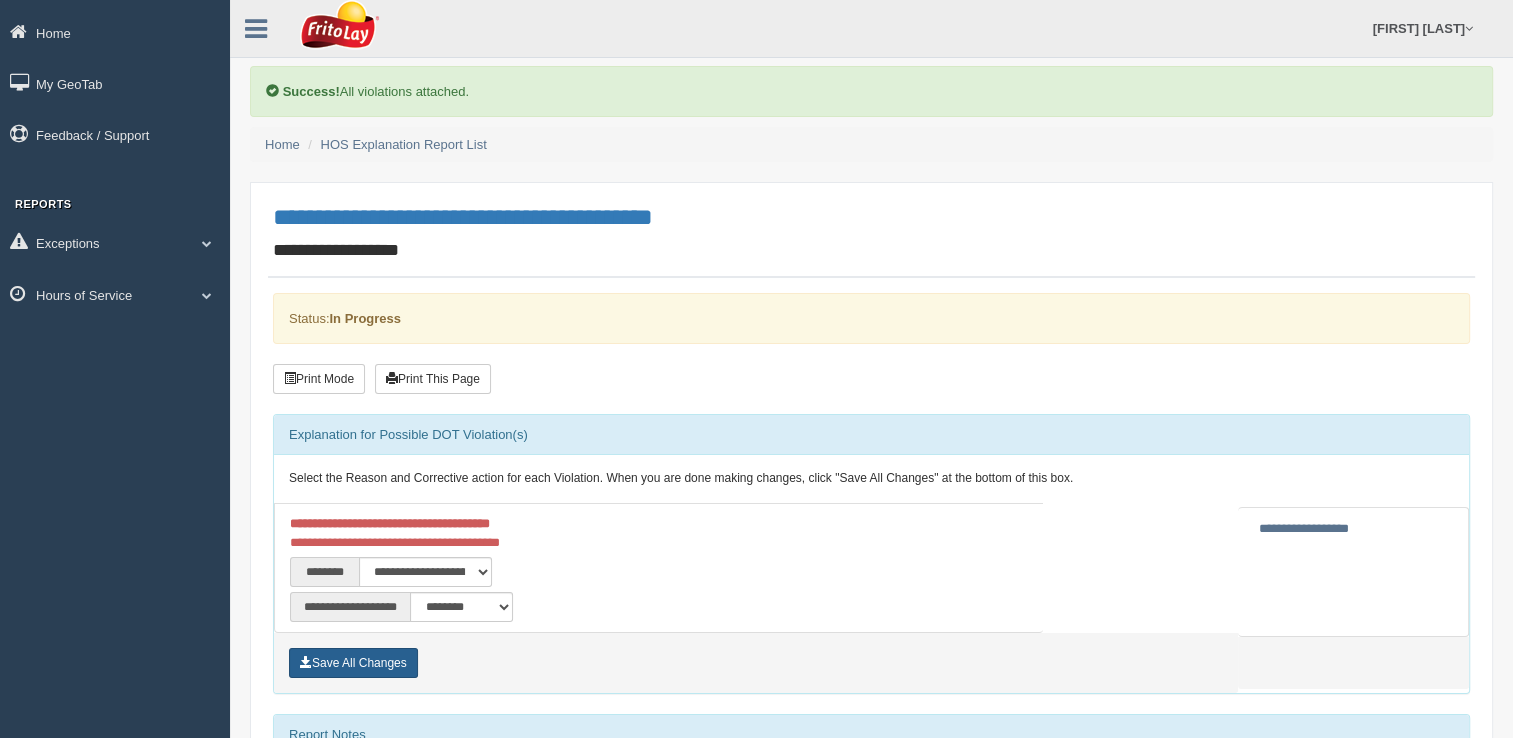 click on "Save All Changes" at bounding box center (353, 663) 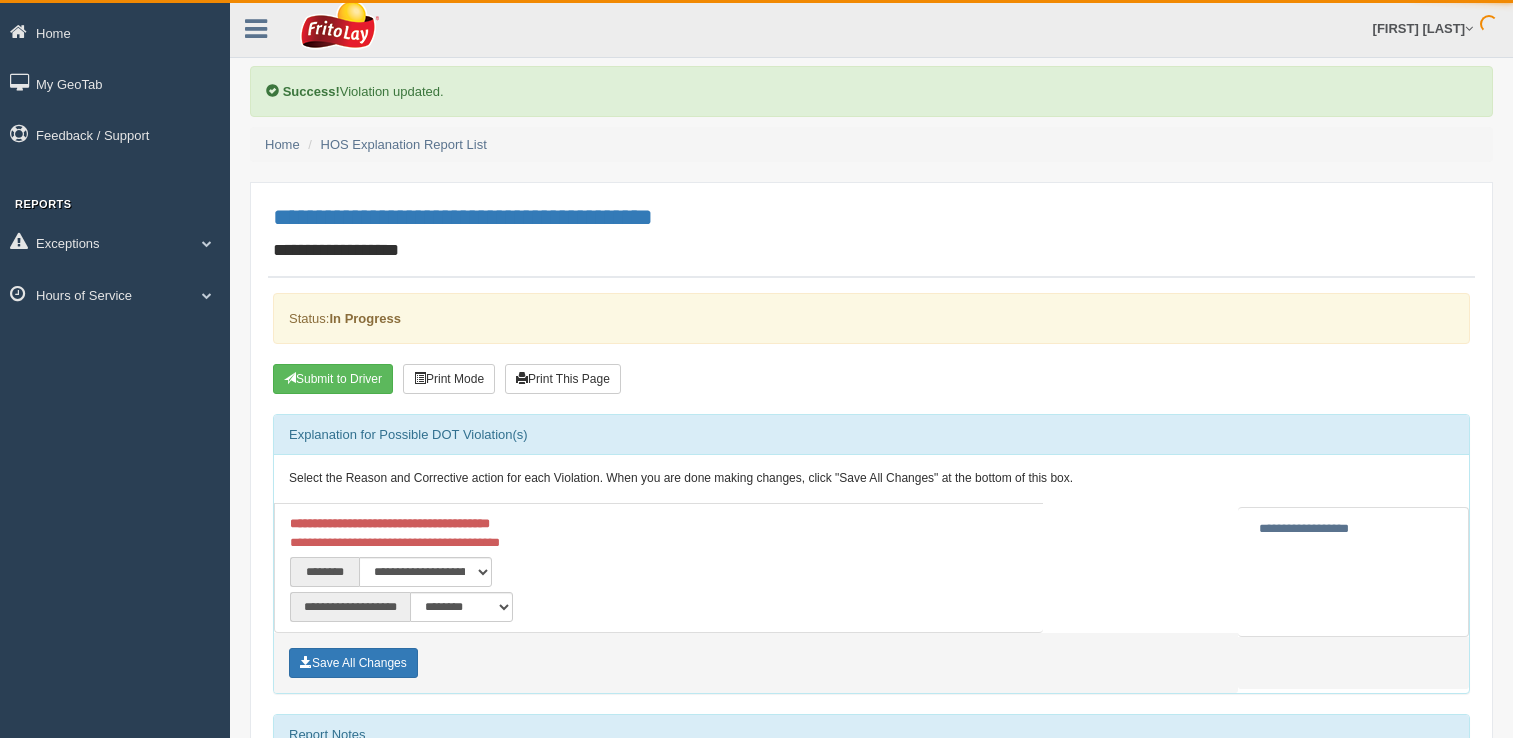 scroll, scrollTop: 0, scrollLeft: 0, axis: both 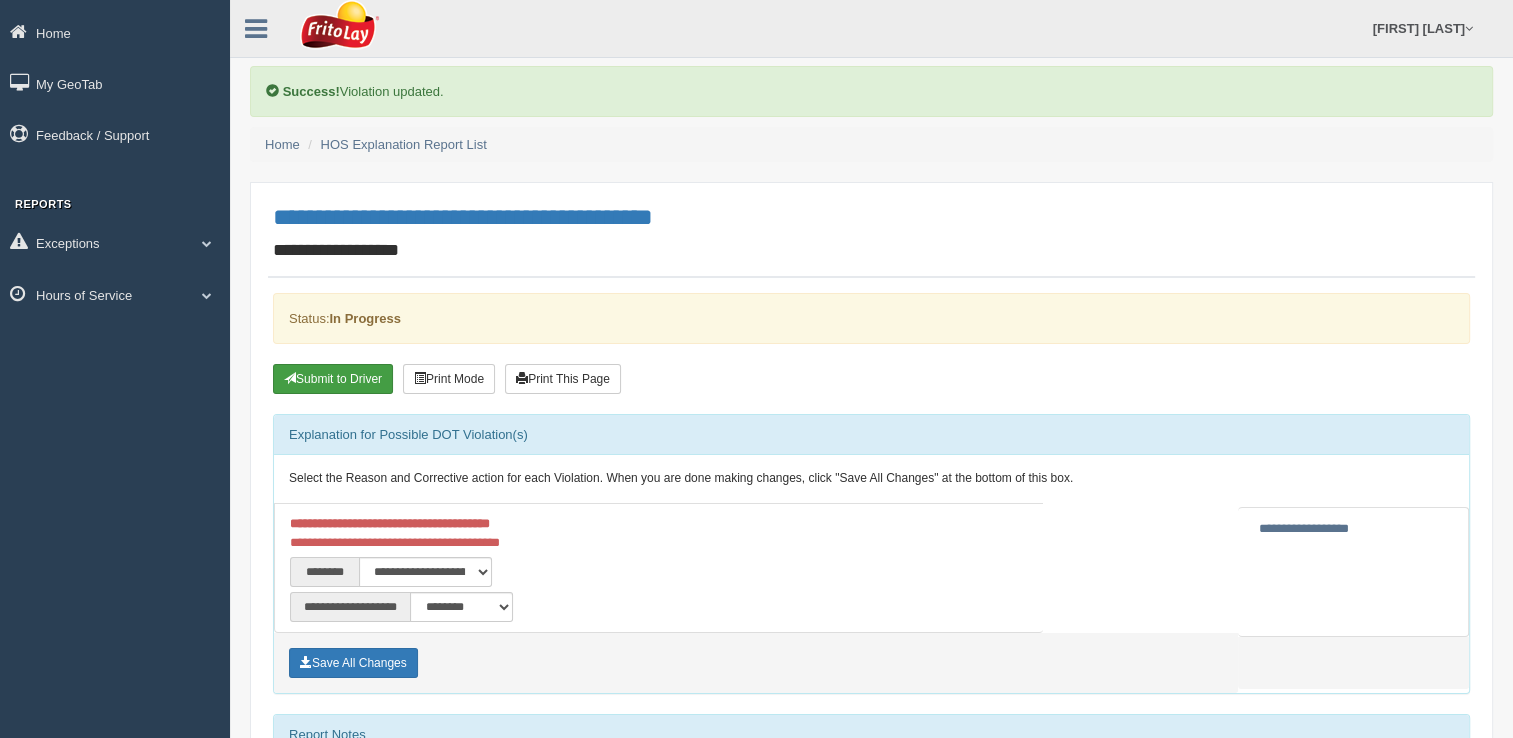 click on "Submit to Driver" at bounding box center (333, 379) 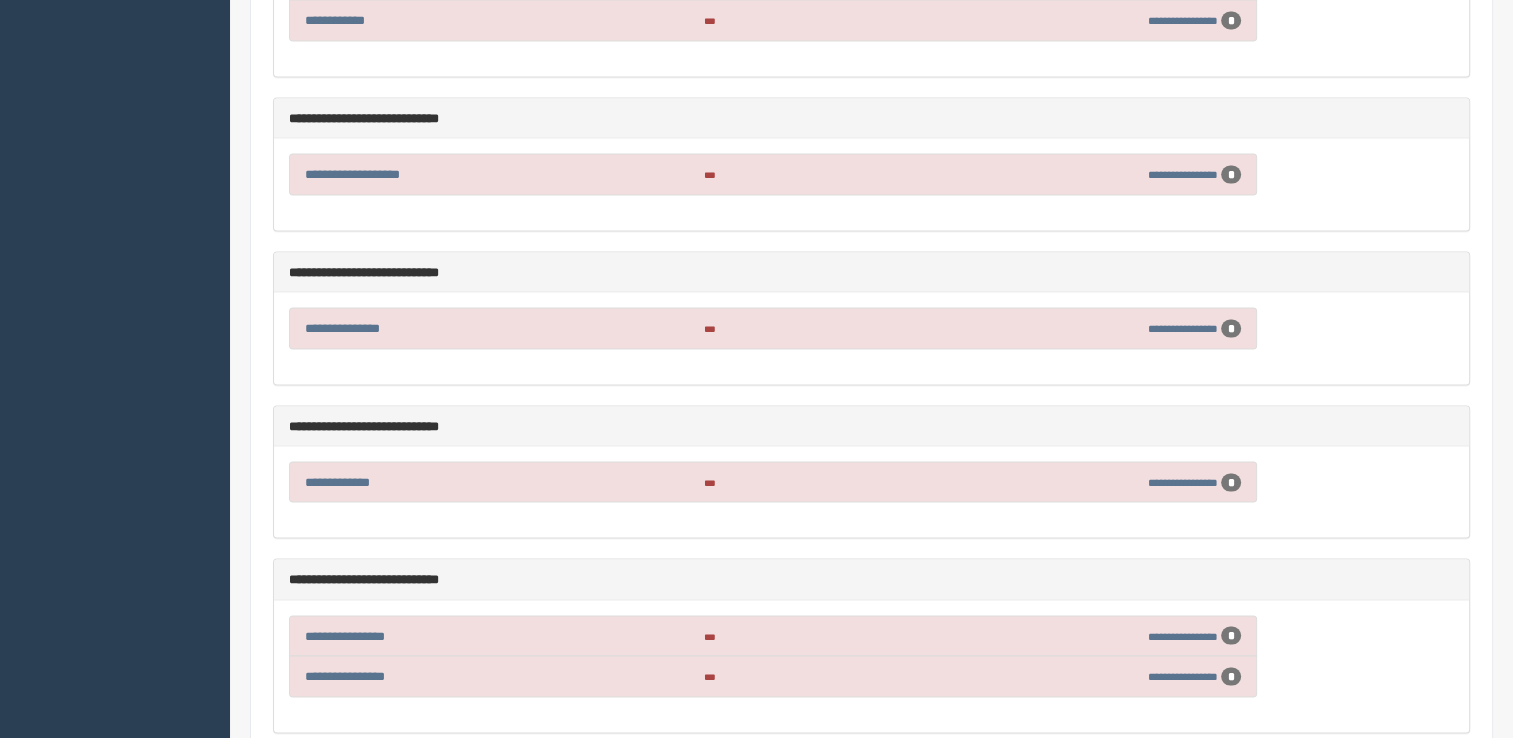 scroll, scrollTop: 4300, scrollLeft: 0, axis: vertical 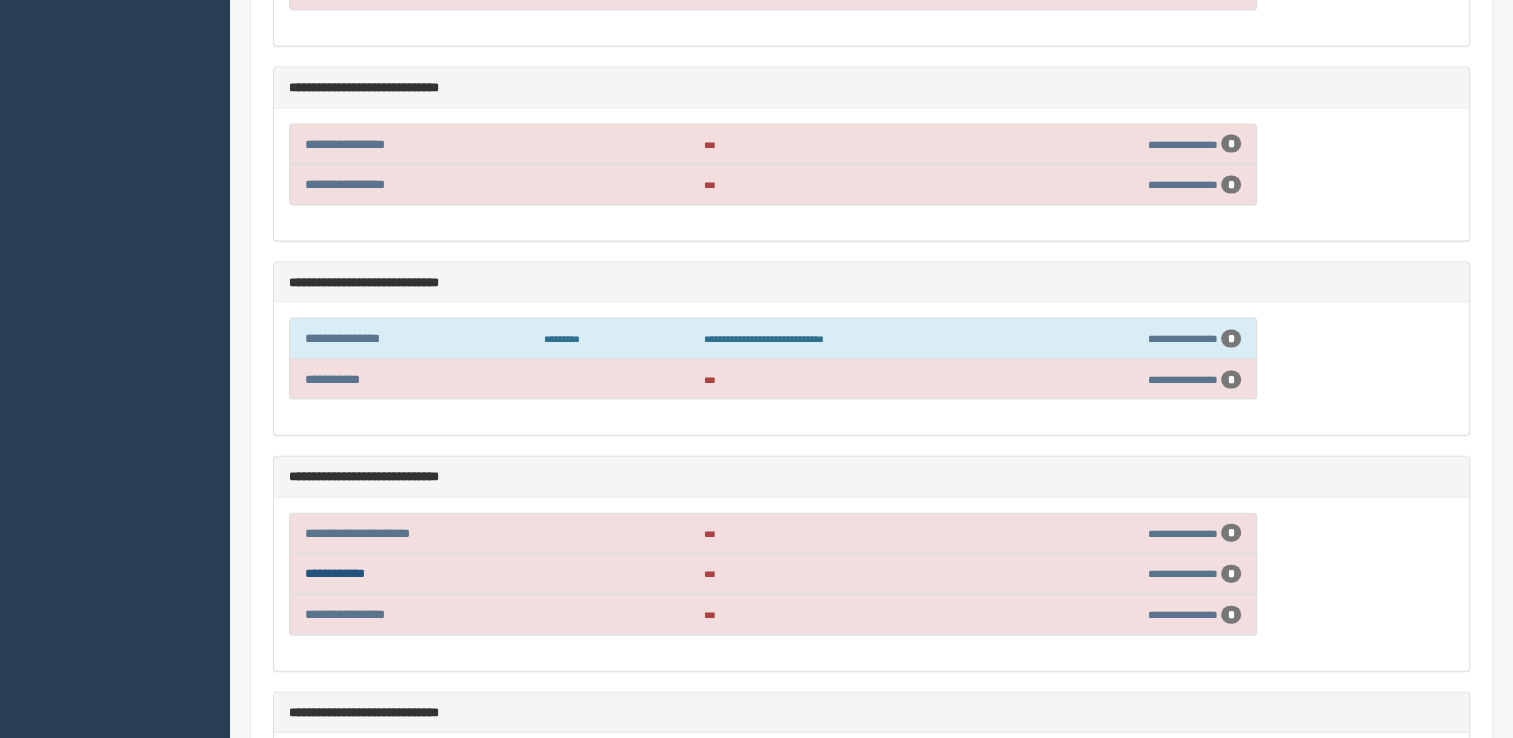 click on "**********" at bounding box center (335, 573) 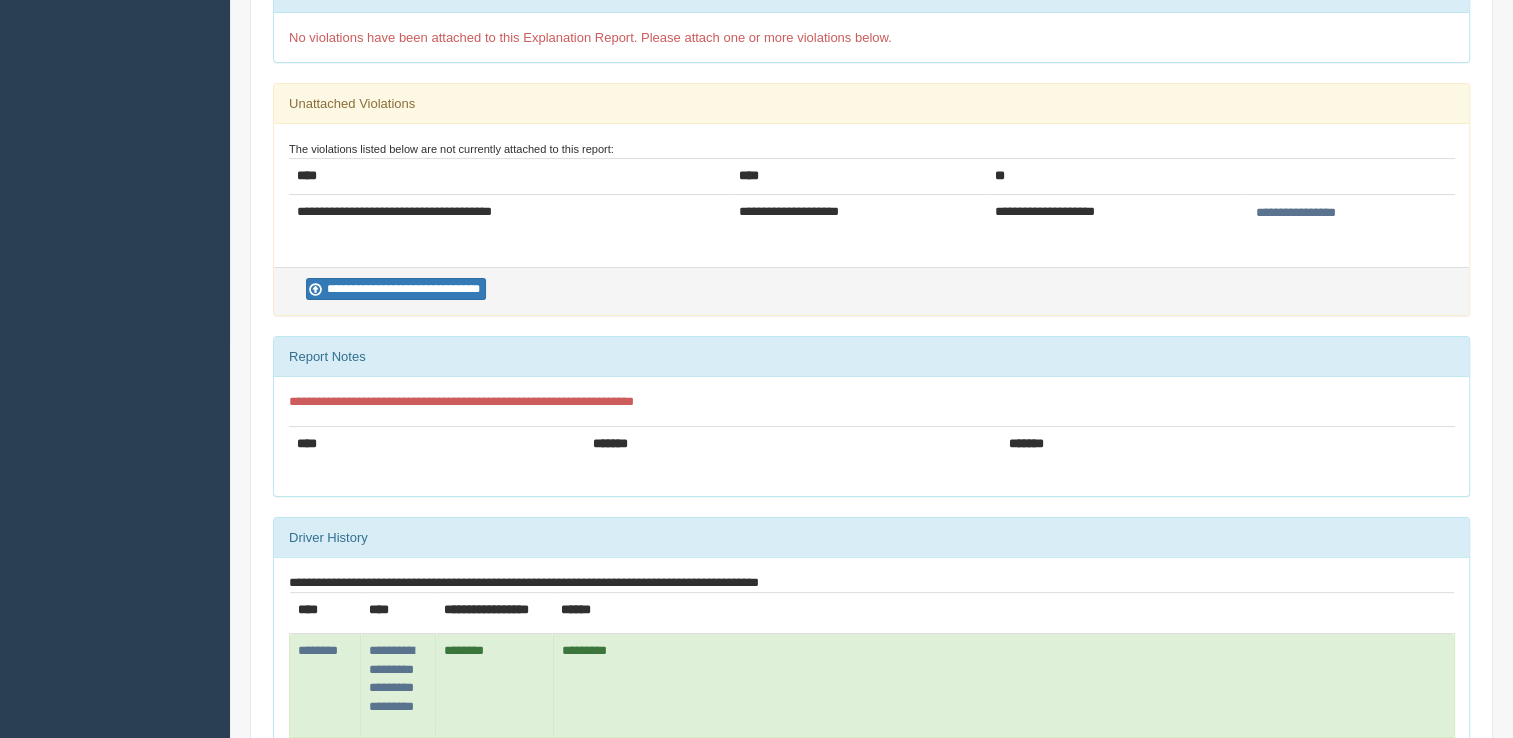 scroll, scrollTop: 538, scrollLeft: 0, axis: vertical 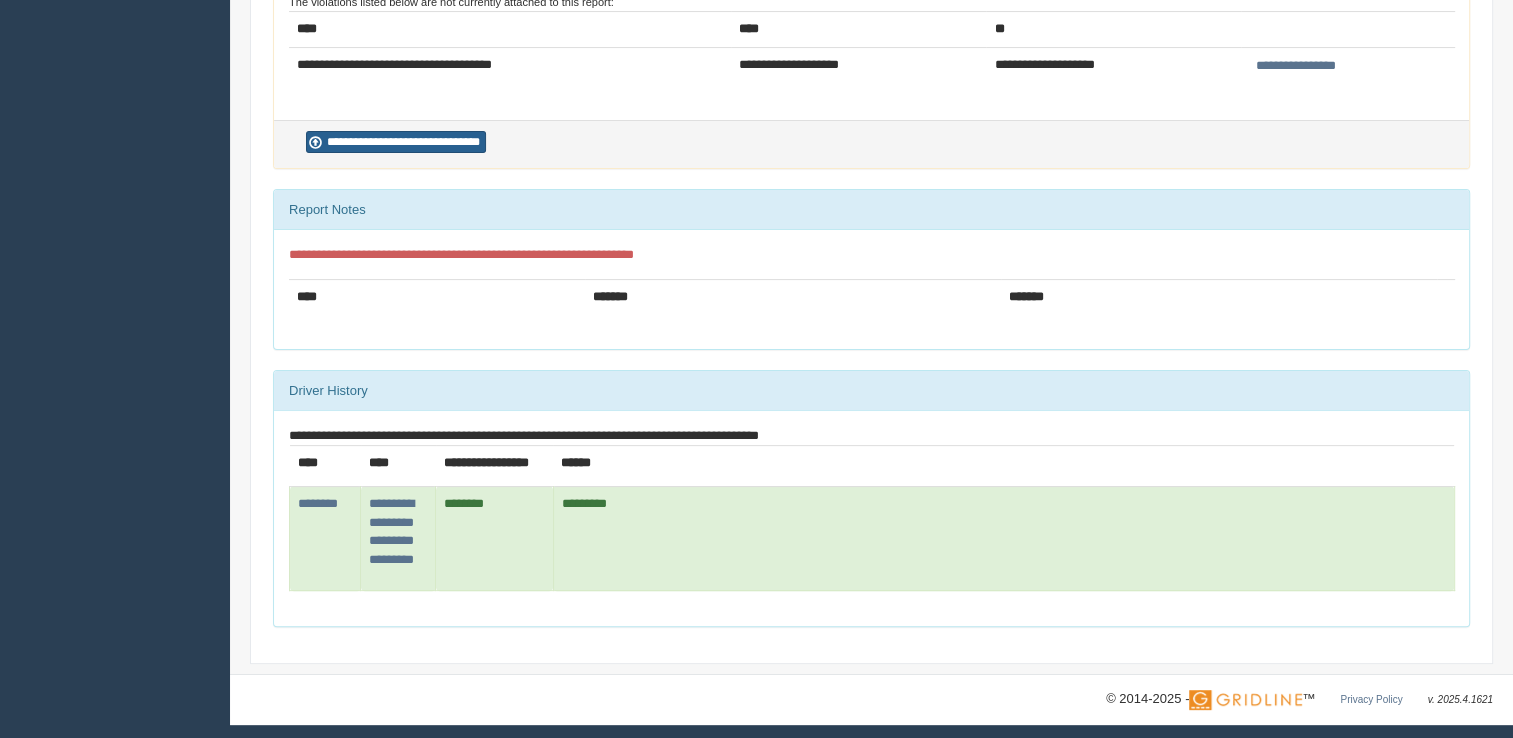 click on "**********" at bounding box center (396, 142) 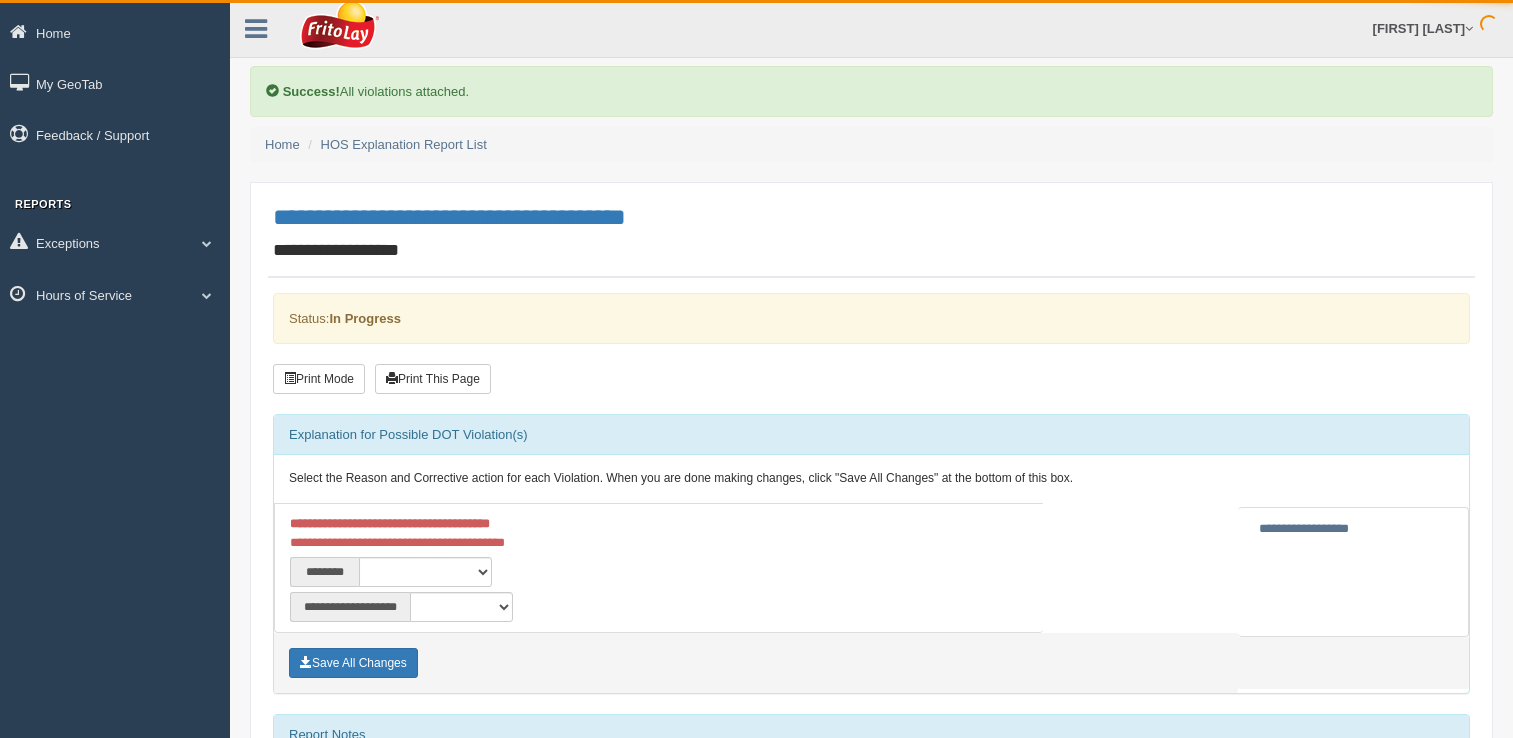 scroll, scrollTop: 0, scrollLeft: 0, axis: both 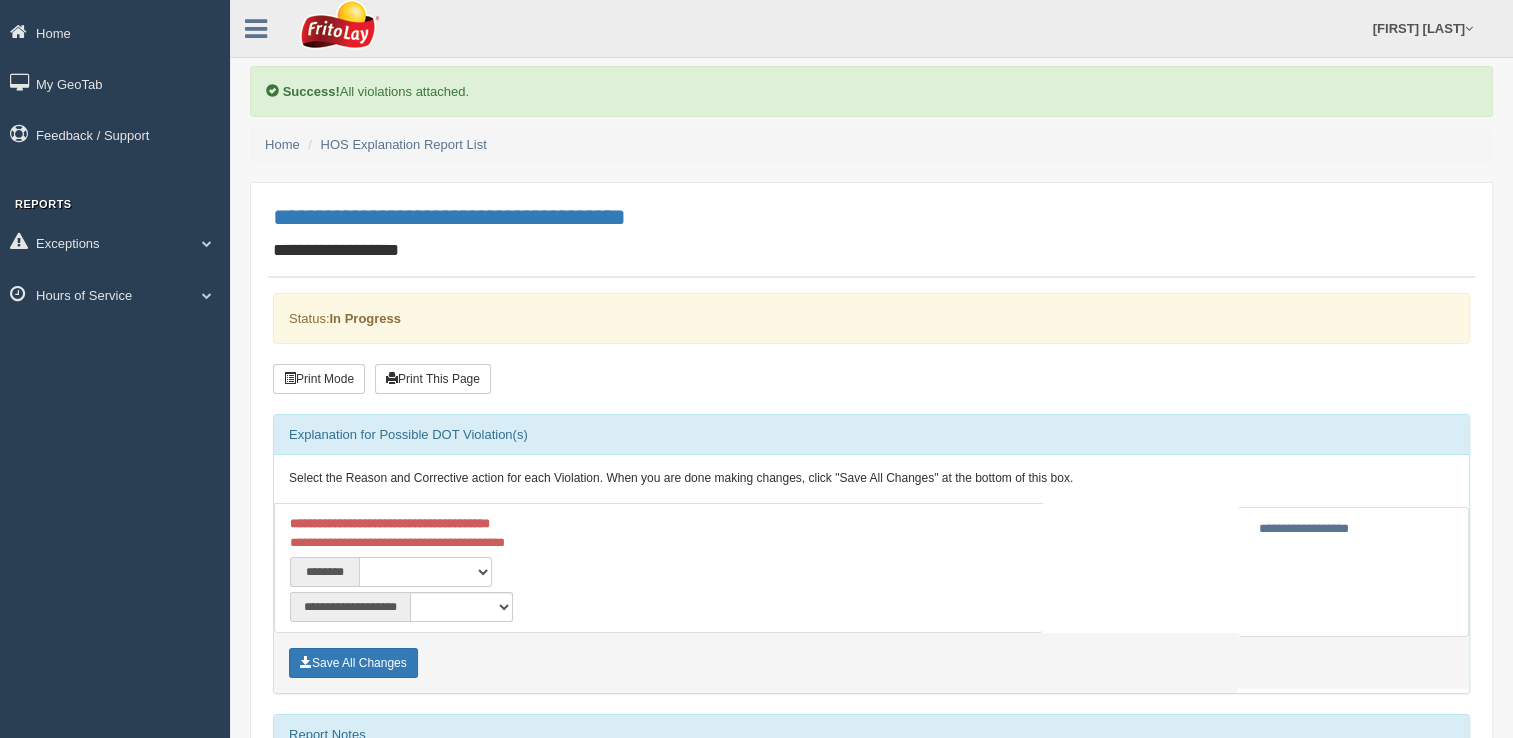 click on "**********" at bounding box center (425, 572) 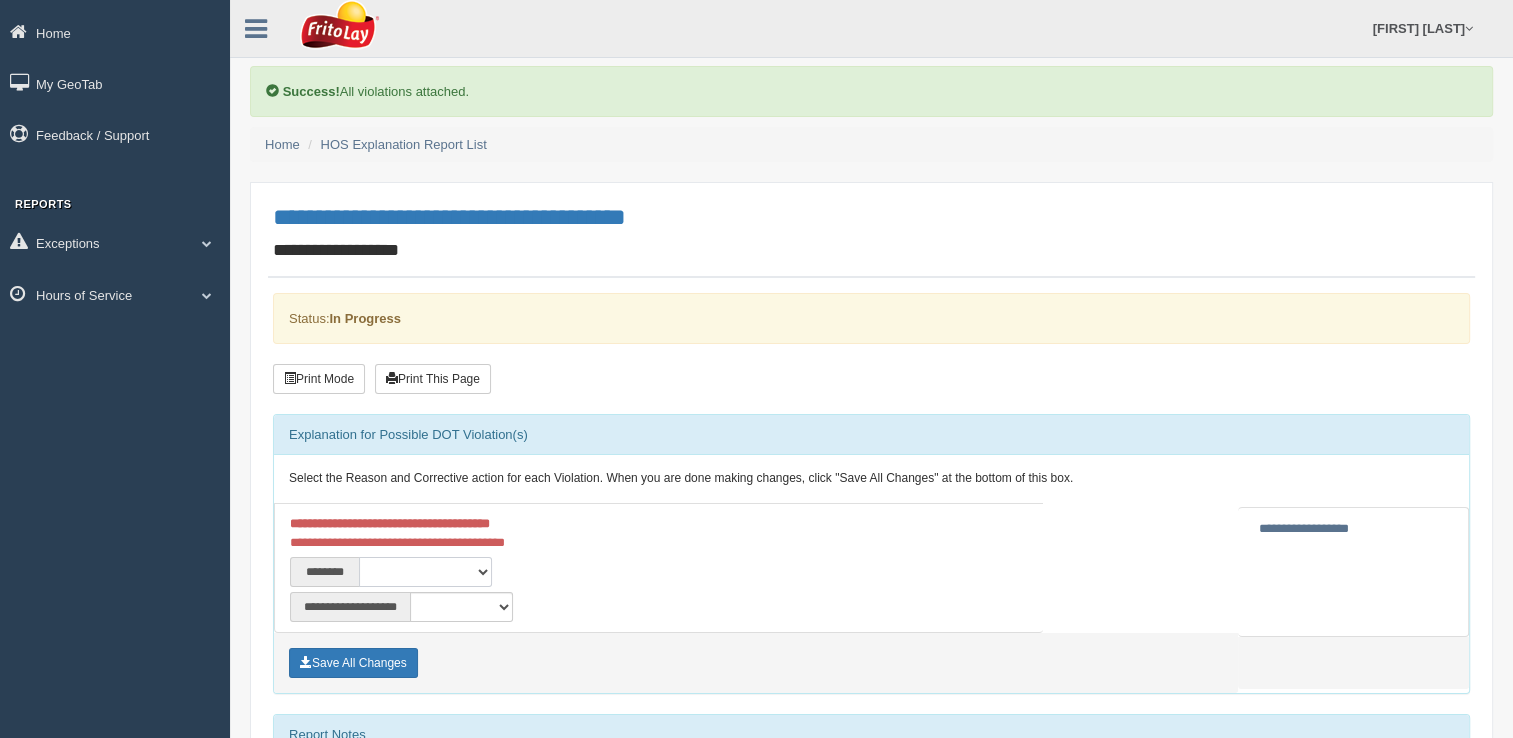 select on "****" 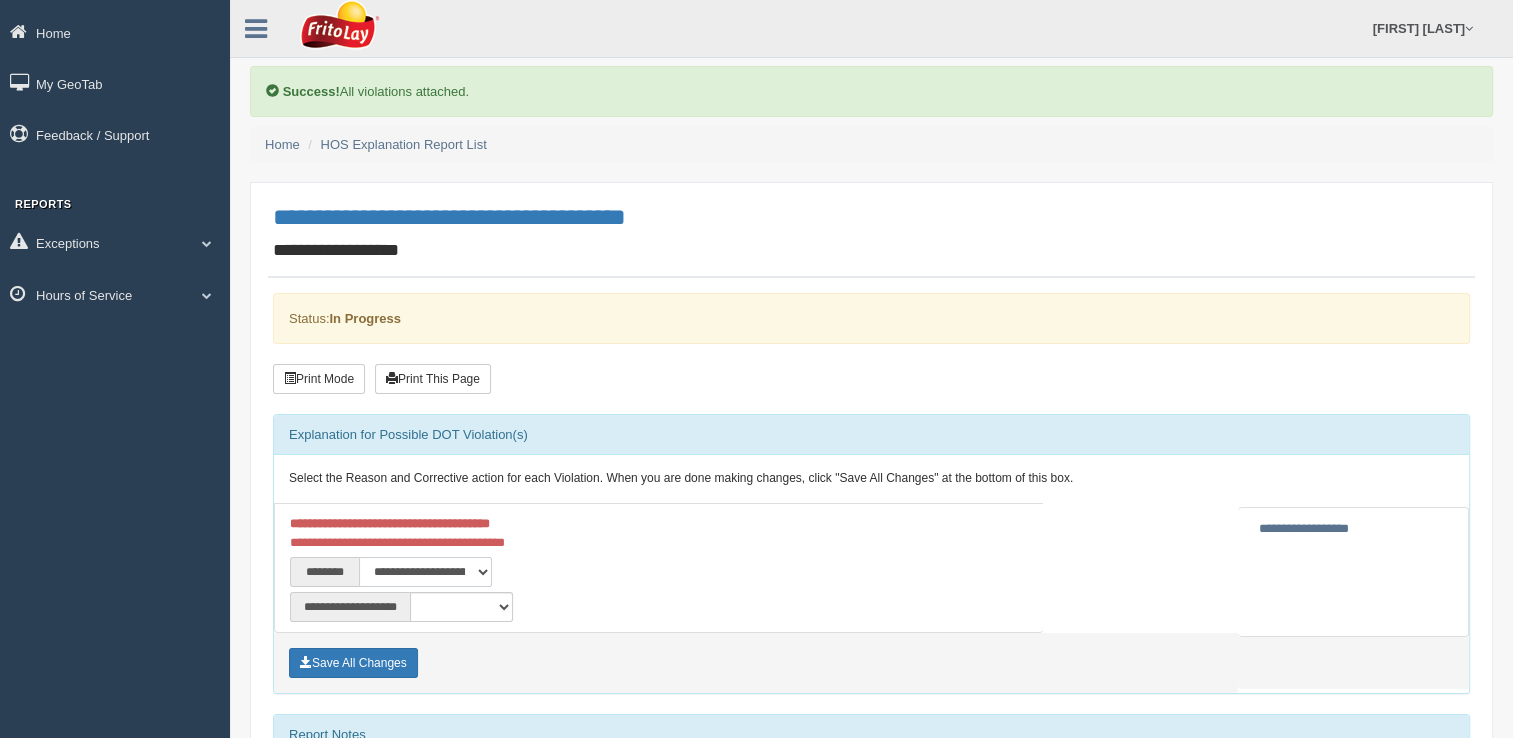 click on "**********" at bounding box center [425, 572] 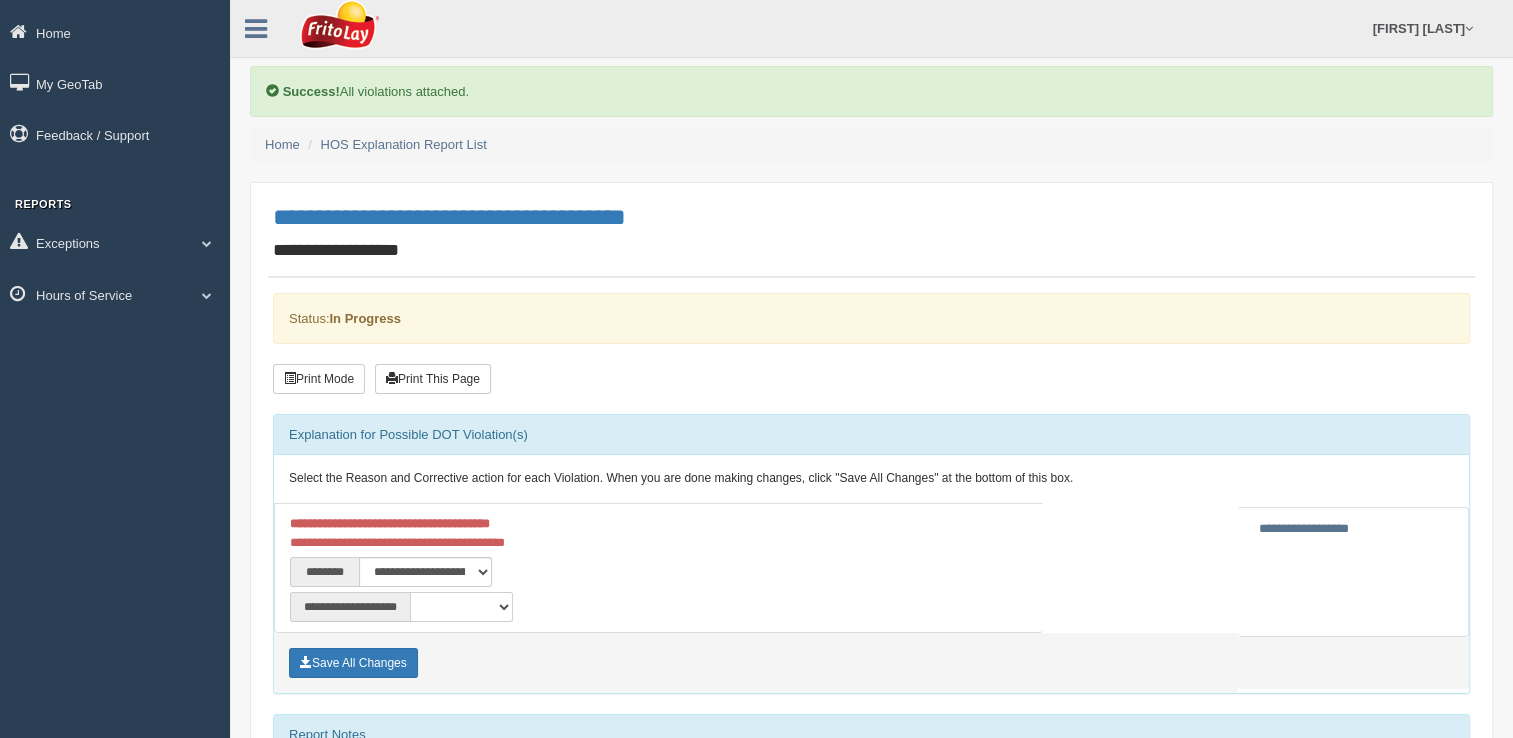 click on "**********" at bounding box center [461, 607] 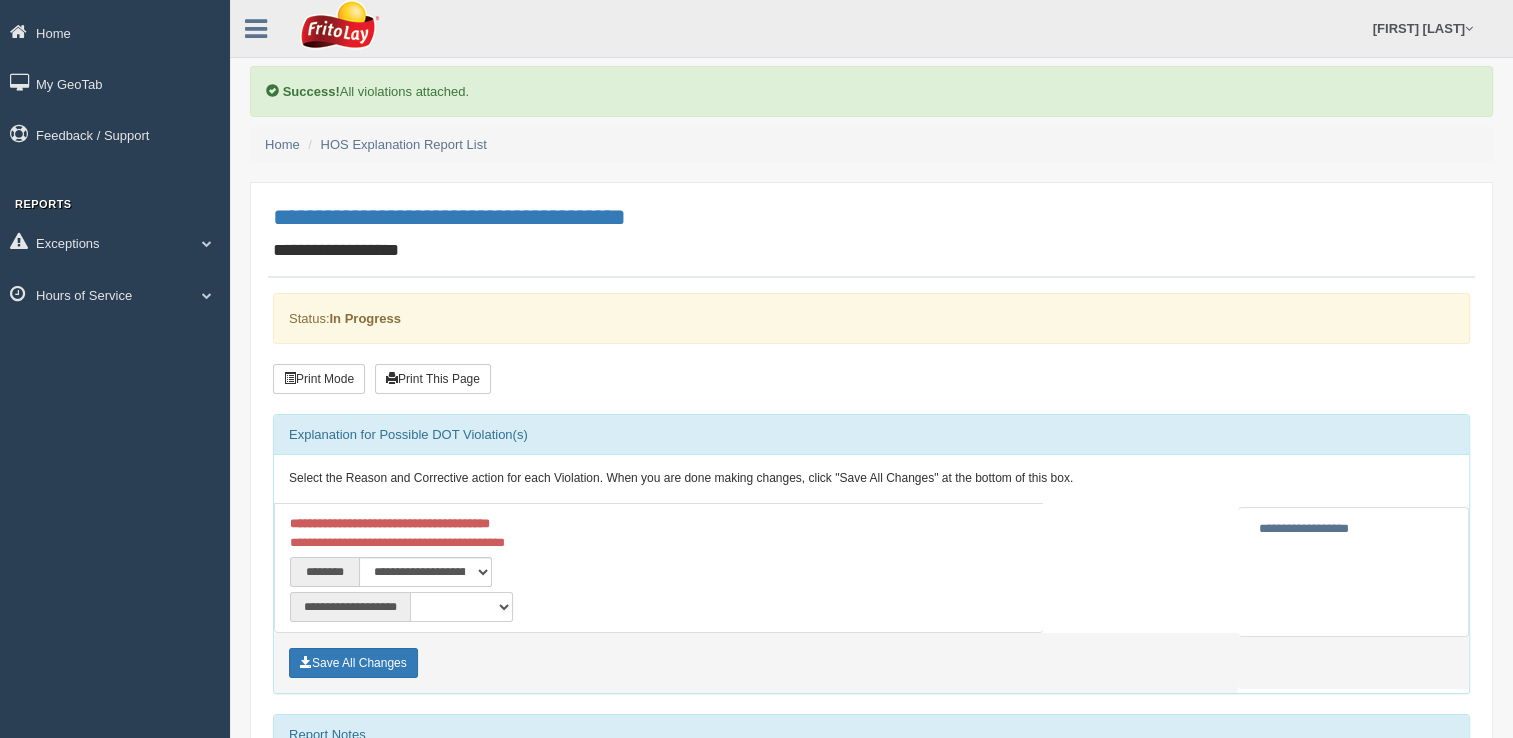 select on "**" 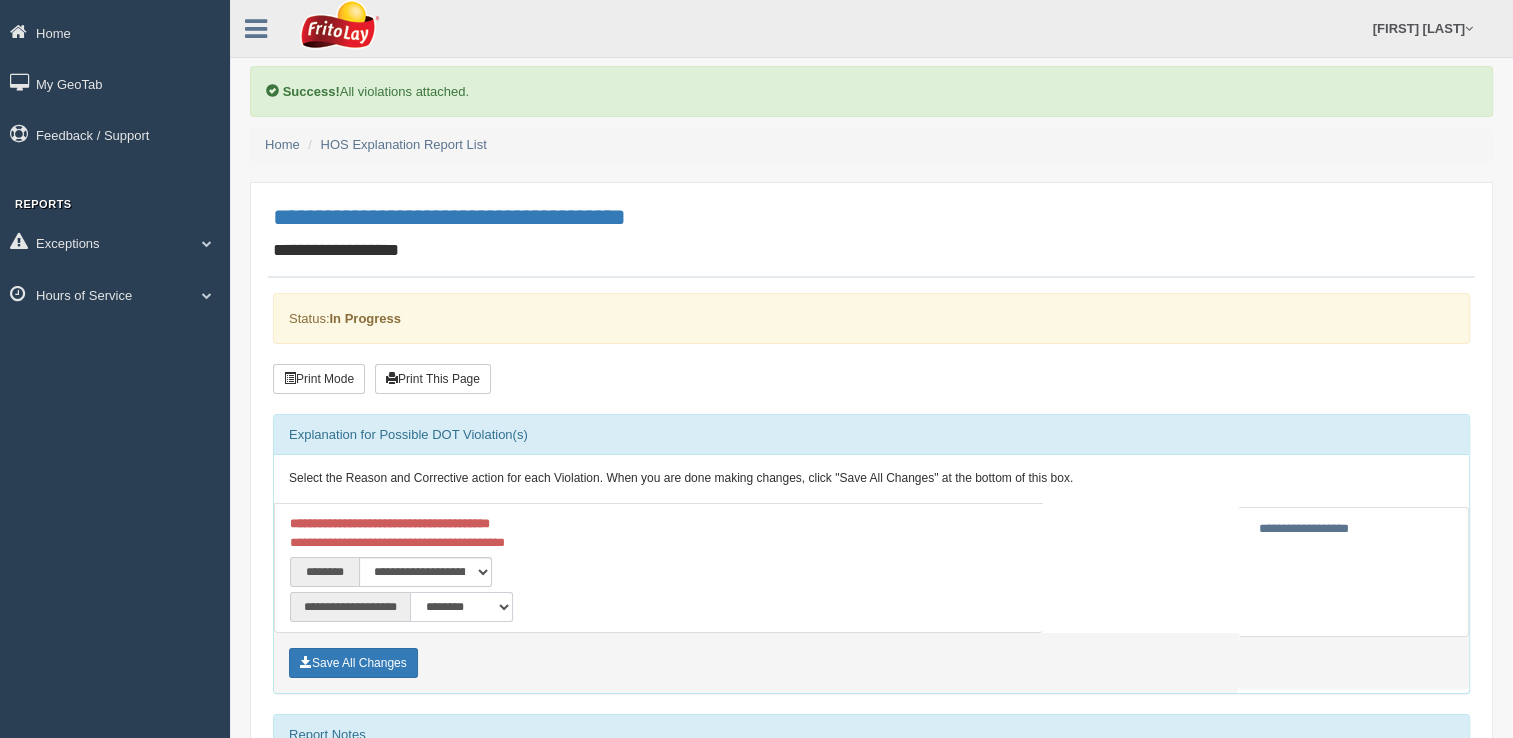 click on "**********" at bounding box center (461, 607) 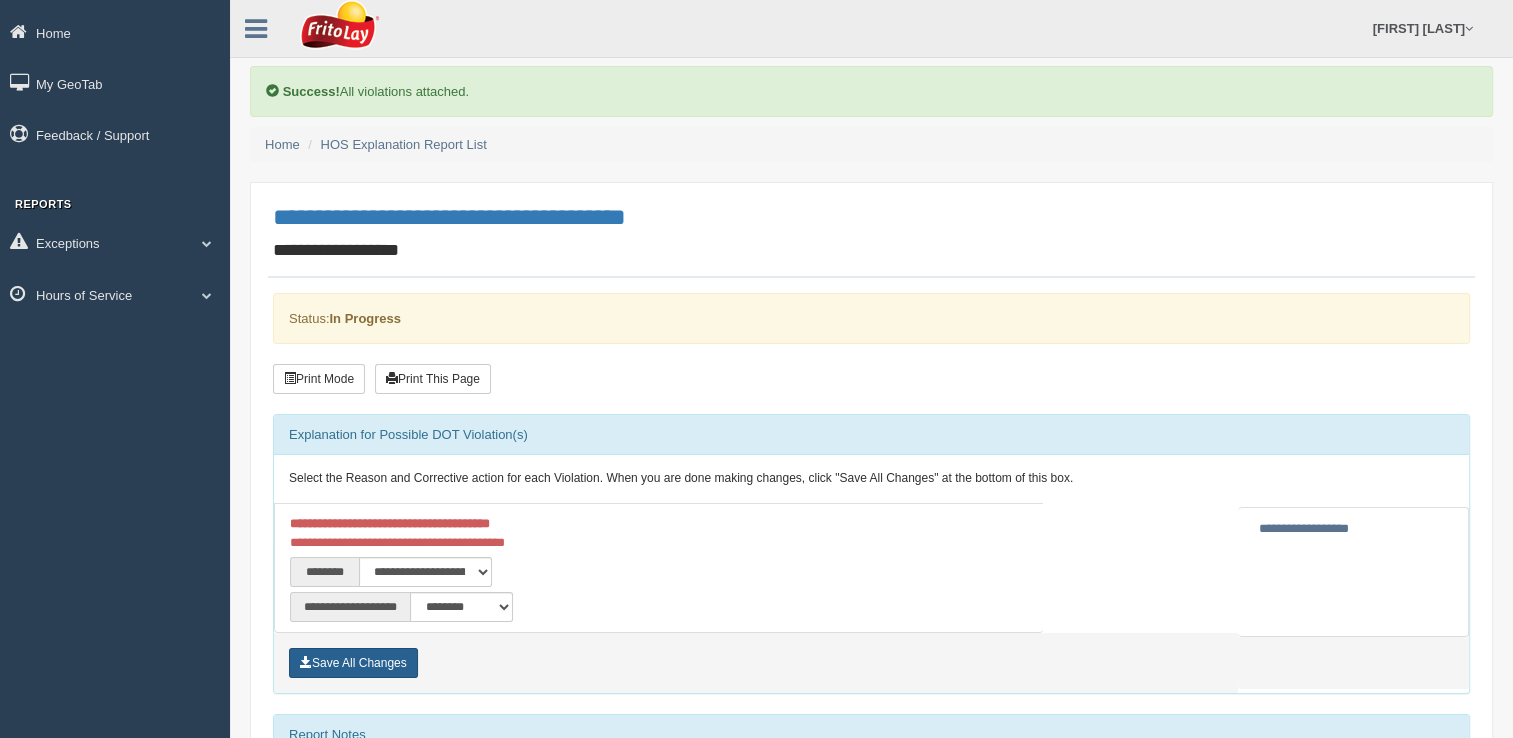 click on "Save All Changes" at bounding box center (353, 663) 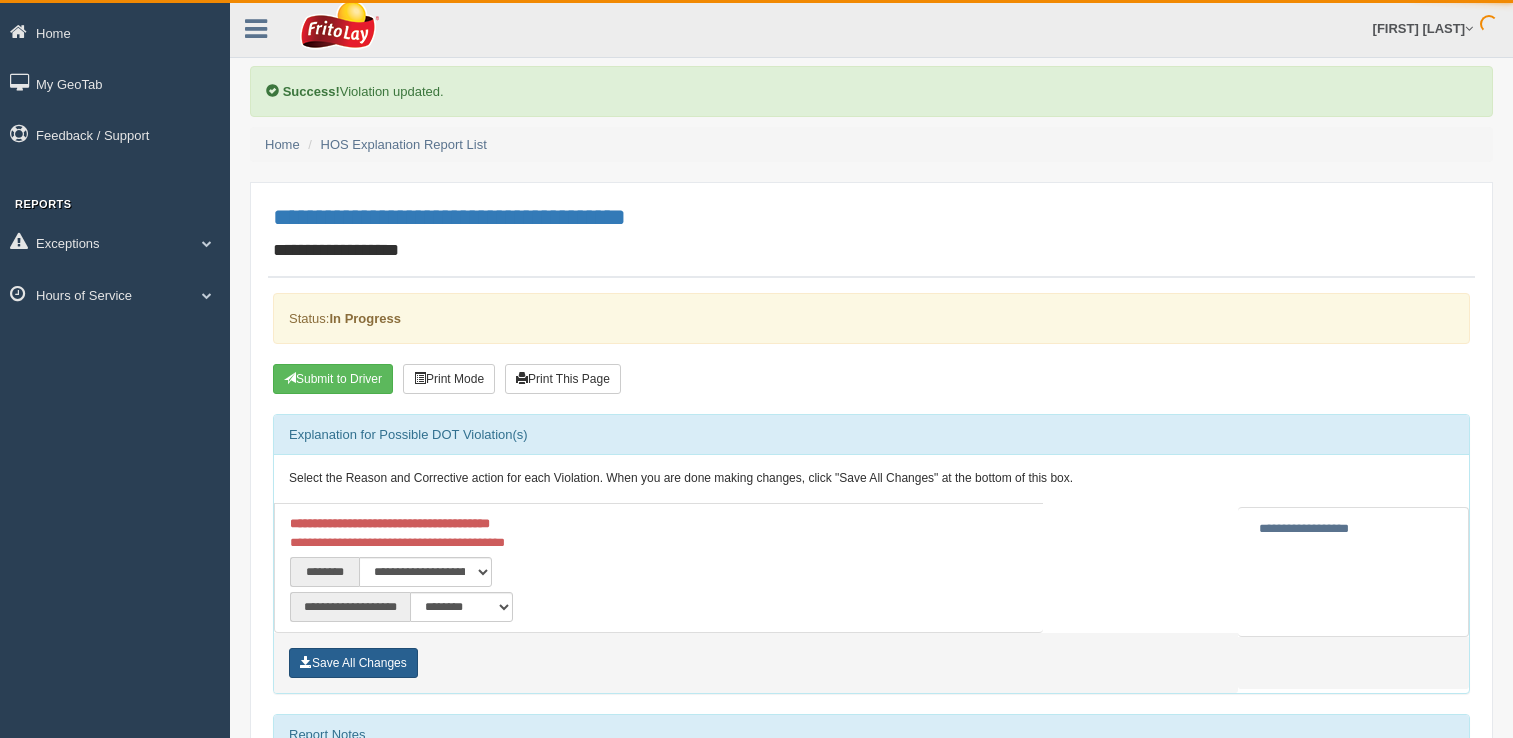 scroll, scrollTop: 0, scrollLeft: 0, axis: both 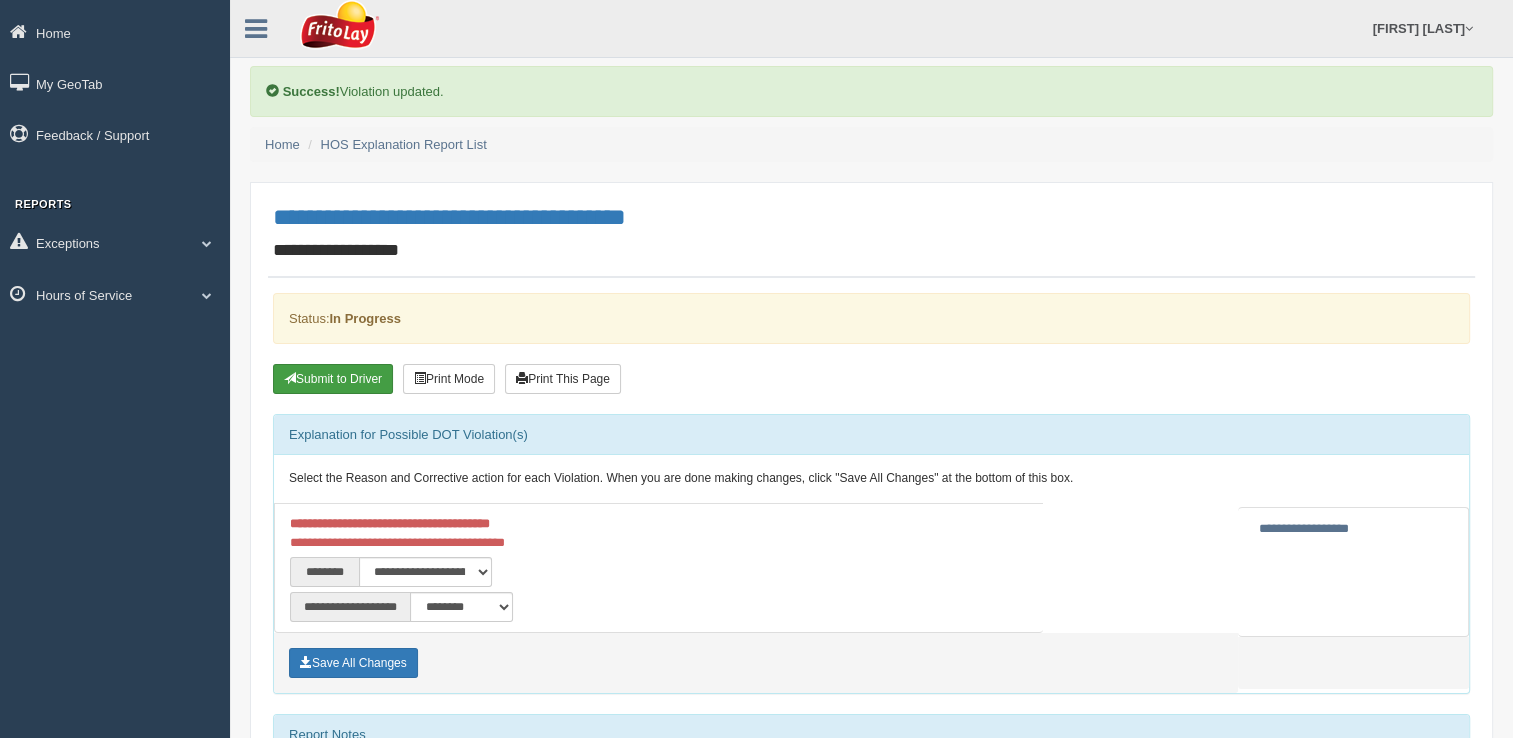 click on "Submit to Driver" at bounding box center [333, 379] 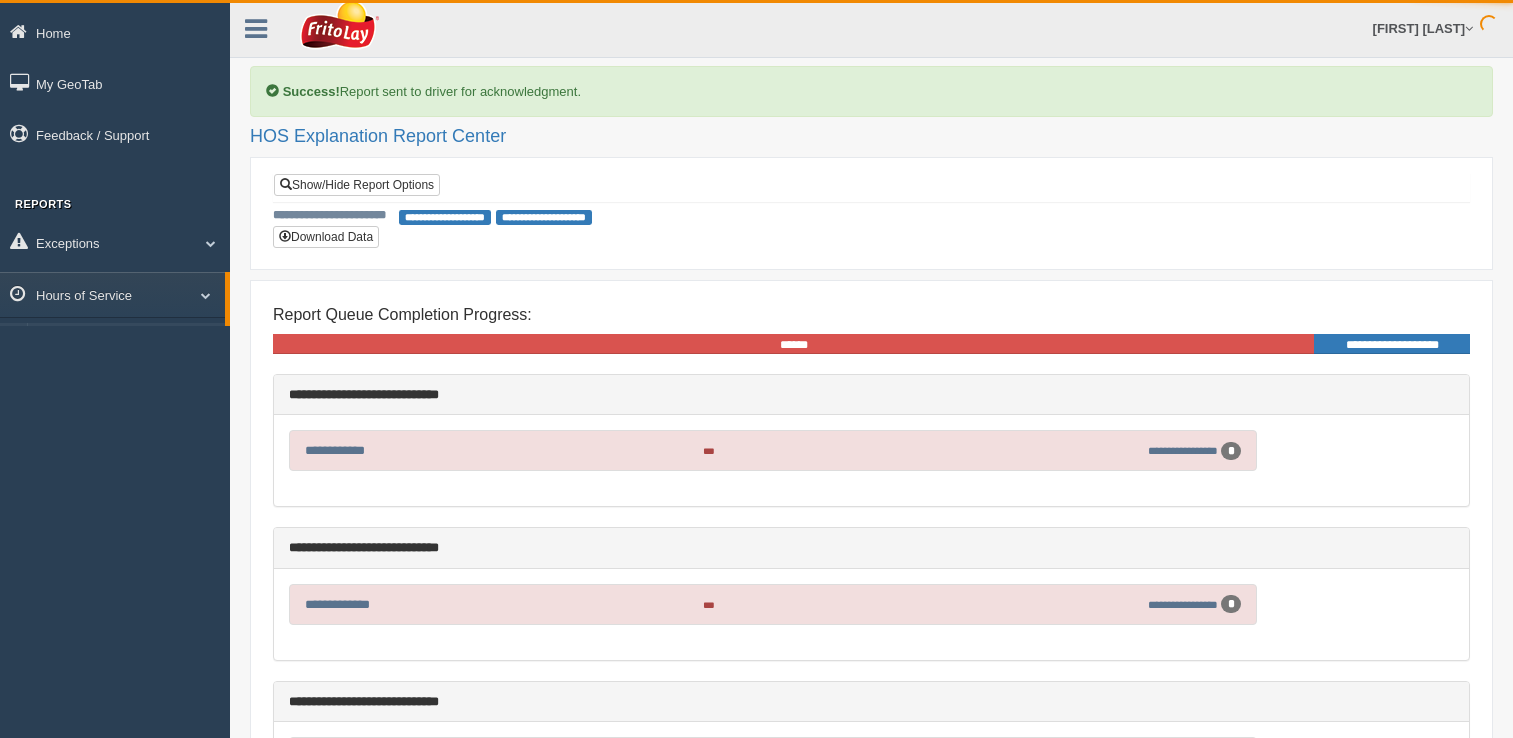 scroll, scrollTop: 0, scrollLeft: 0, axis: both 